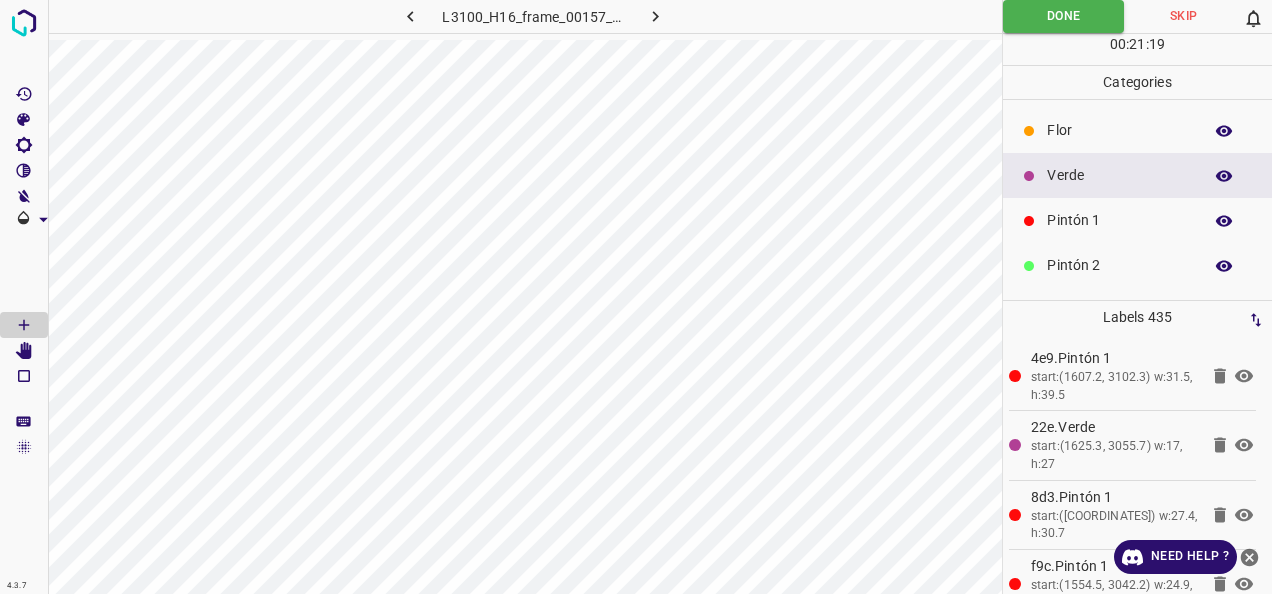 scroll, scrollTop: 0, scrollLeft: 0, axis: both 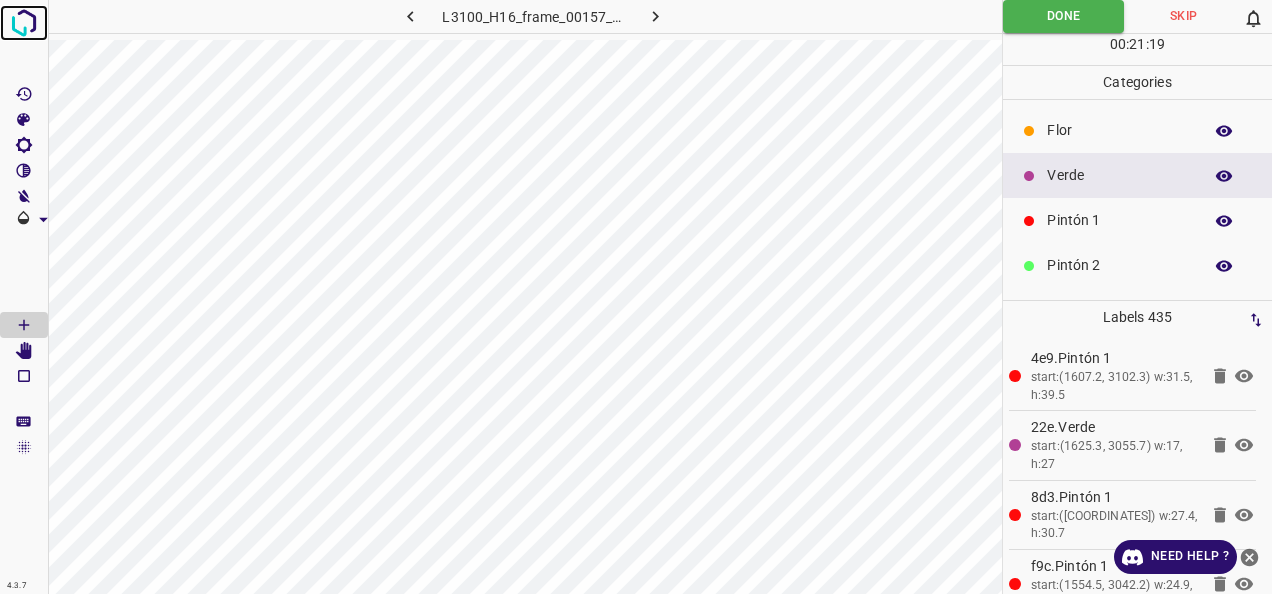 click at bounding box center (24, 23) 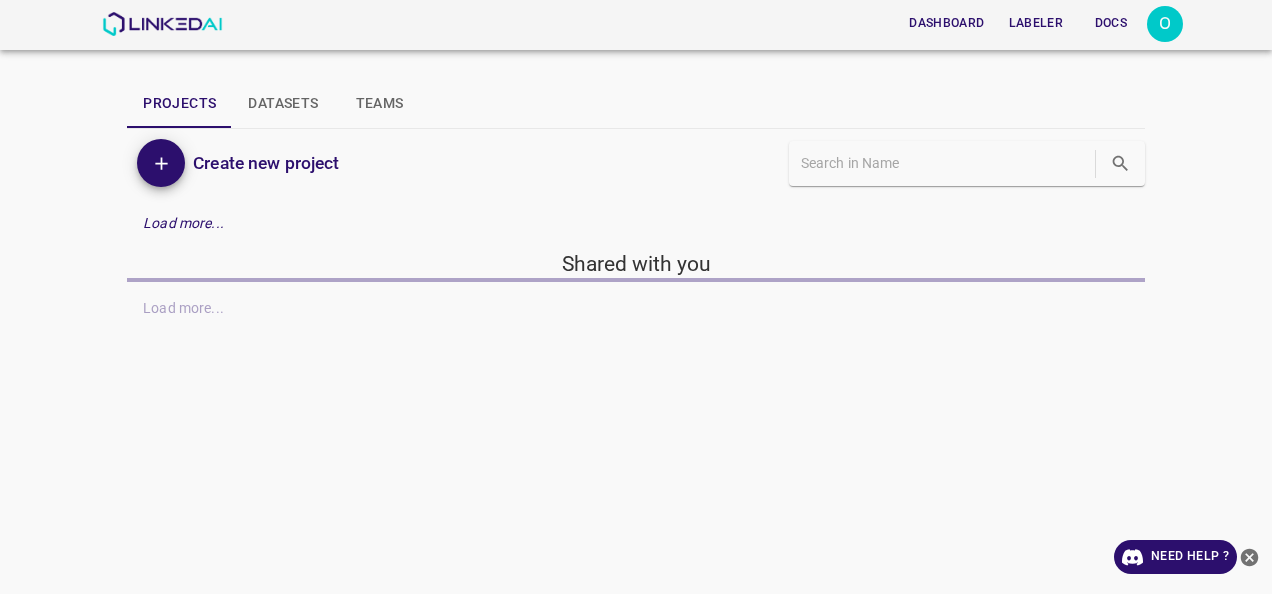scroll, scrollTop: 0, scrollLeft: 0, axis: both 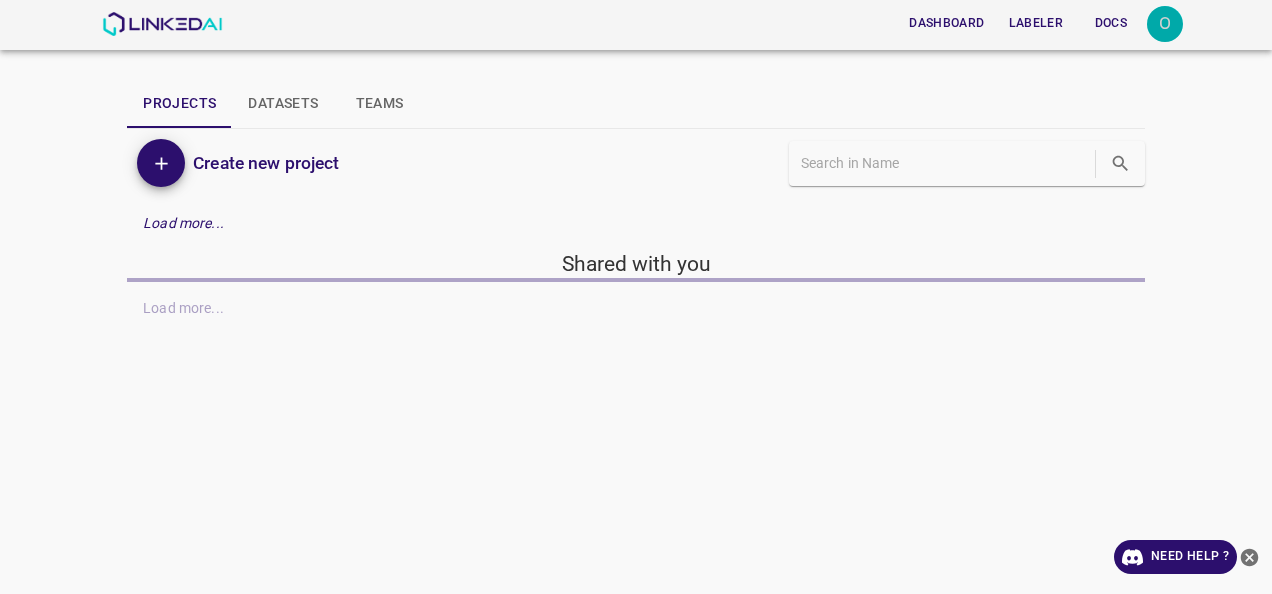 click on "O" at bounding box center [1165, 24] 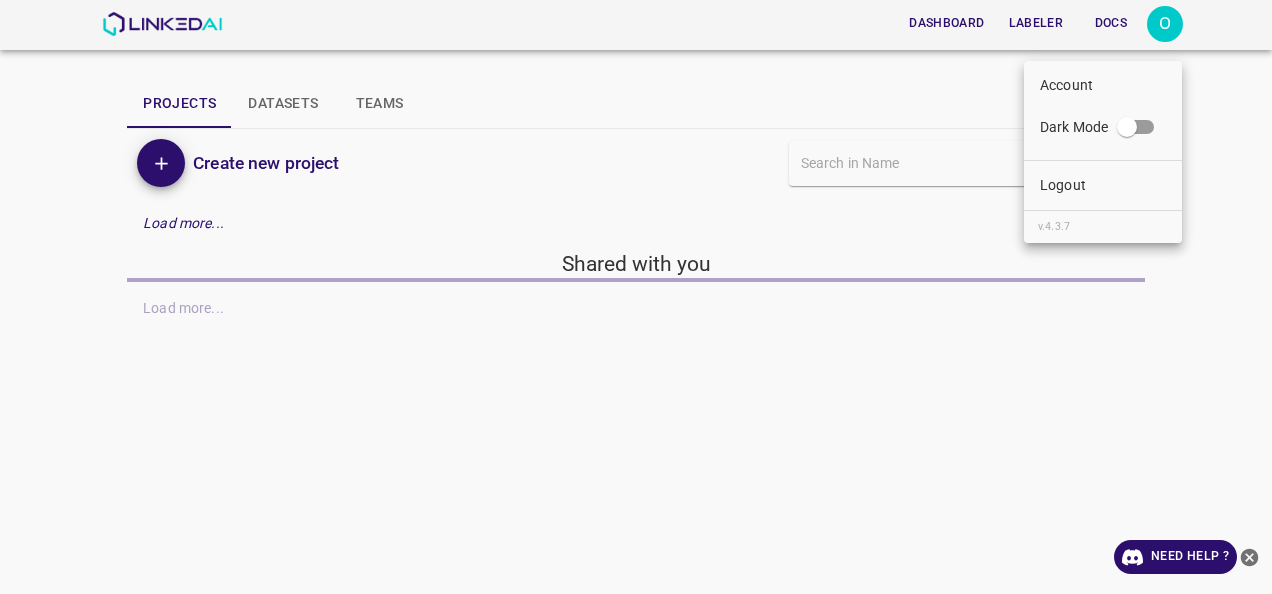 click on "Logout" at bounding box center [1103, 185] 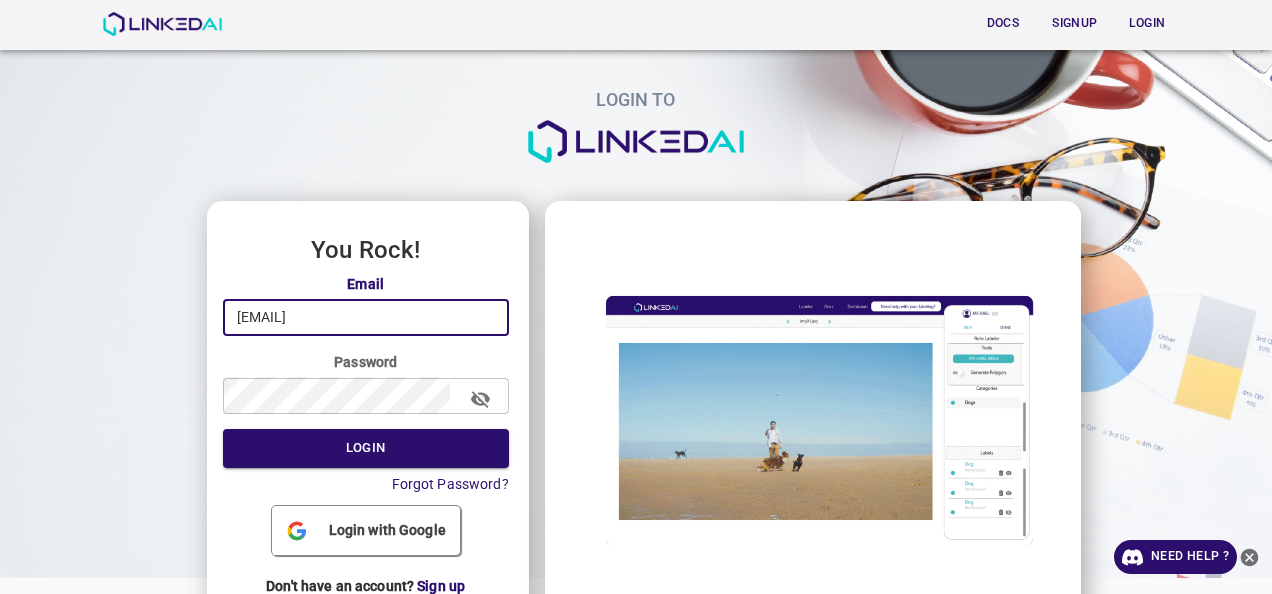 drag, startPoint x: 414, startPoint y: 324, endPoint x: 0, endPoint y: 332, distance: 414.0773 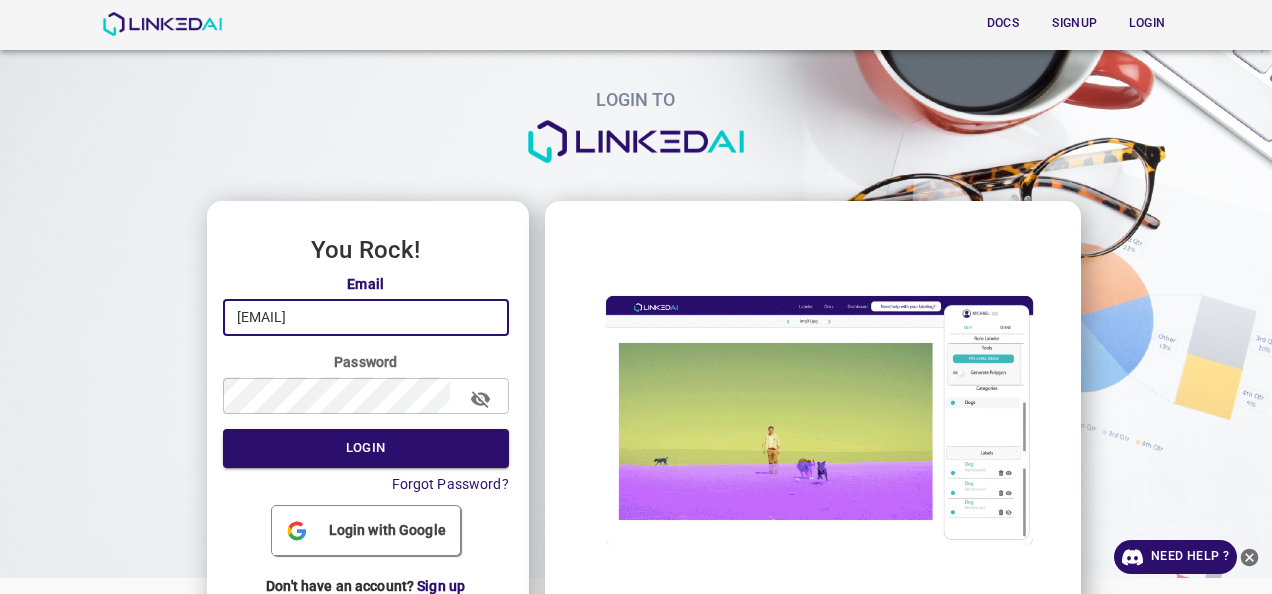 click on "Docs Signup Login LOGIN TO You Rock! Email [EMAIL] ​ Password ​ Login Forgot Password? Login with Google Don't have an account?   Sign up Need Help ? Docs Signup Login" at bounding box center [636, 297] 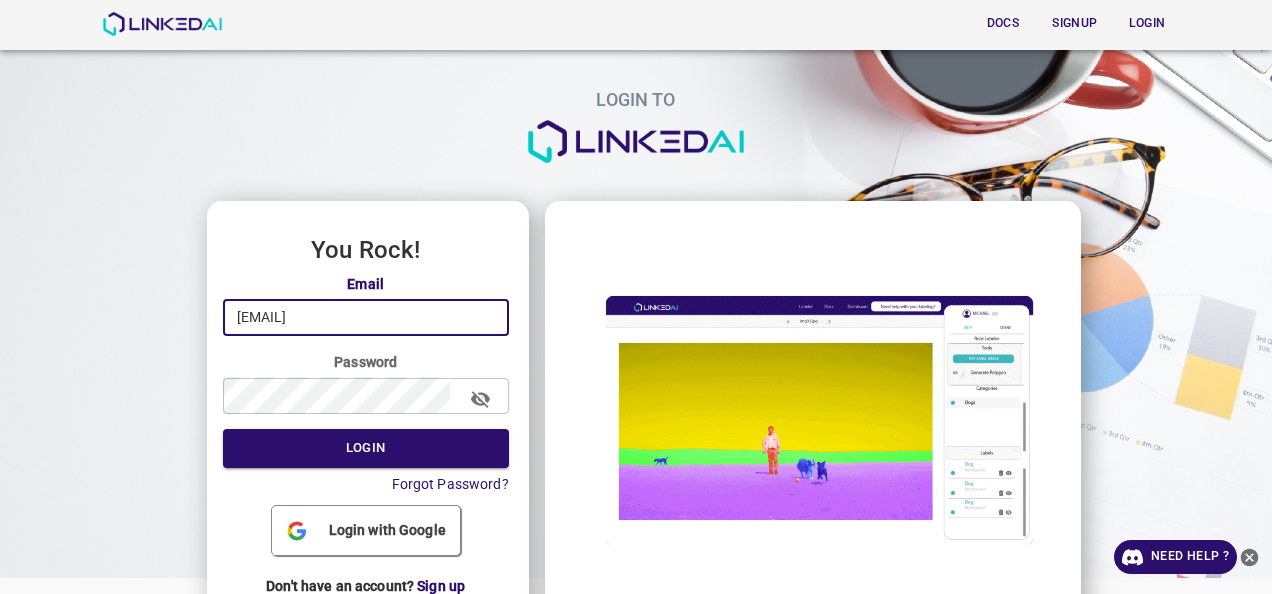 type on "[EMAIL]" 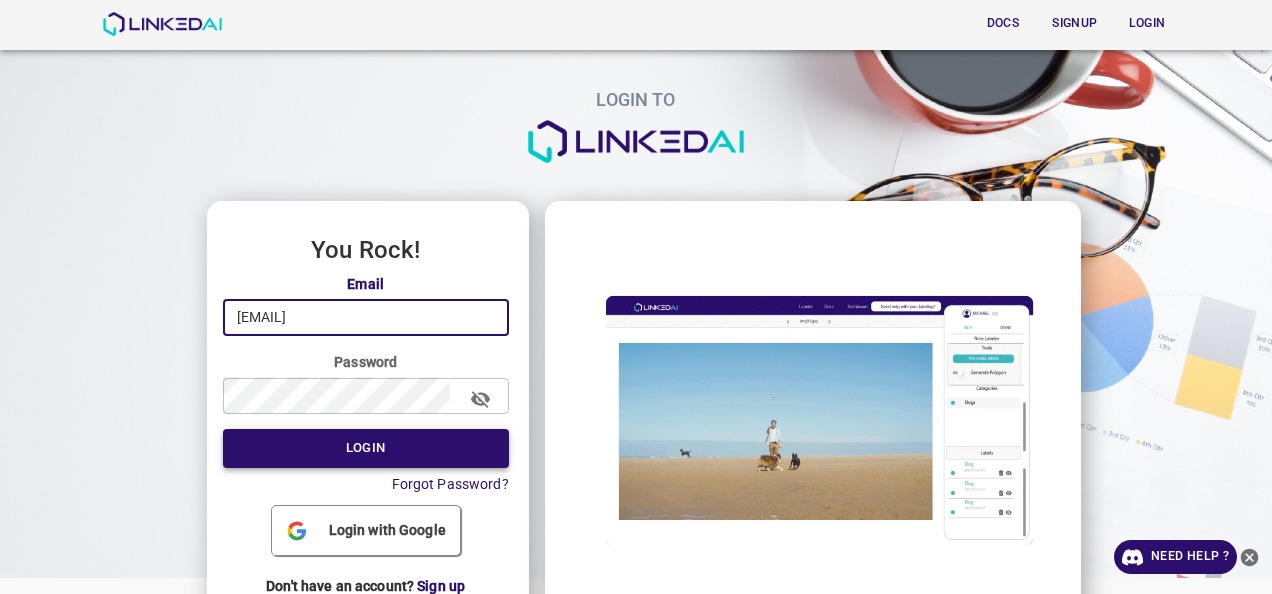 click on "Login" at bounding box center [366, 448] 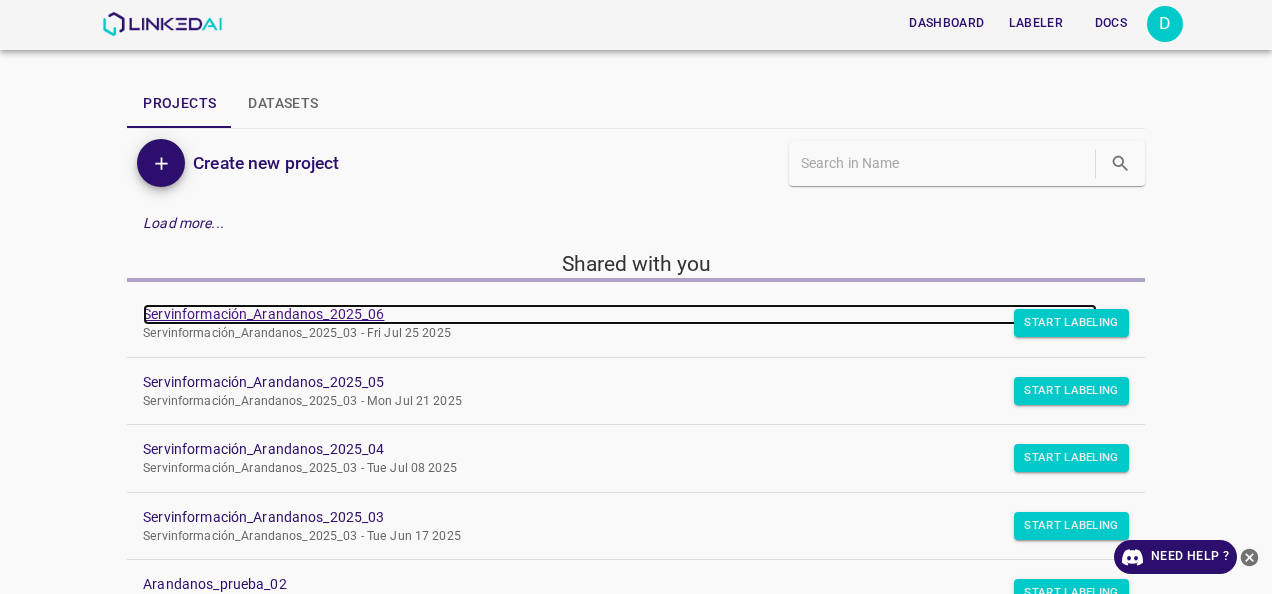 click on "Servinformación_Arandanos_2025_06" at bounding box center [620, 314] 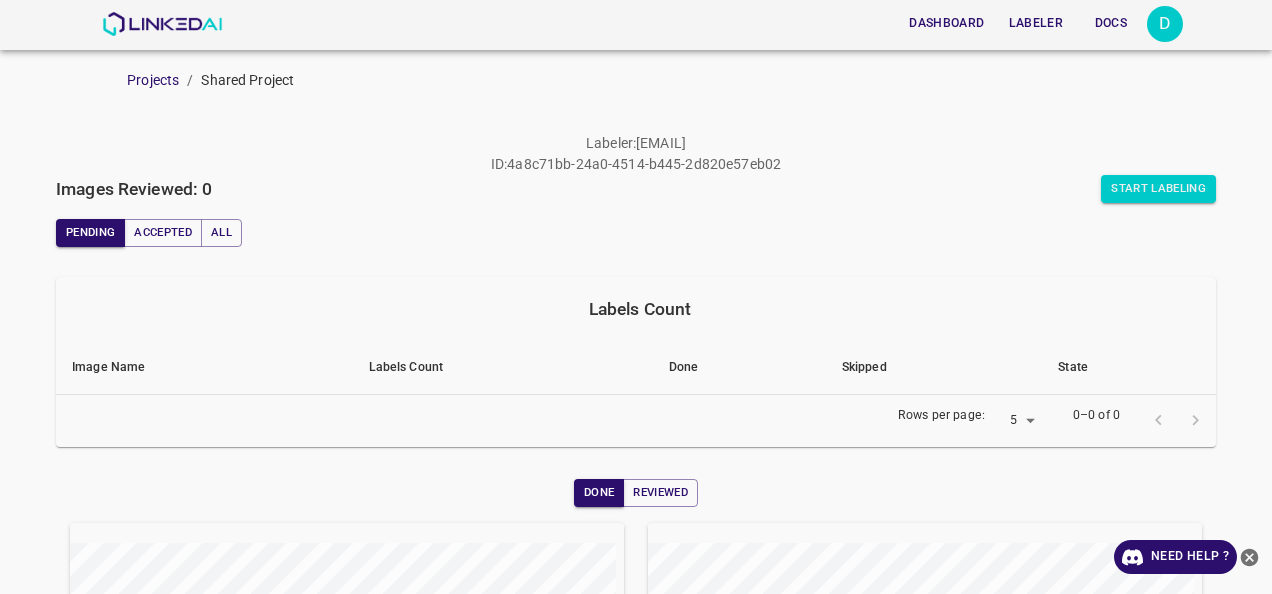 scroll, scrollTop: 0, scrollLeft: 0, axis: both 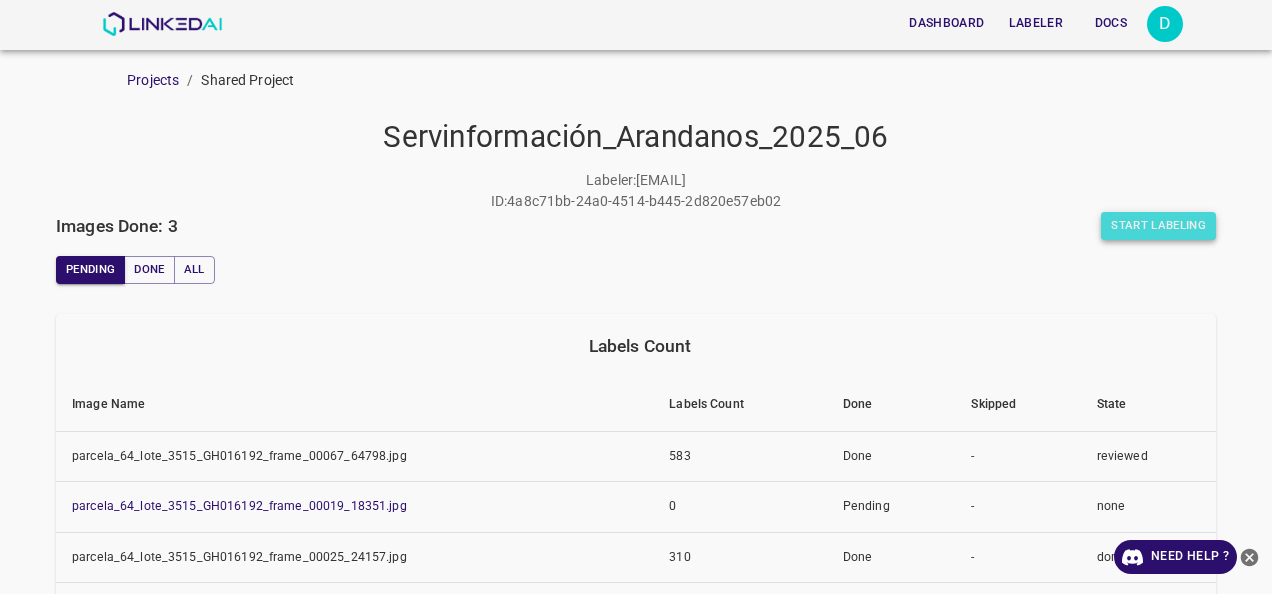 click on "Start Labeling" at bounding box center [1158, 226] 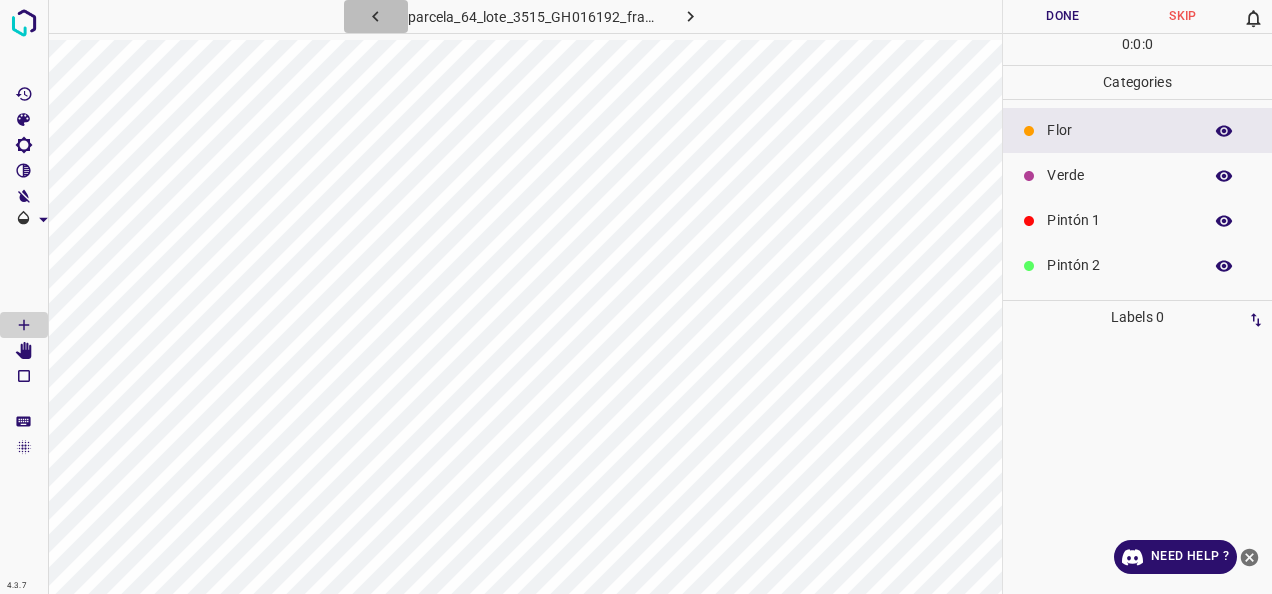 click 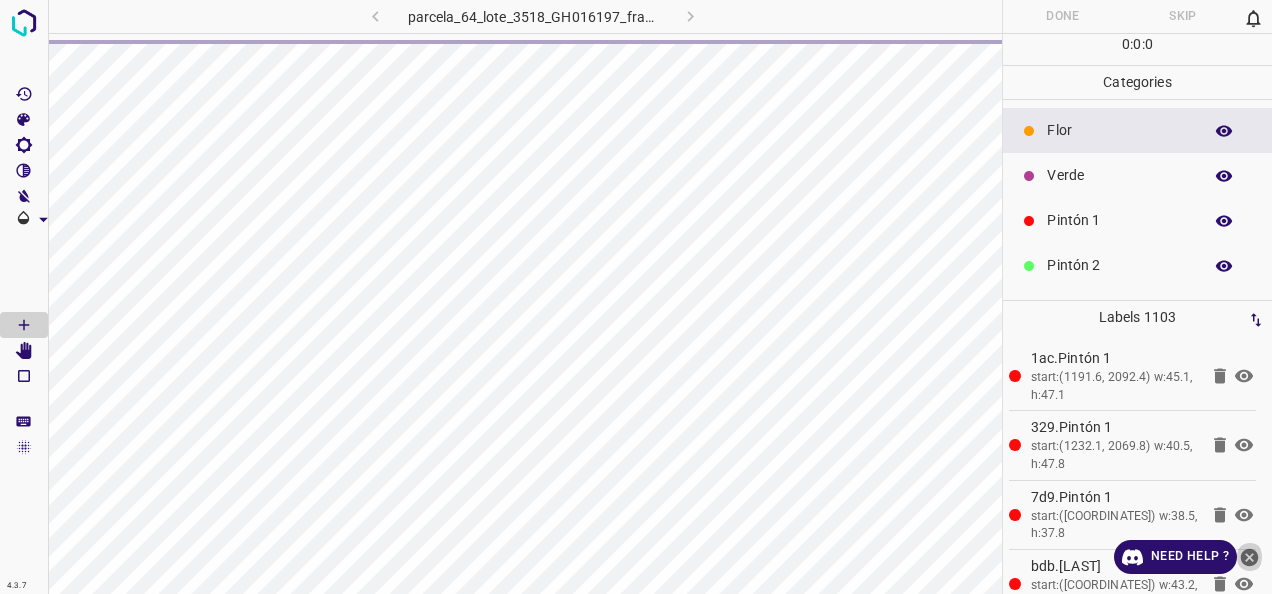 click 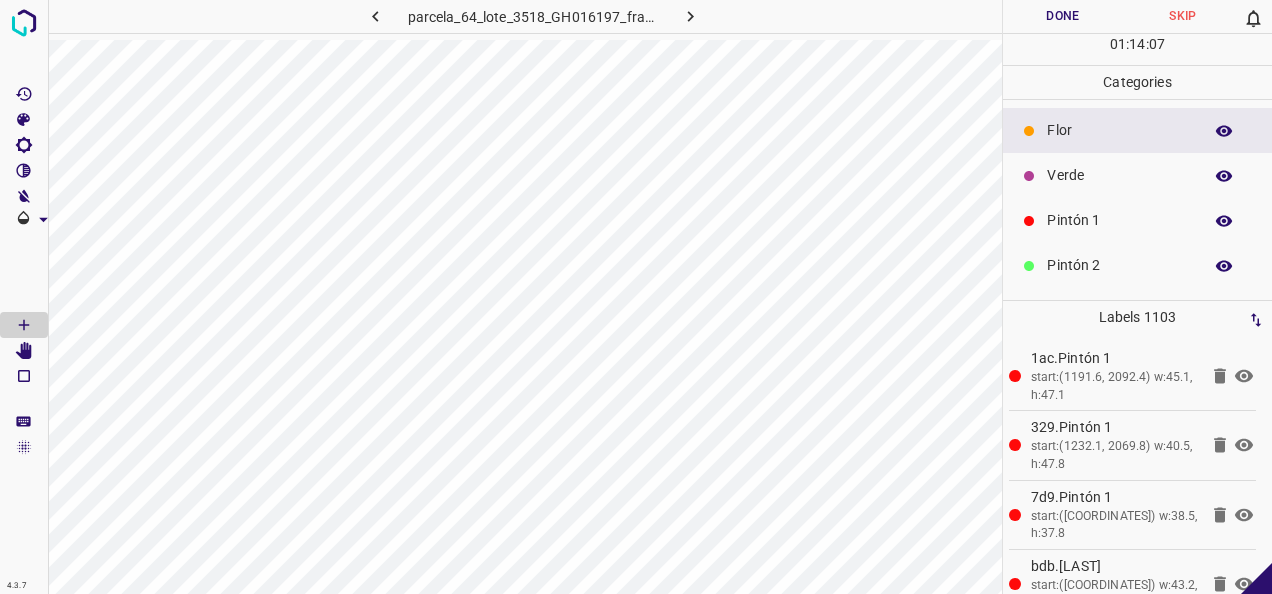 click on "Verde" at bounding box center [1119, 175] 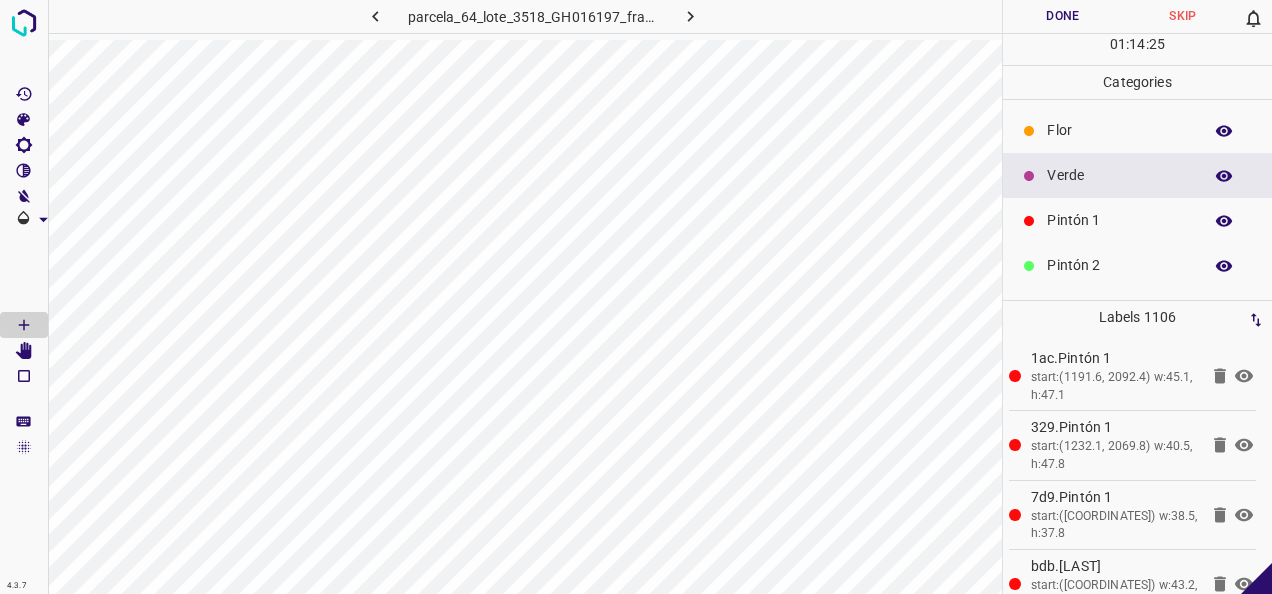 click on "Pintón 1" at bounding box center [1119, 220] 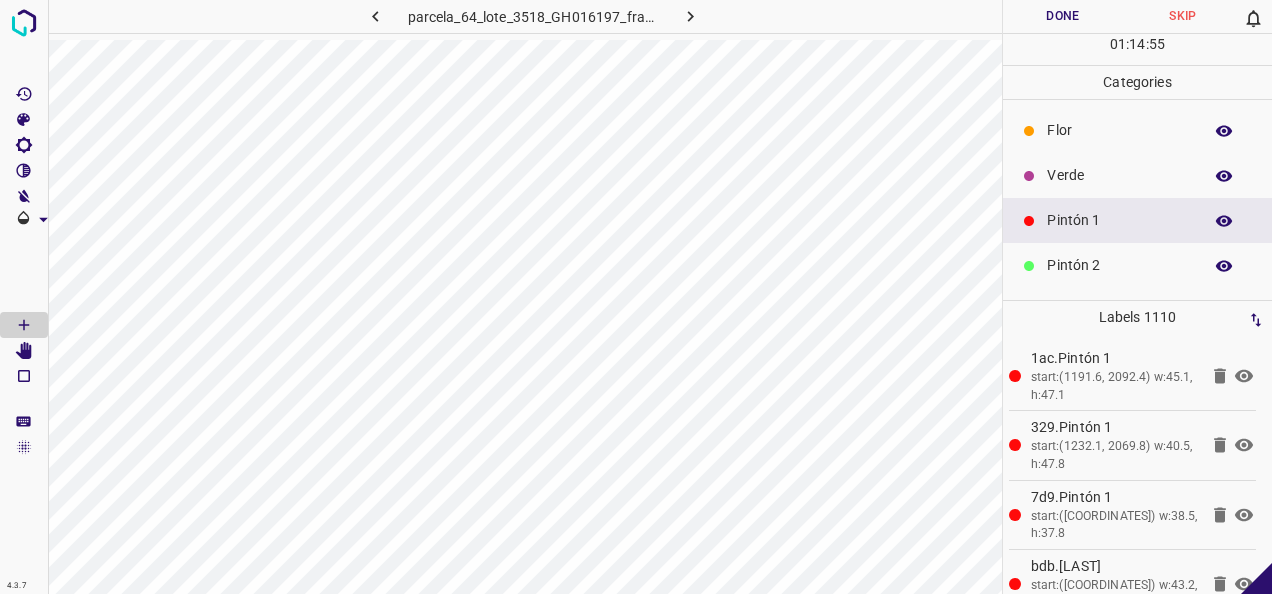 click on "Flor" at bounding box center (1137, 130) 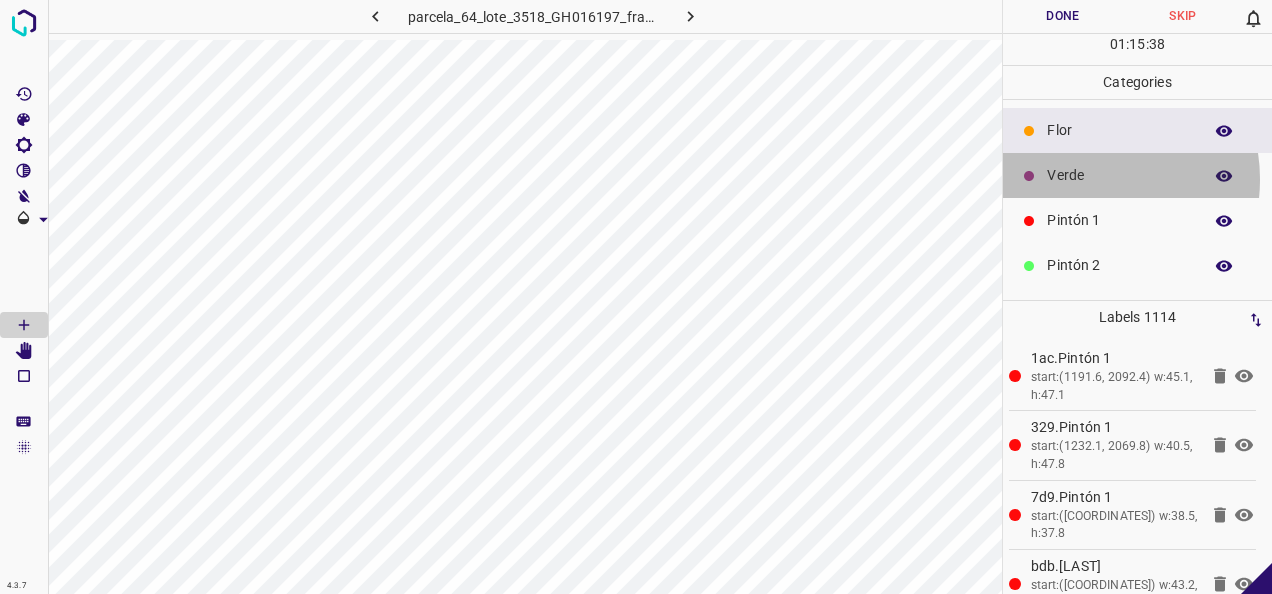 click on "Verde" at bounding box center (1119, 175) 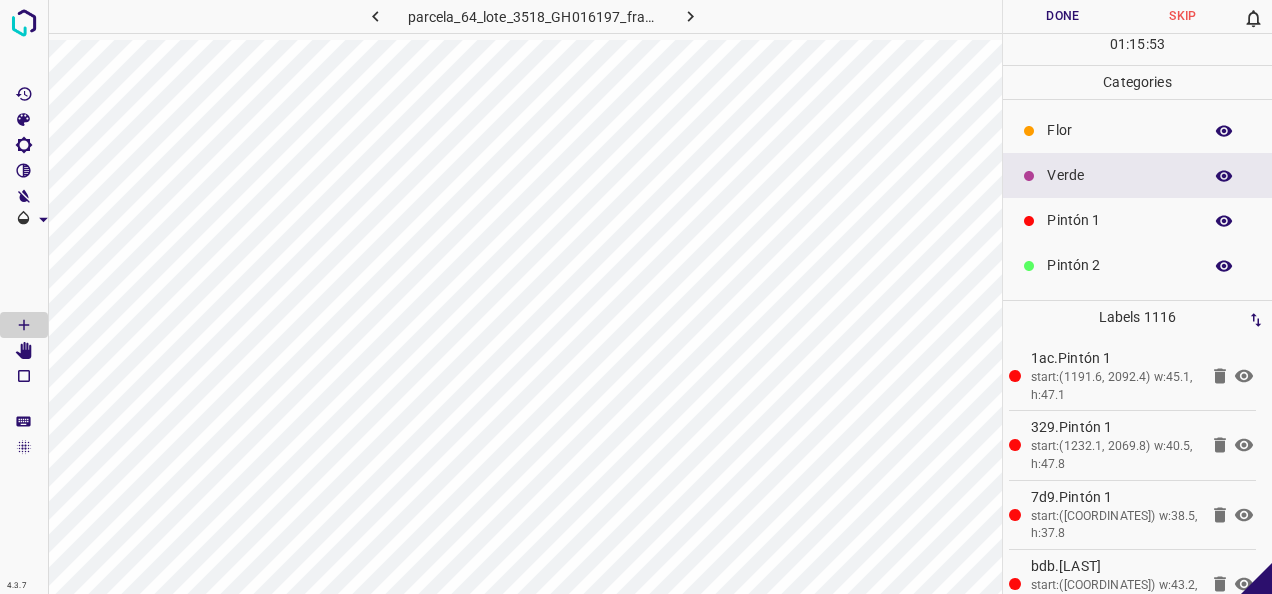 click on "Pintón 1" at bounding box center (1119, 220) 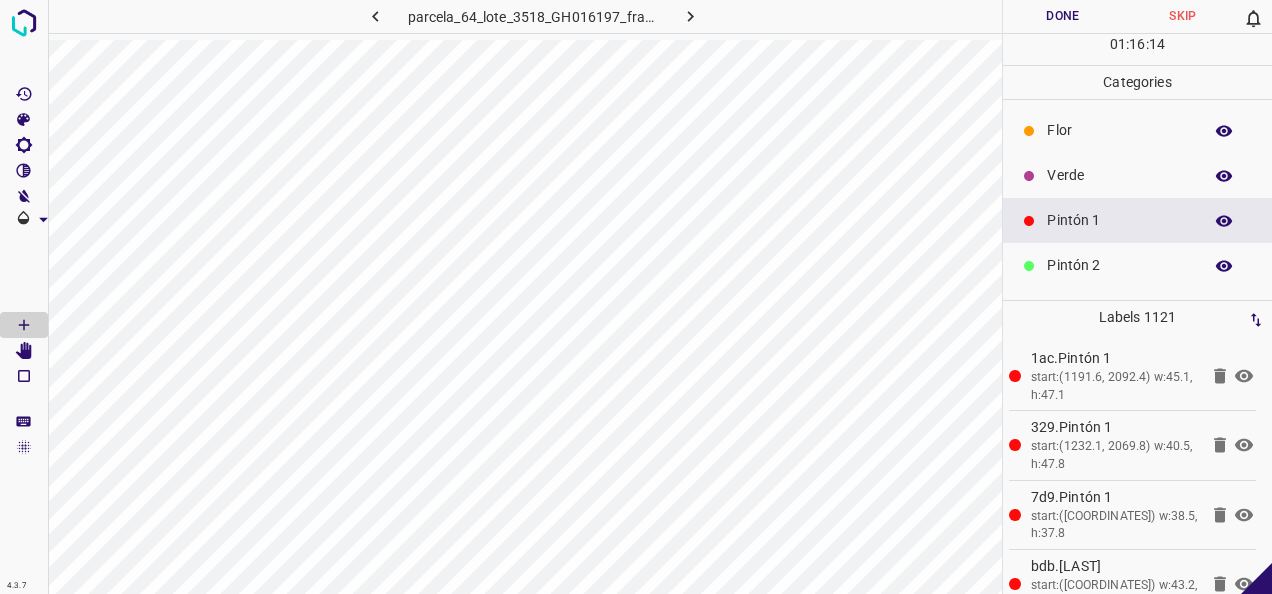 click on "Verde" at bounding box center [1119, 175] 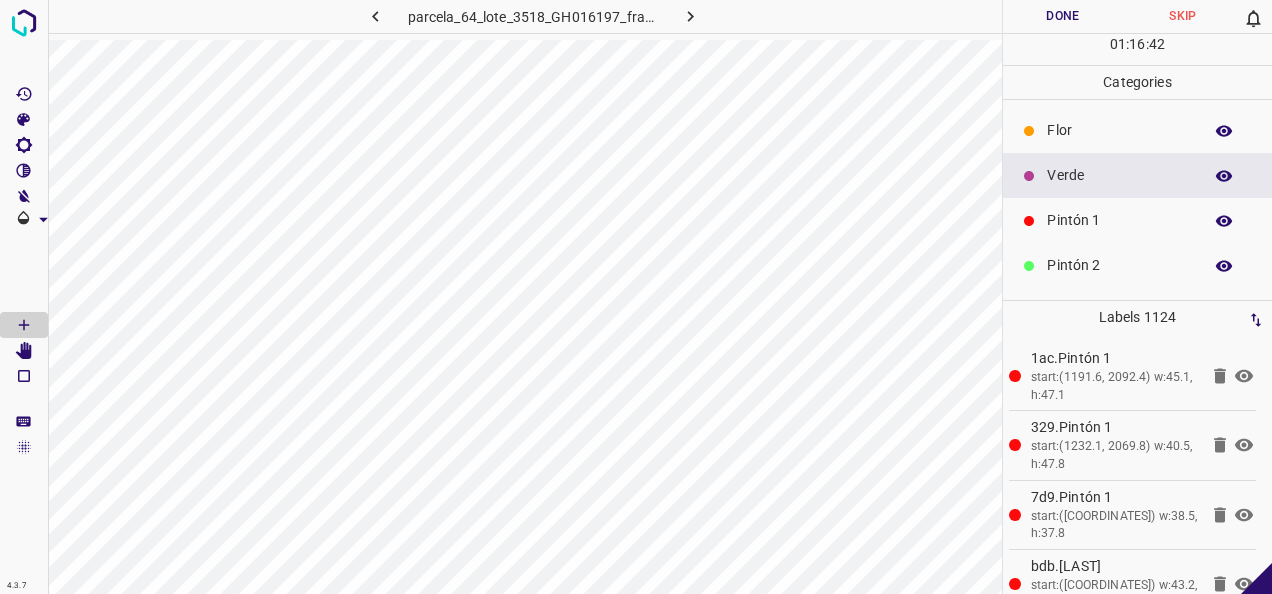 click on "Flor" at bounding box center [1137, 130] 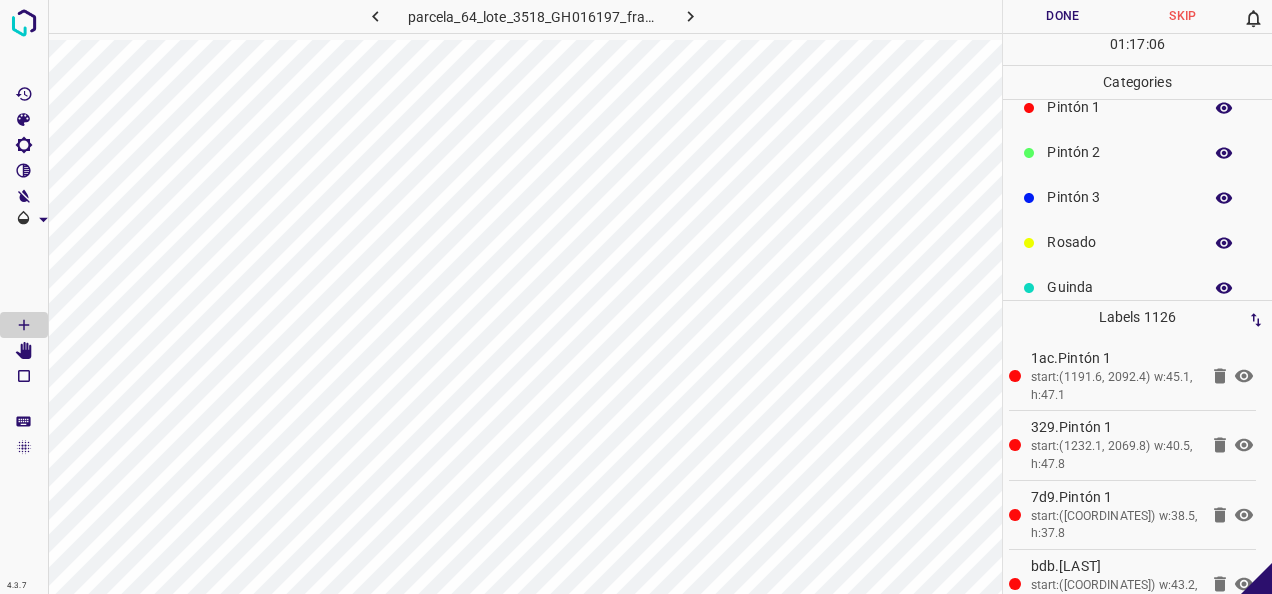 scroll, scrollTop: 176, scrollLeft: 0, axis: vertical 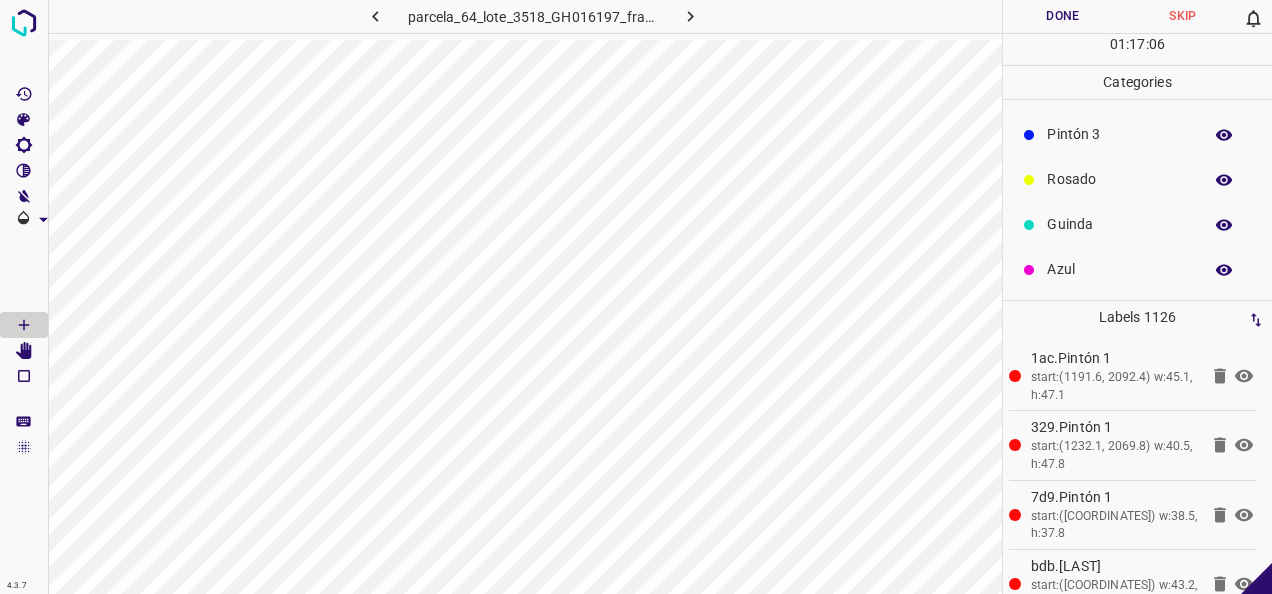 click on "Guinda" at bounding box center (1119, 224) 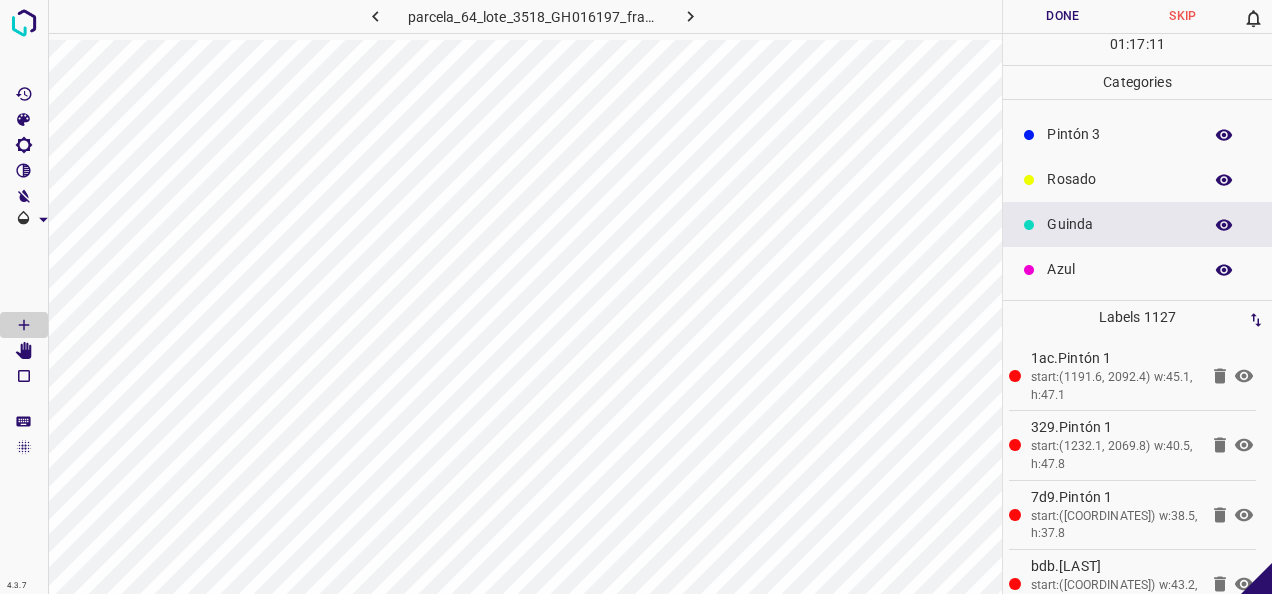 scroll, scrollTop: 0, scrollLeft: 0, axis: both 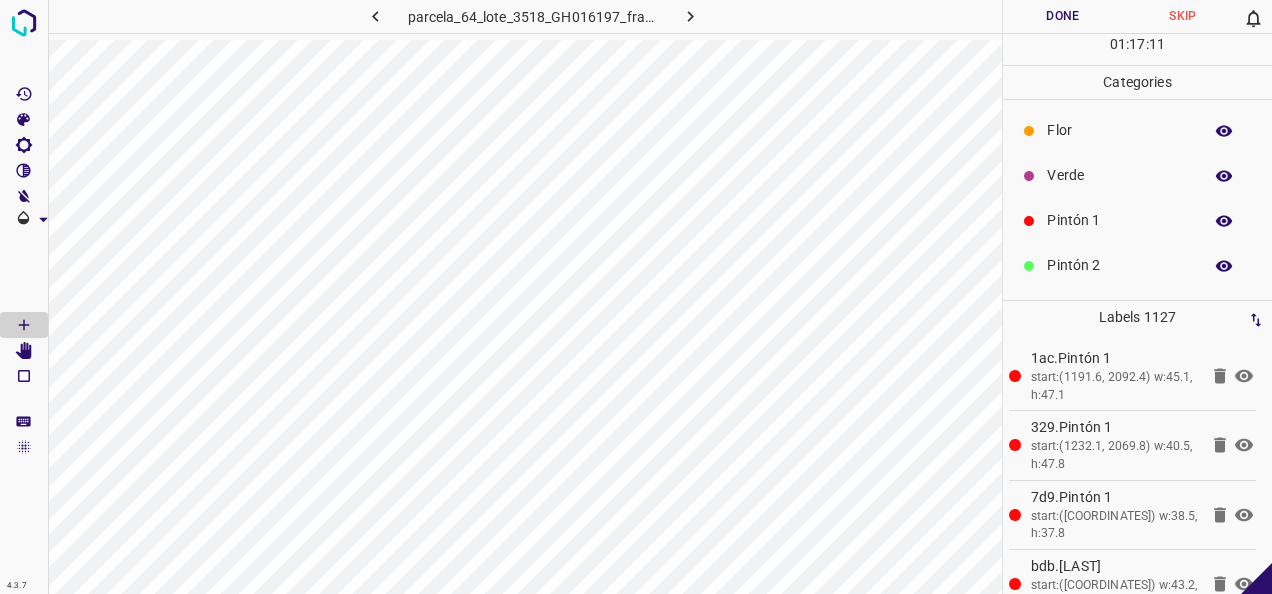 click on "Verde" at bounding box center (1119, 175) 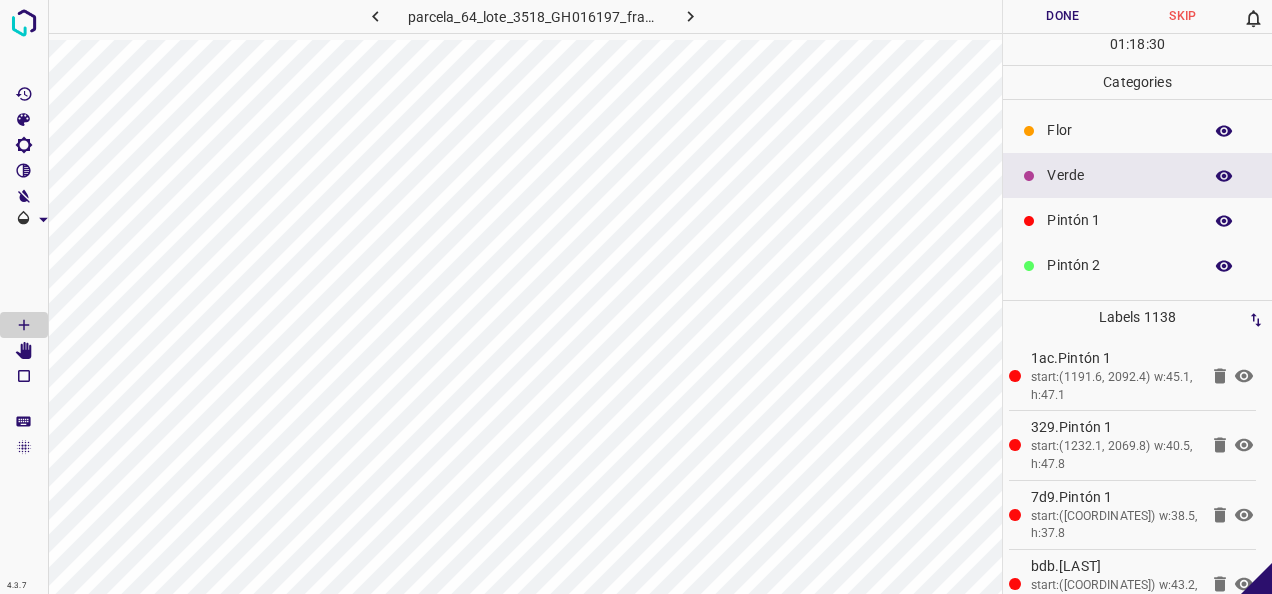 click on "Pintón 1" at bounding box center (1119, 220) 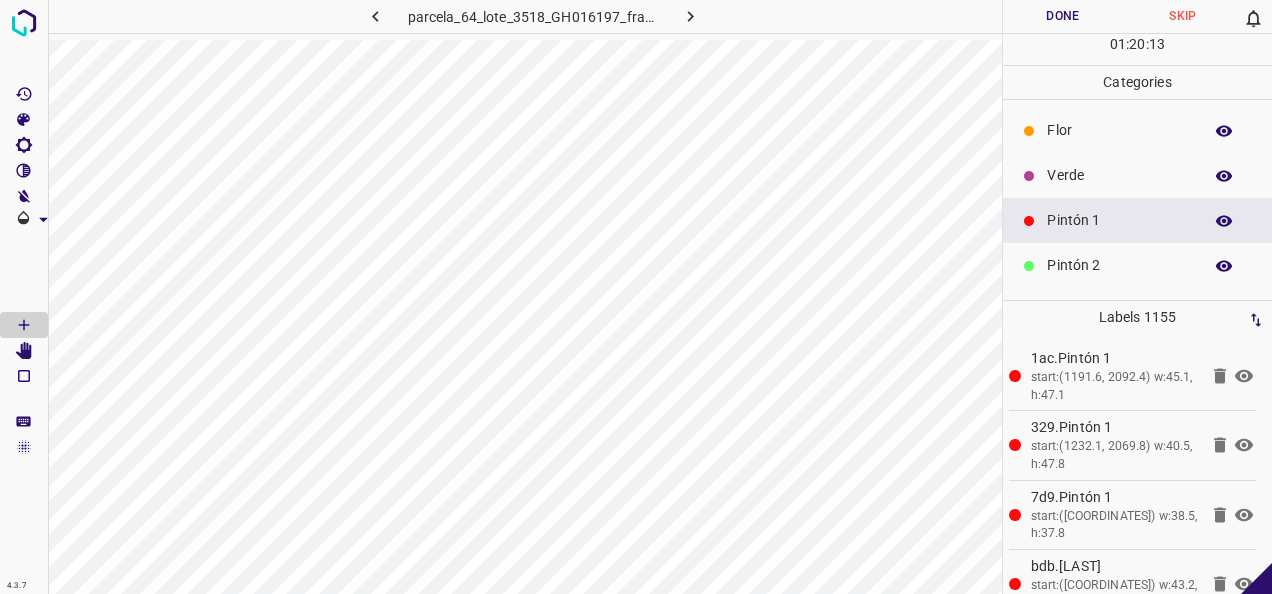 click on "Verde" at bounding box center (1119, 175) 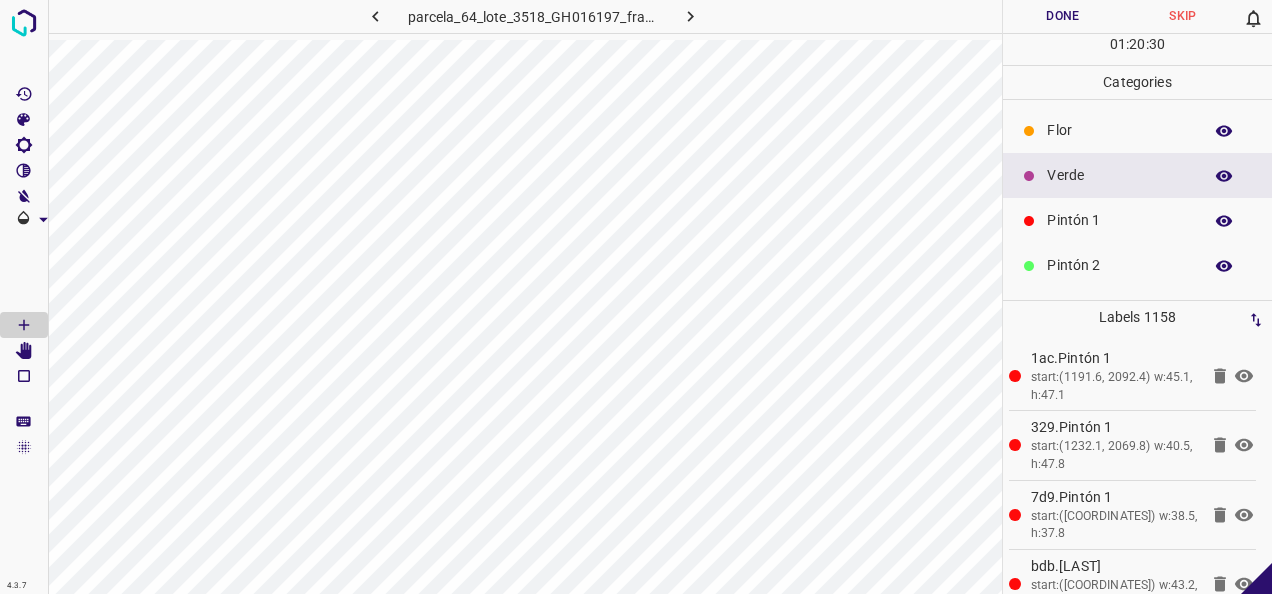 click on "Pintón 1" at bounding box center (1137, 220) 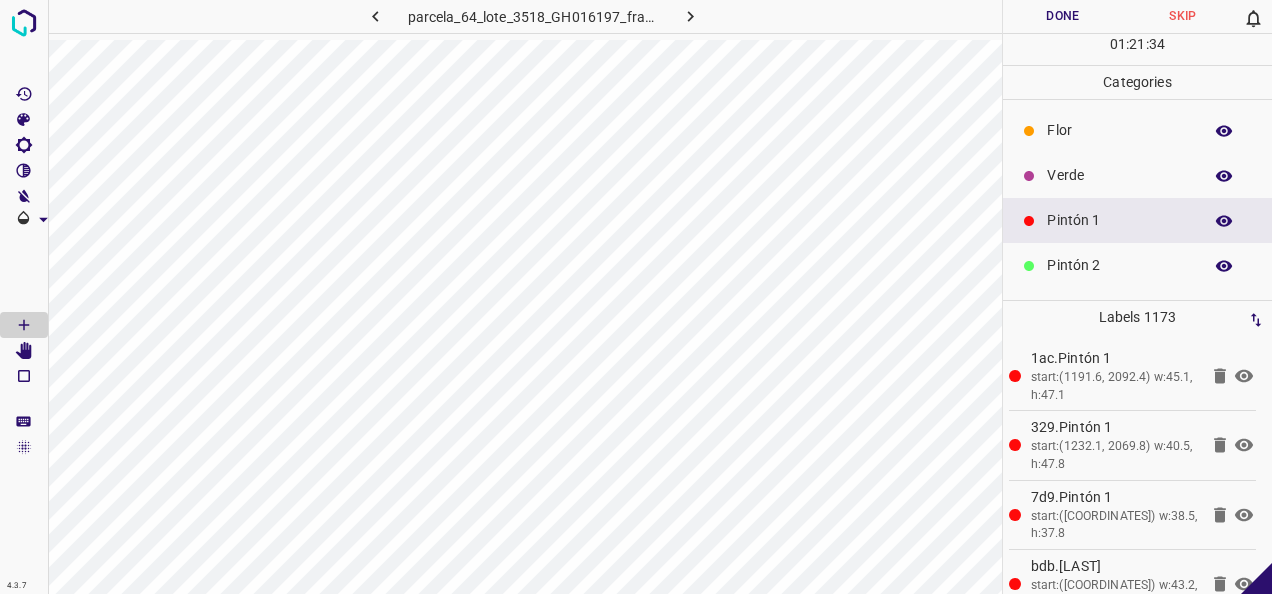scroll, scrollTop: 800, scrollLeft: 0, axis: vertical 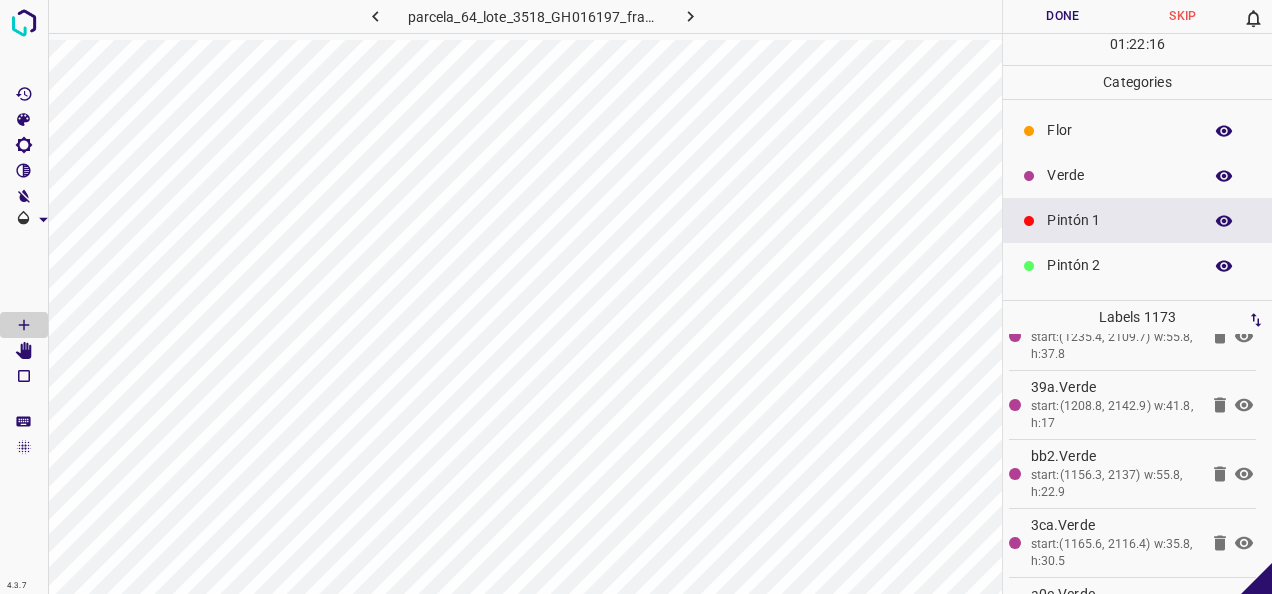 click on "Verde" at bounding box center (1137, 175) 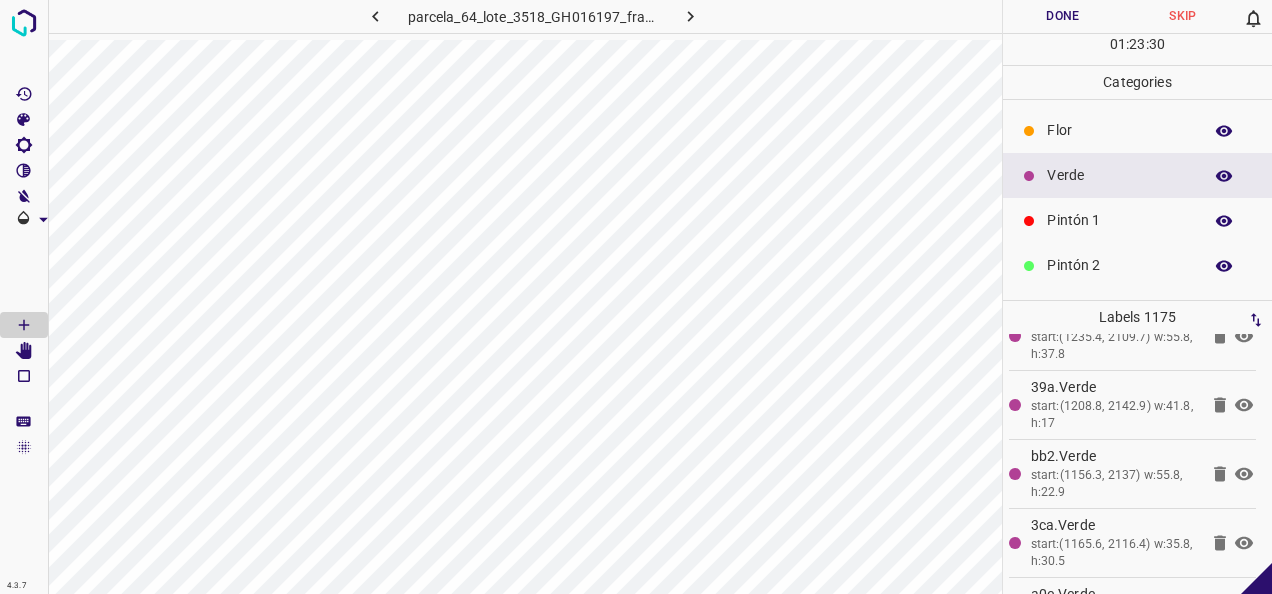 click on "Done" at bounding box center [1063, 16] 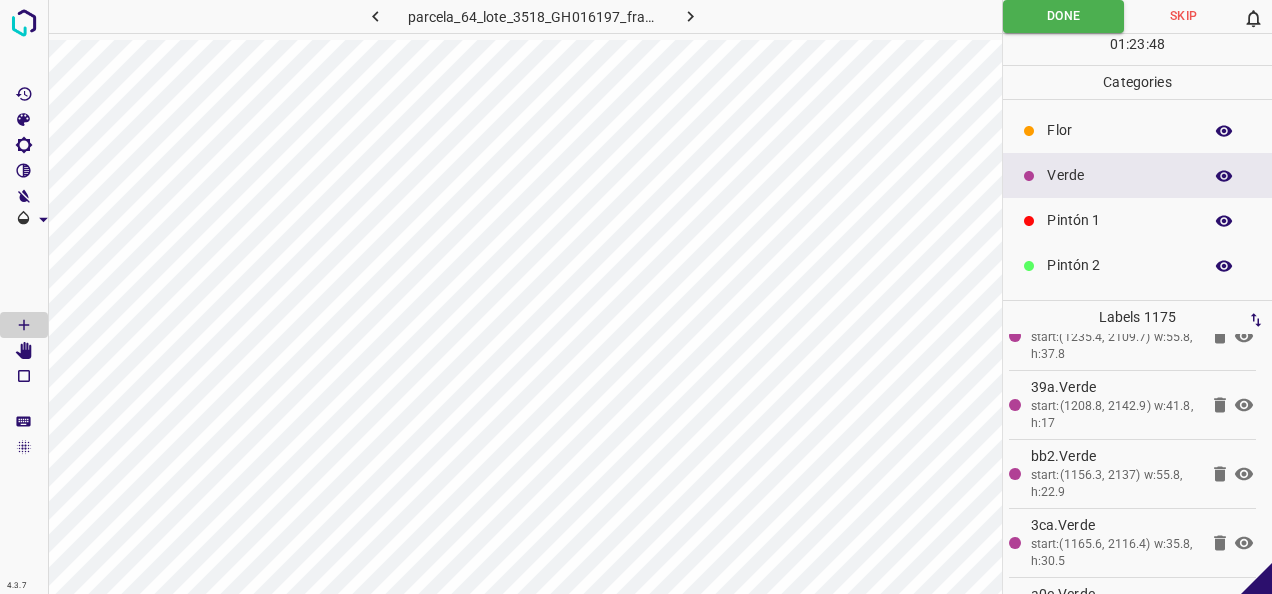 click on "4.3.7 parcela_64_lote_3518_GH016197_frame_00093_89956.jpg Done Skip 0 01   : 23   : 48   Categories Flor Verde Pintón 1 Pintón 2 Pintón 3 Rosado Guinda Azul Labels   1175 1ac.Pintón 1
start:(1191.6, 2092.4)
w:45.1, h:47.1
329.Pintón 1
start:(1232.1, 2069.8)
w:40.5, h:47.8
7d9.Pintón 1
start:(1319.9, 2105.7)
w:38.5, h:37.8
bdb.Pintón 1
start:(1308.6, 2065.2)
w:43.2, h:45.8
7e7.Pintón 1
start:(1202.2, 1968.1)
w:47.8, h:41.2
927.Pintón 1
start:(1230.1, 1928.9)
w:49.1, h:49.8
c60.Flor
start:(1289.3, 1964.8)
w:27.9, h:33.2
3dc.Verde
start:(1054, 2081.1)
w:39.2, h:39.8
3db.Verde
start:(1072.6, 2111.7)
w:34.5, h:31.2
80f.Verde
start:(1088.5, 2076.5)
w:47.1, h:38.5
ca2.Verde
start:(1101.2, 2041.9)
w:32.5, h:38.5
b46.Verde 39a.Verde bb2.Verde 1 Flor" at bounding box center (636, 297) 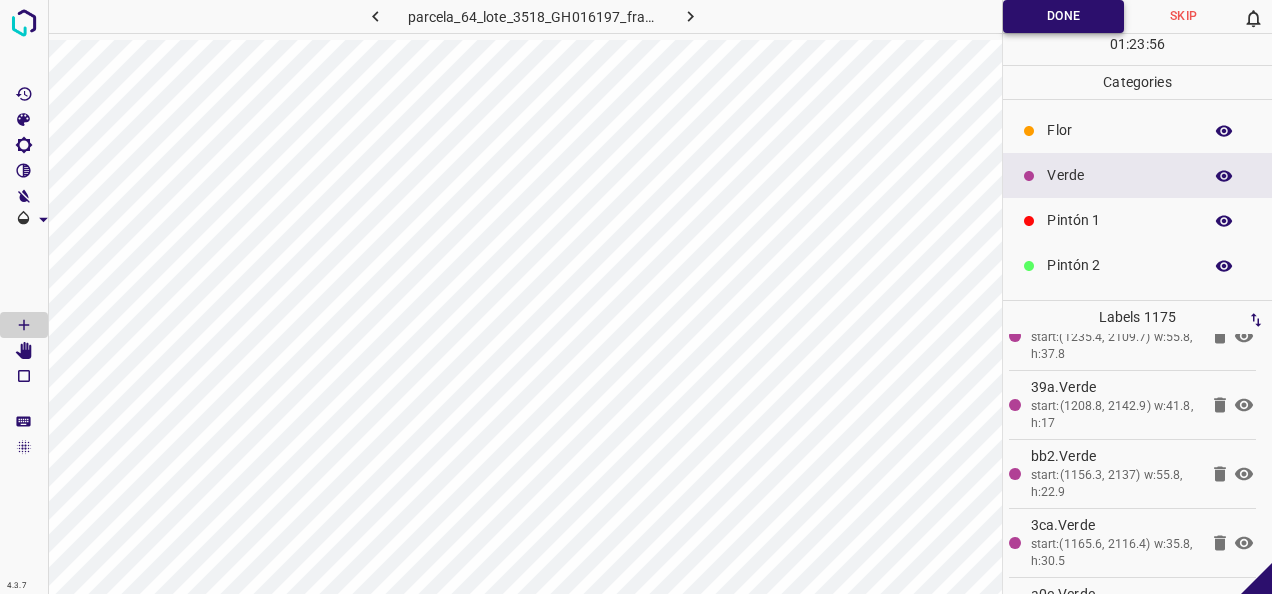 click on "Done" at bounding box center (1063, 16) 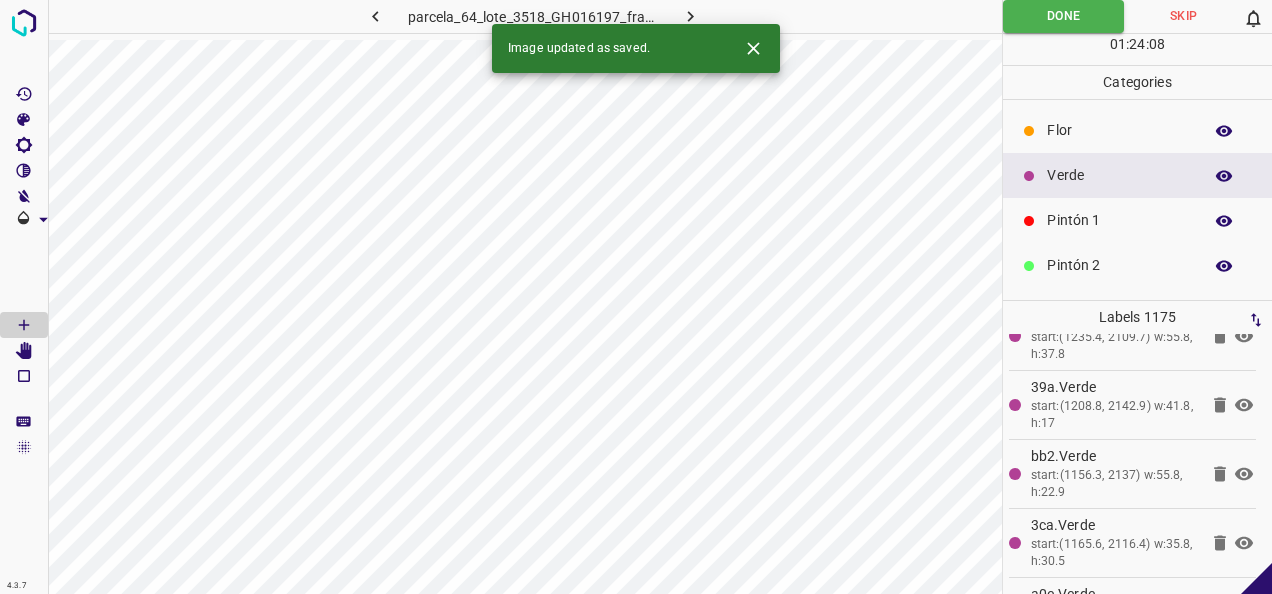 click at bounding box center (690, 16) 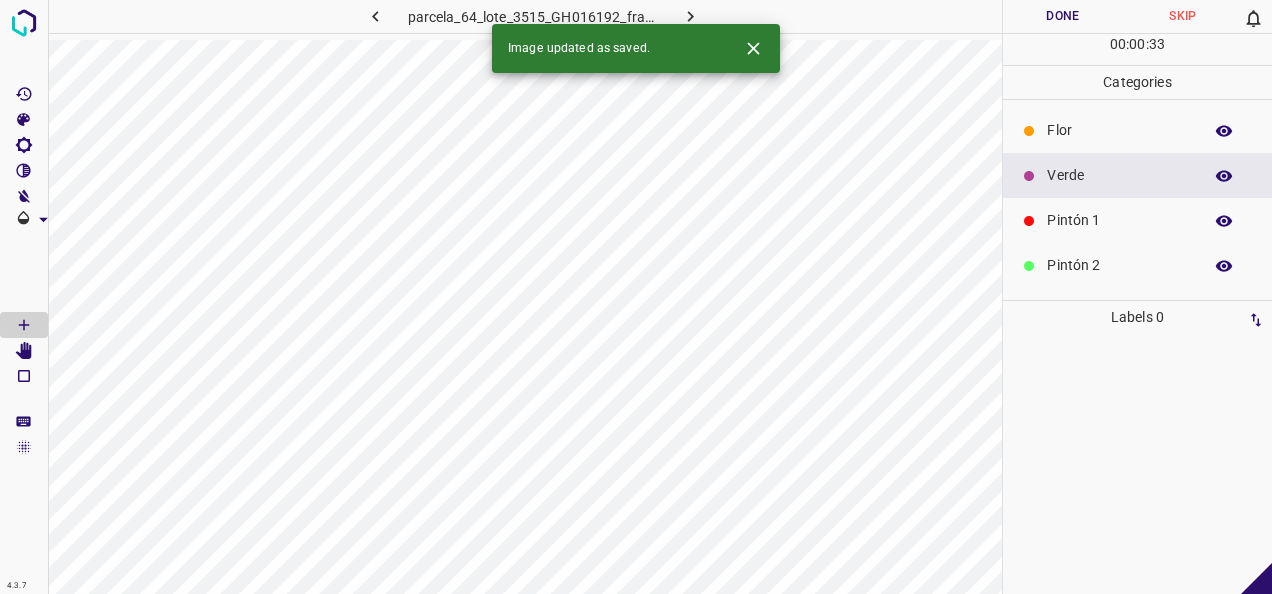 scroll, scrollTop: 0, scrollLeft: 0, axis: both 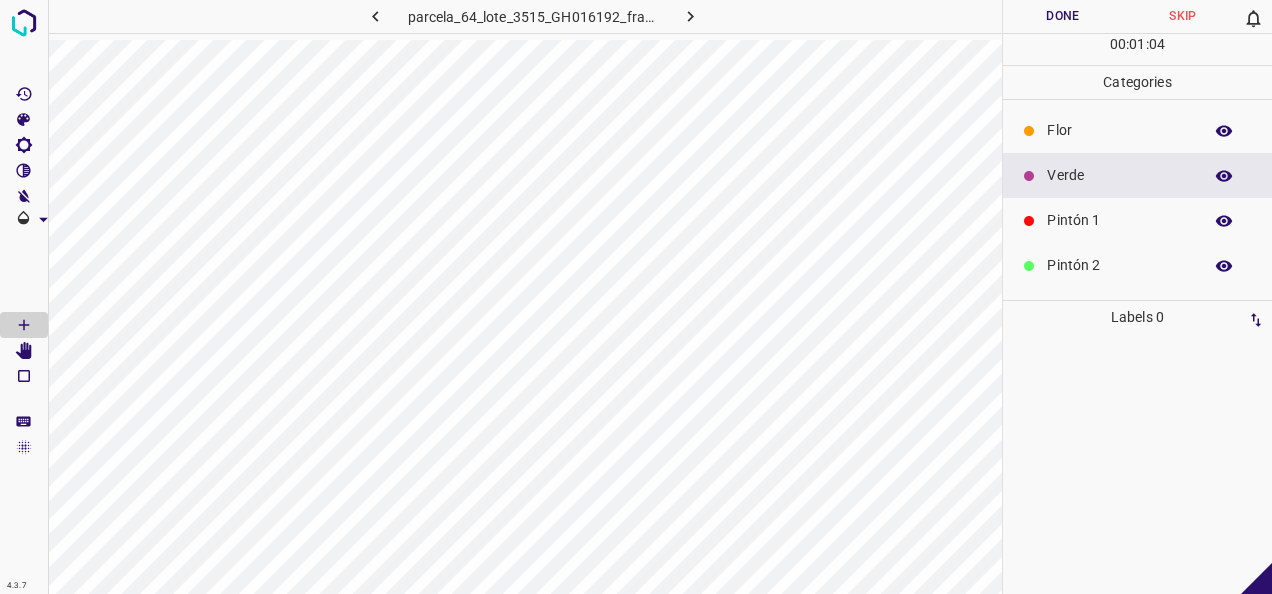 click on "Pintón 1" at bounding box center (1137, 220) 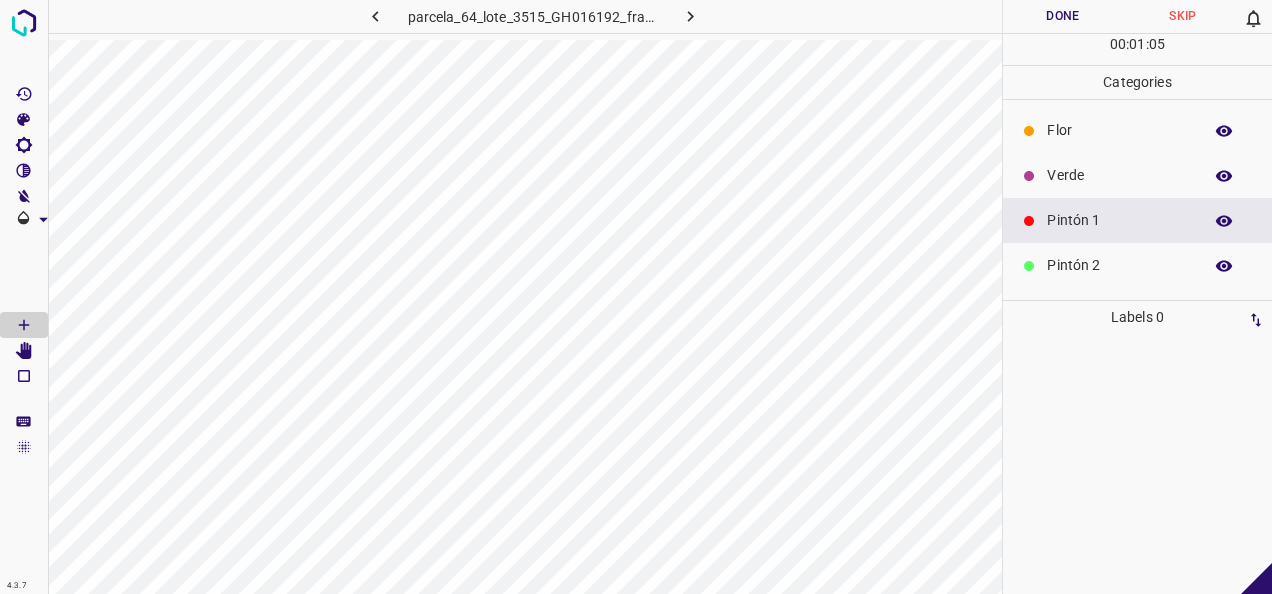 click on "Flor Verde Pintón 1 Pintón 2 Pintón 3 Rosado Guinda Azul" at bounding box center [1137, 288] 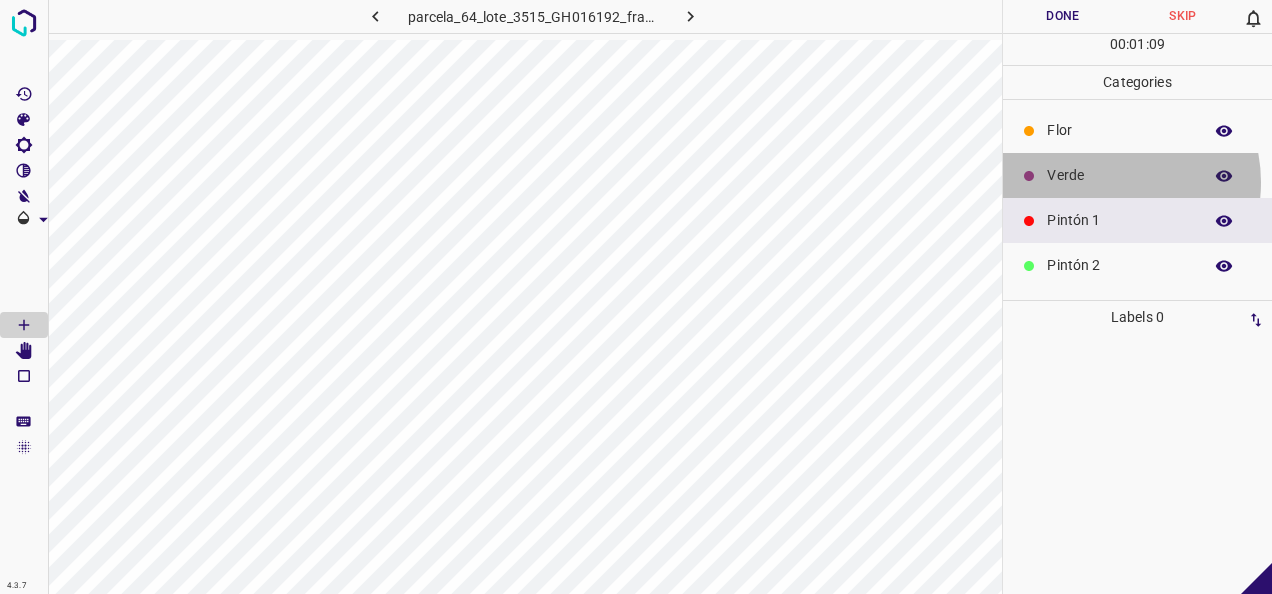 click on "Verde" at bounding box center (1119, 175) 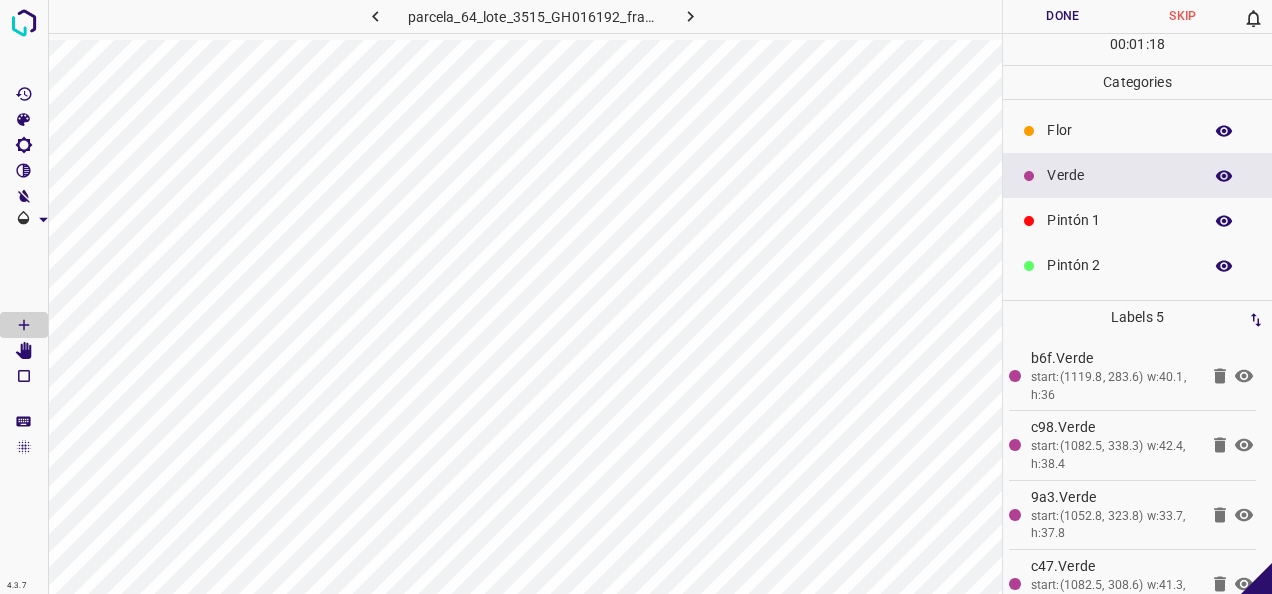 click on "Pintón 2" at bounding box center [1137, 265] 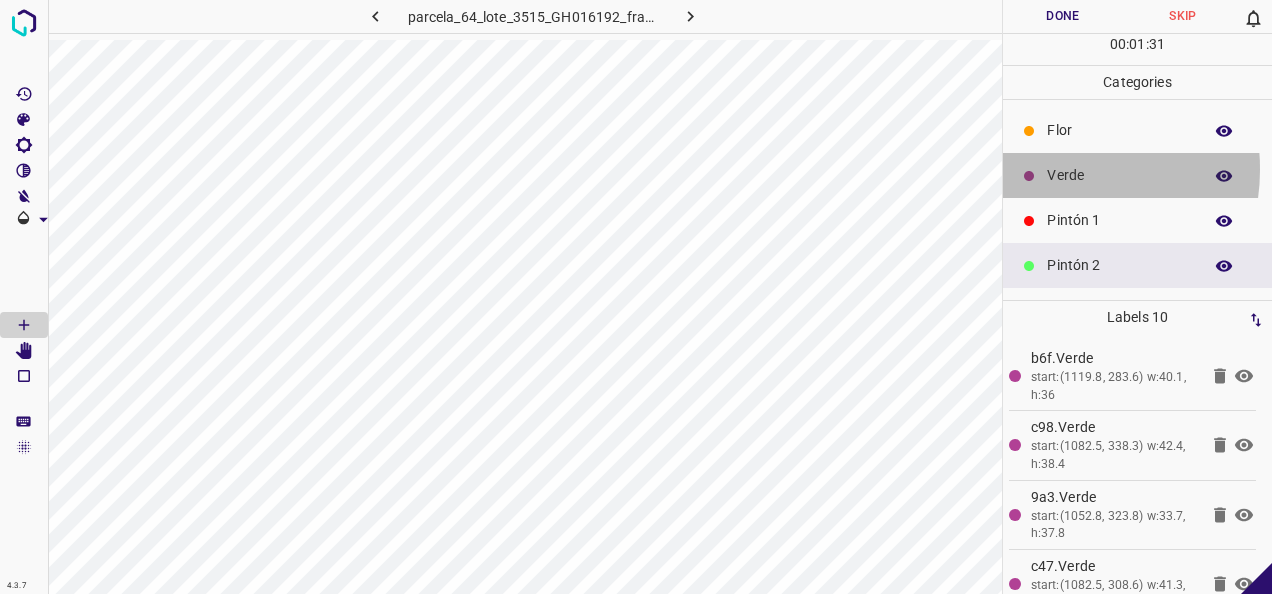 click on "Verde" at bounding box center (1119, 175) 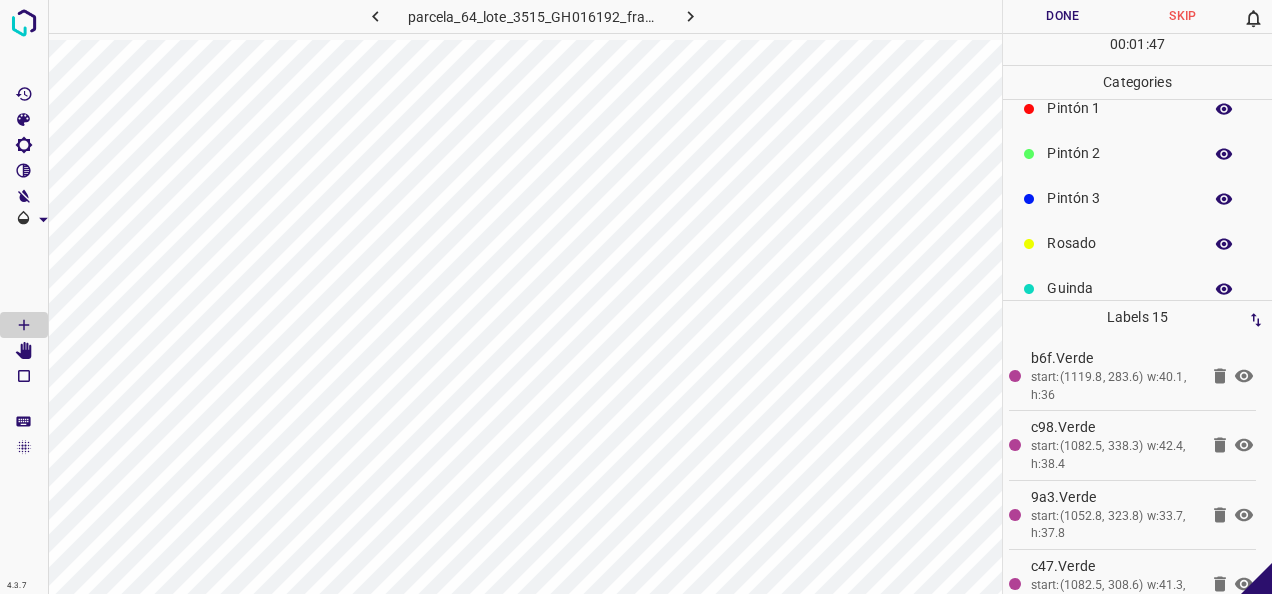 scroll, scrollTop: 176, scrollLeft: 0, axis: vertical 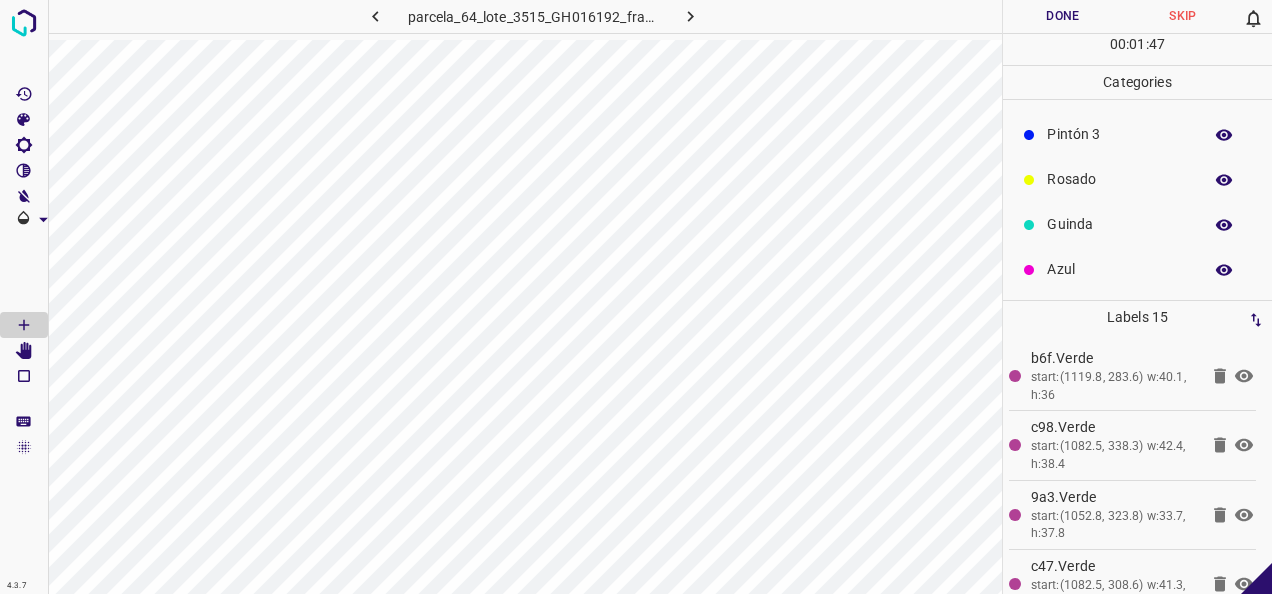 click on "Guinda" at bounding box center [1119, 224] 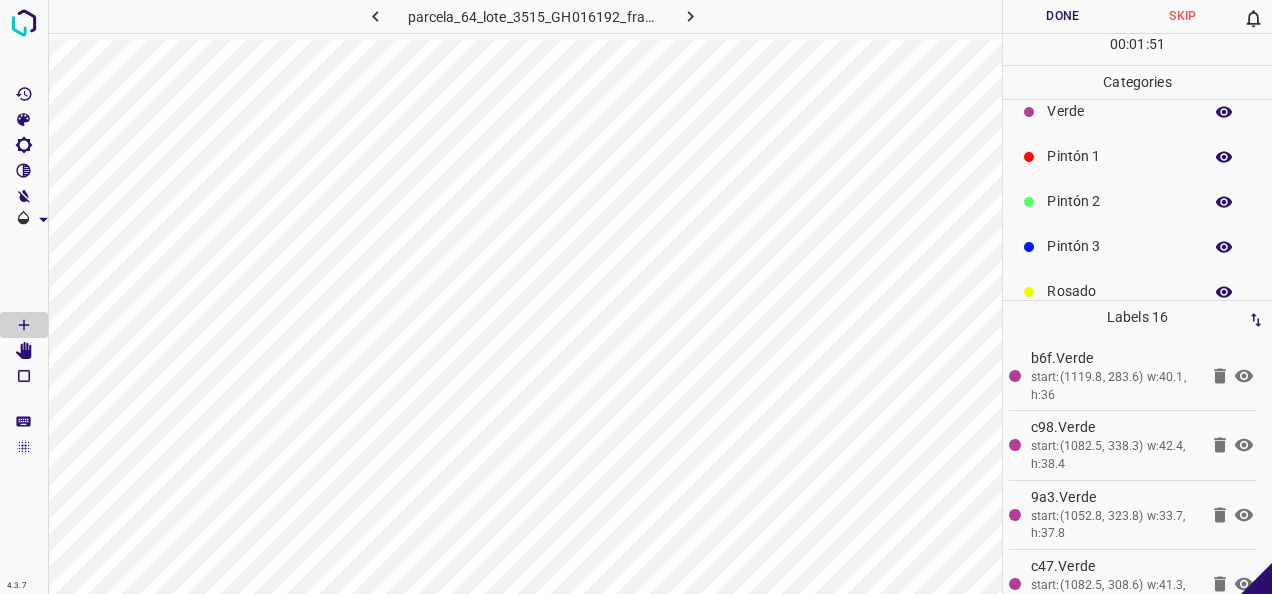 scroll, scrollTop: 0, scrollLeft: 0, axis: both 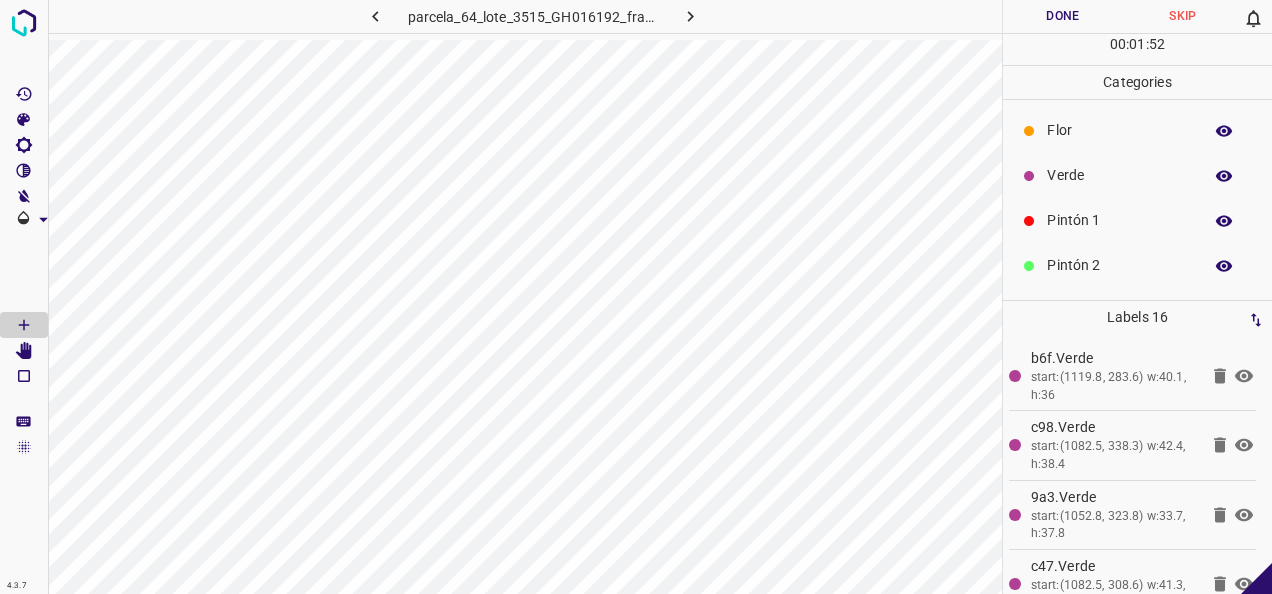 click on "Flor" at bounding box center (1119, 130) 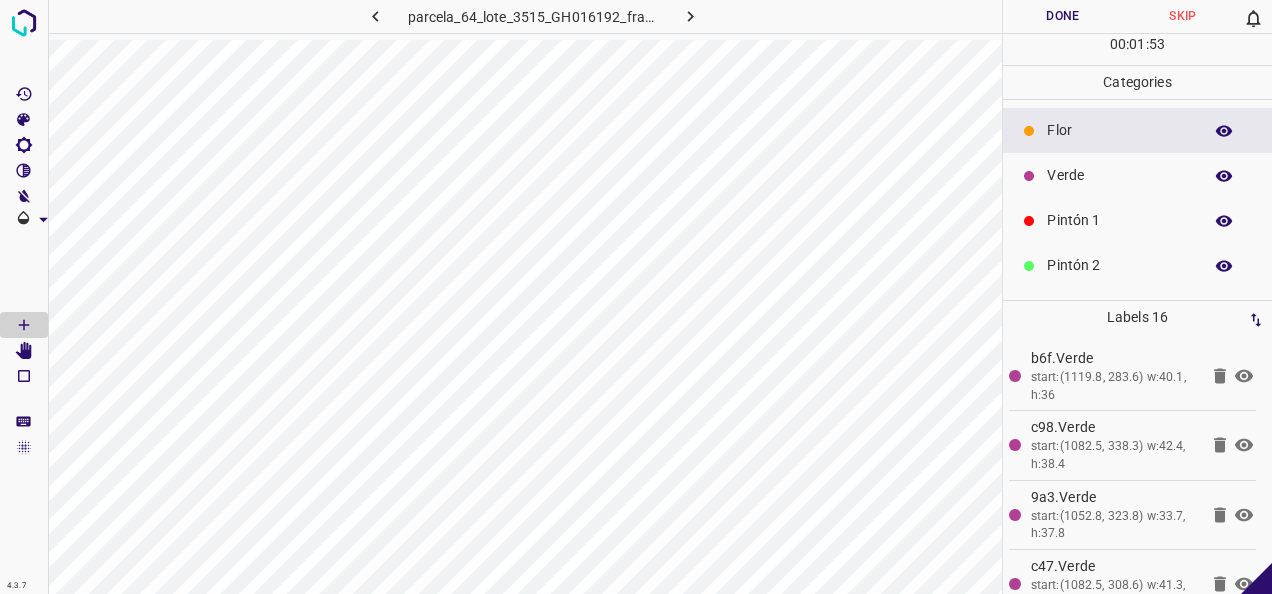 click on "Verde" at bounding box center [1137, 175] 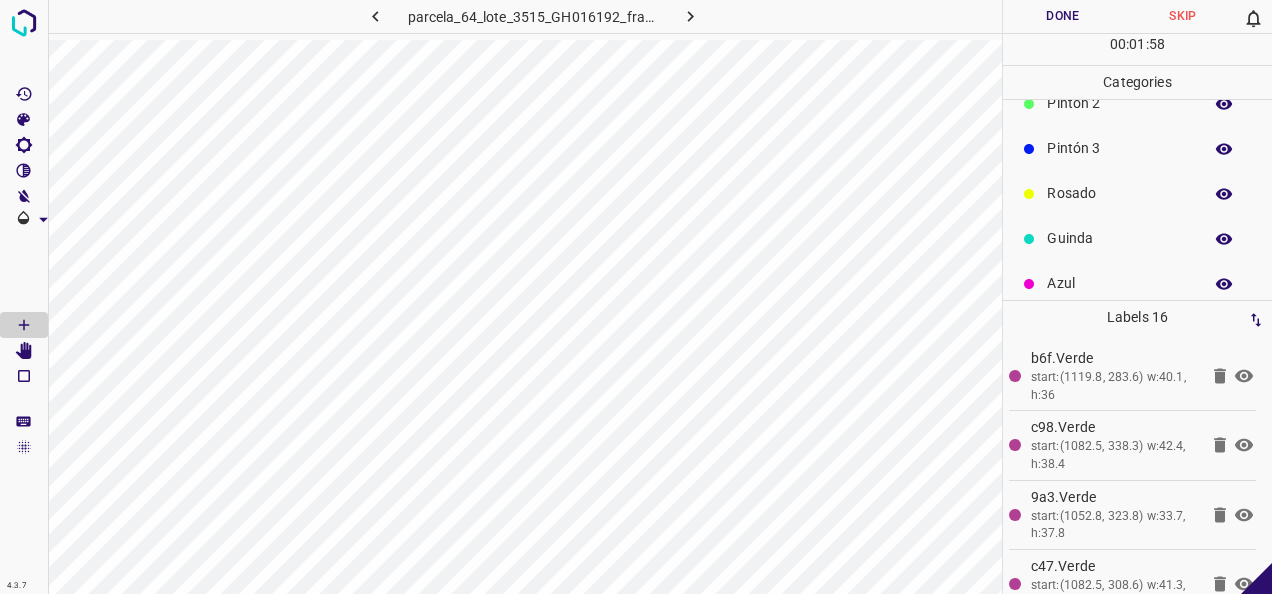 scroll, scrollTop: 176, scrollLeft: 0, axis: vertical 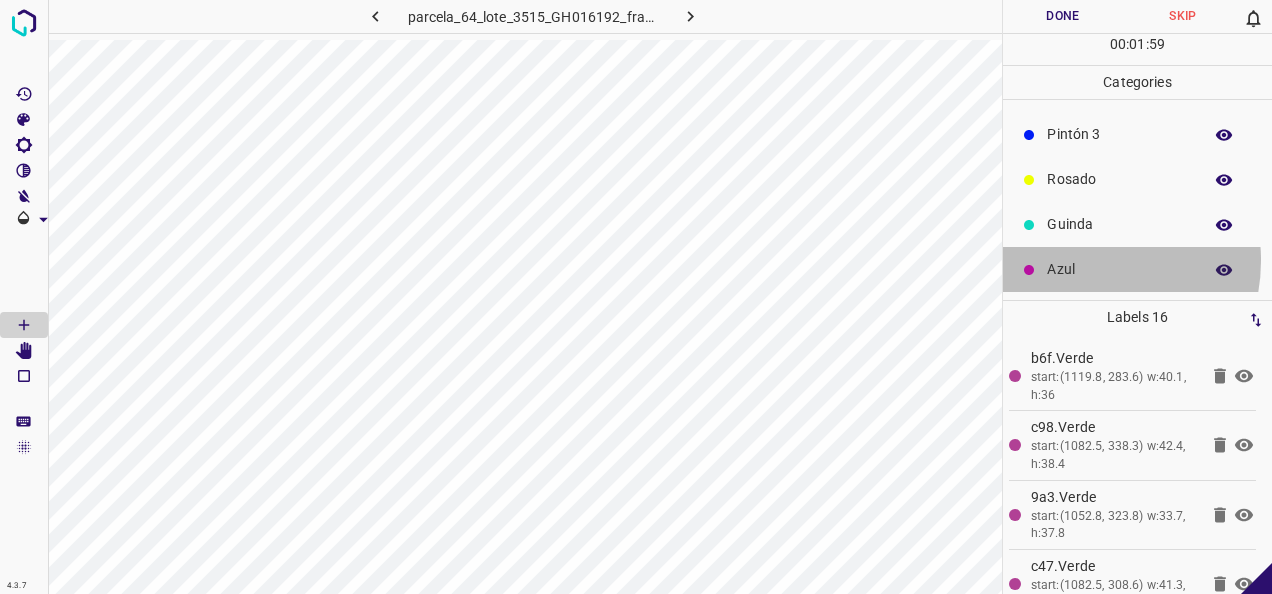 click on "Azul" at bounding box center (1119, 269) 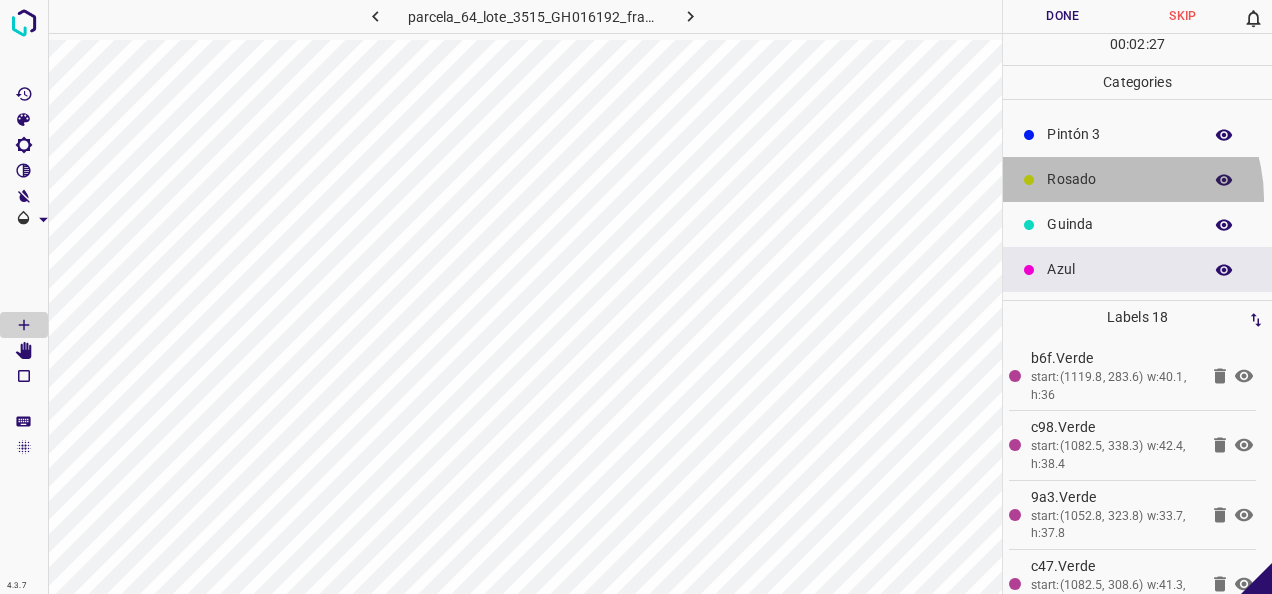 click on "Rosado" at bounding box center (1137, 179) 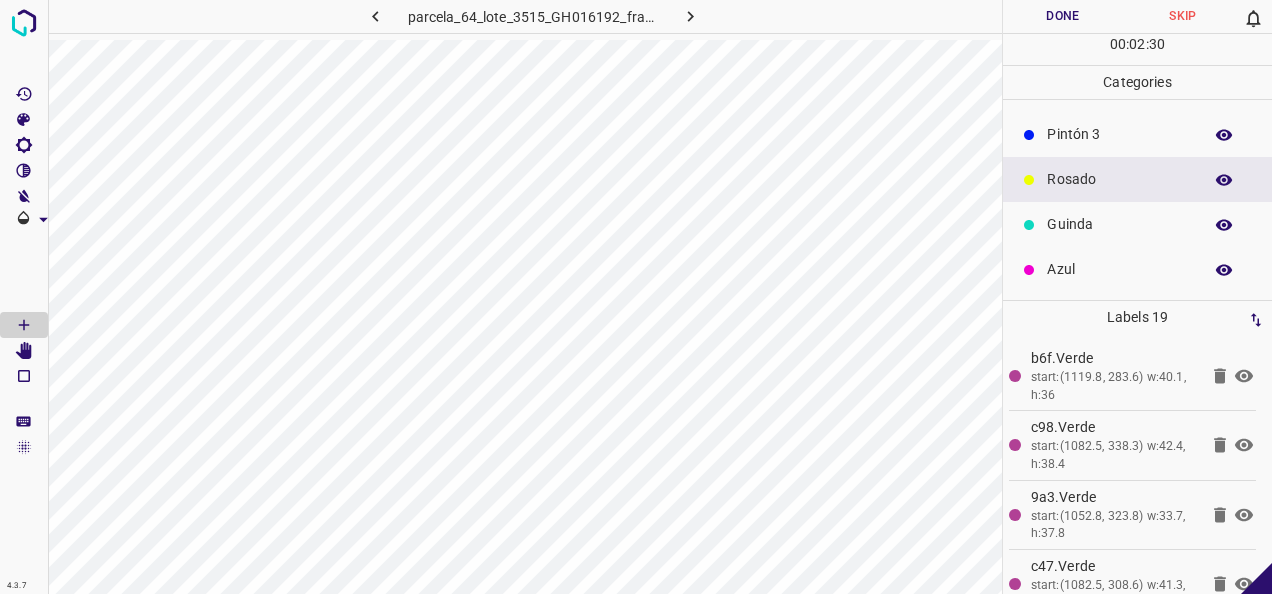 click on "Pintón 3" at bounding box center [1137, 134] 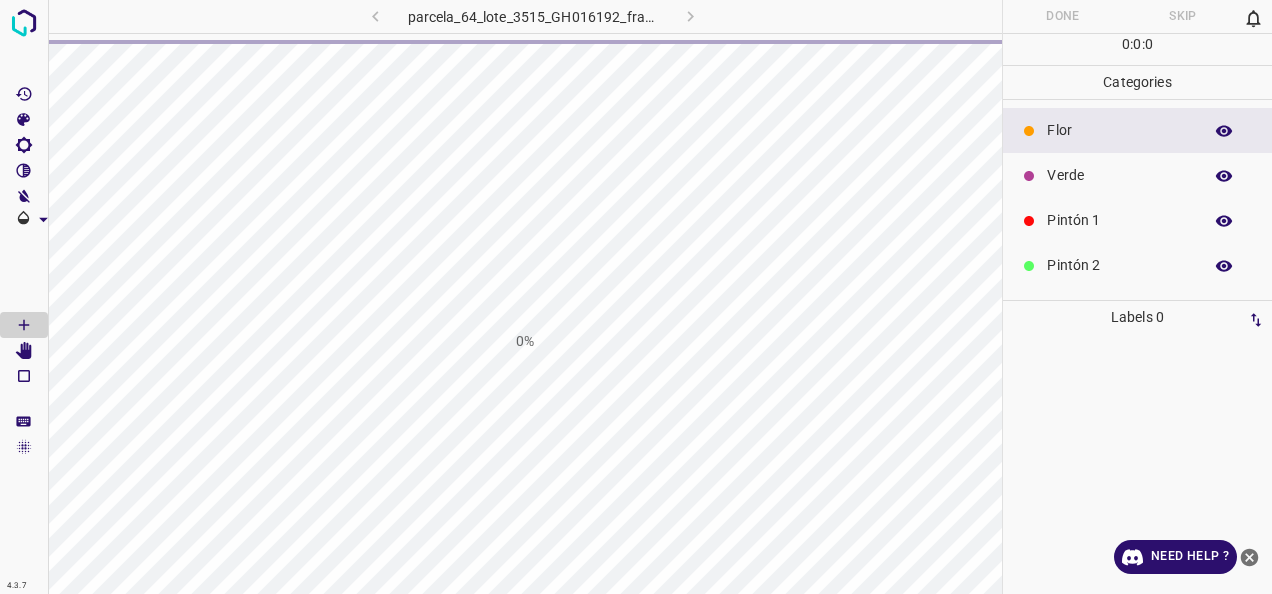scroll, scrollTop: 0, scrollLeft: 0, axis: both 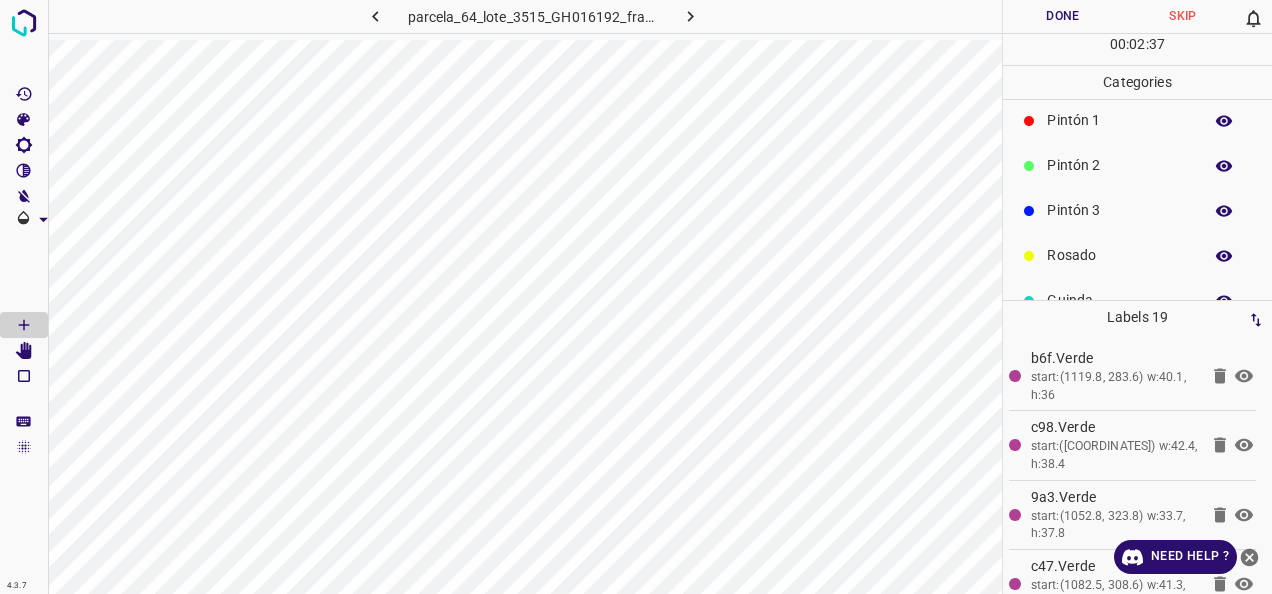 click on "Pintón 3" at bounding box center (1119, 210) 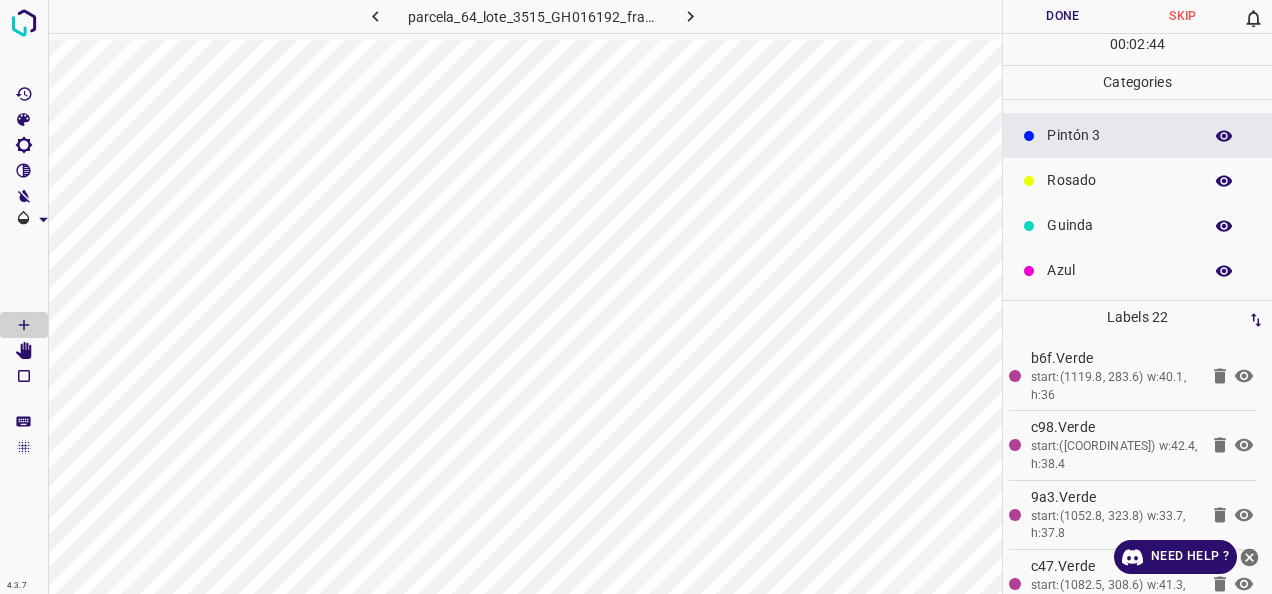 scroll, scrollTop: 176, scrollLeft: 0, axis: vertical 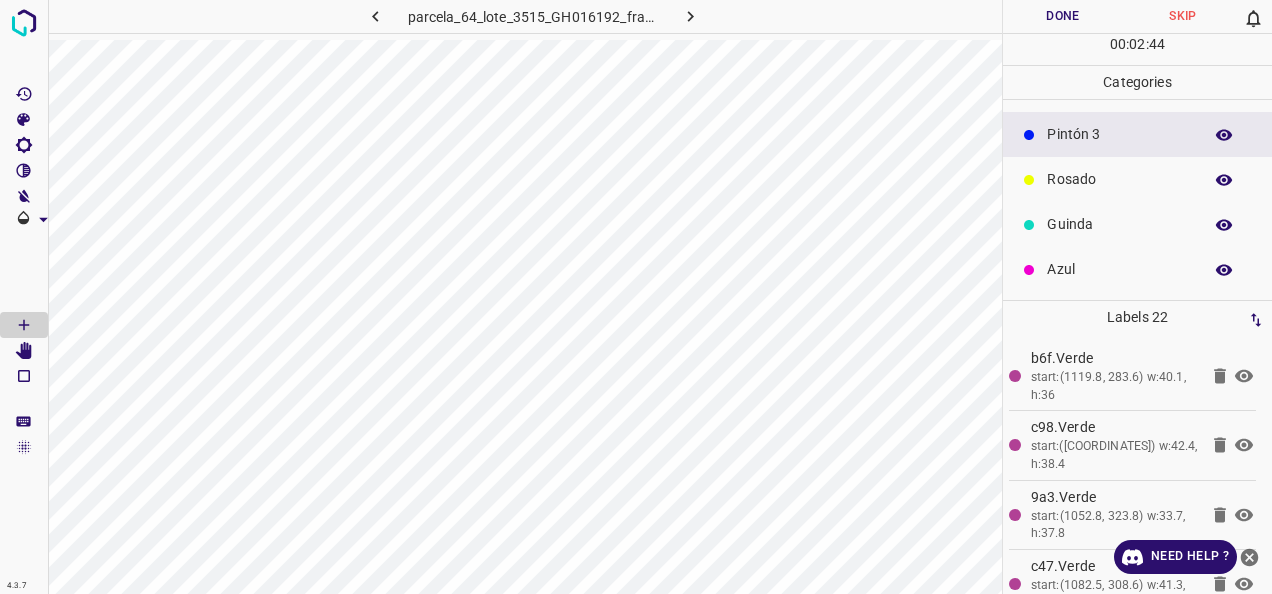 click on "Guinda" at bounding box center (1119, 224) 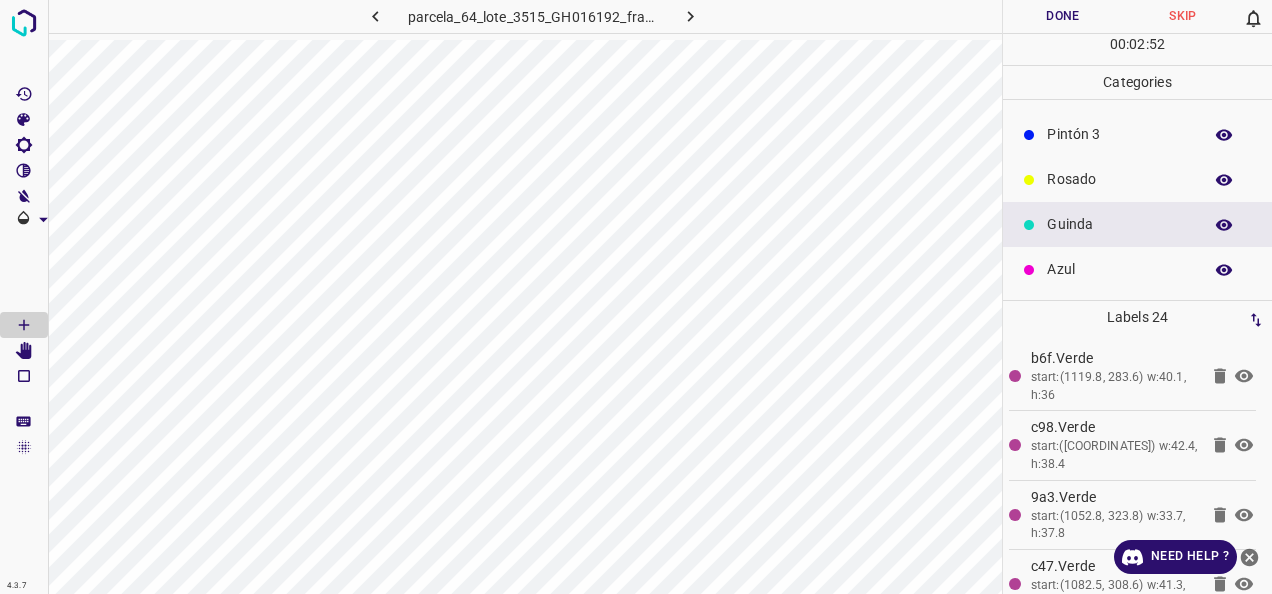 scroll, scrollTop: 76, scrollLeft: 0, axis: vertical 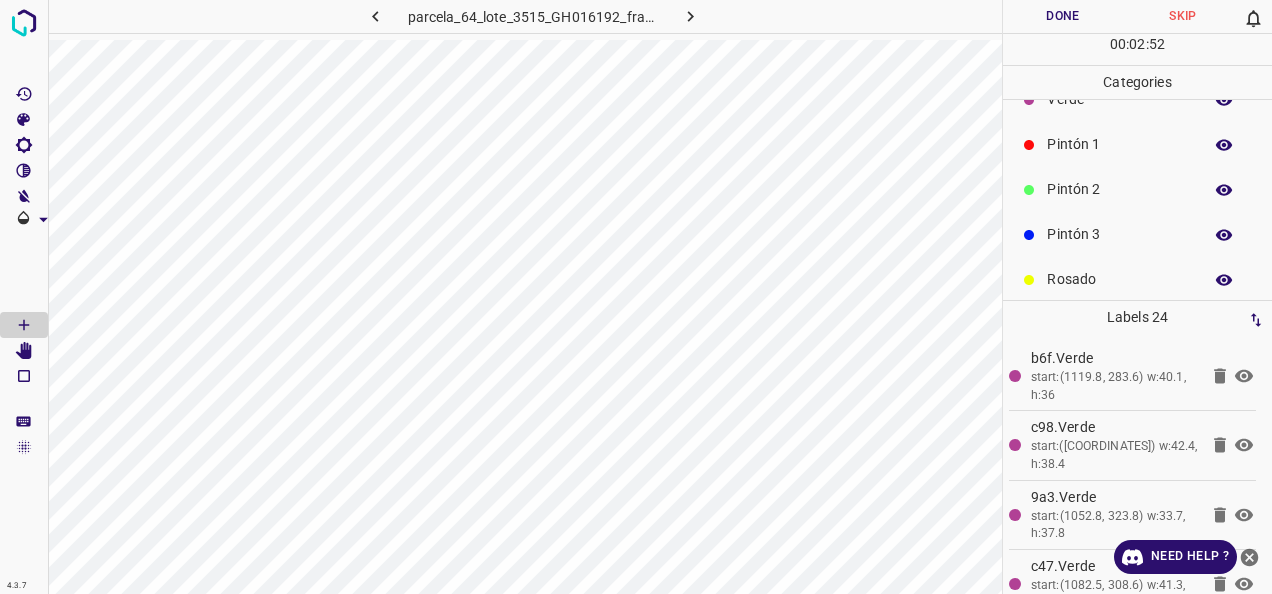 click on "Pintón 2" at bounding box center [1119, 189] 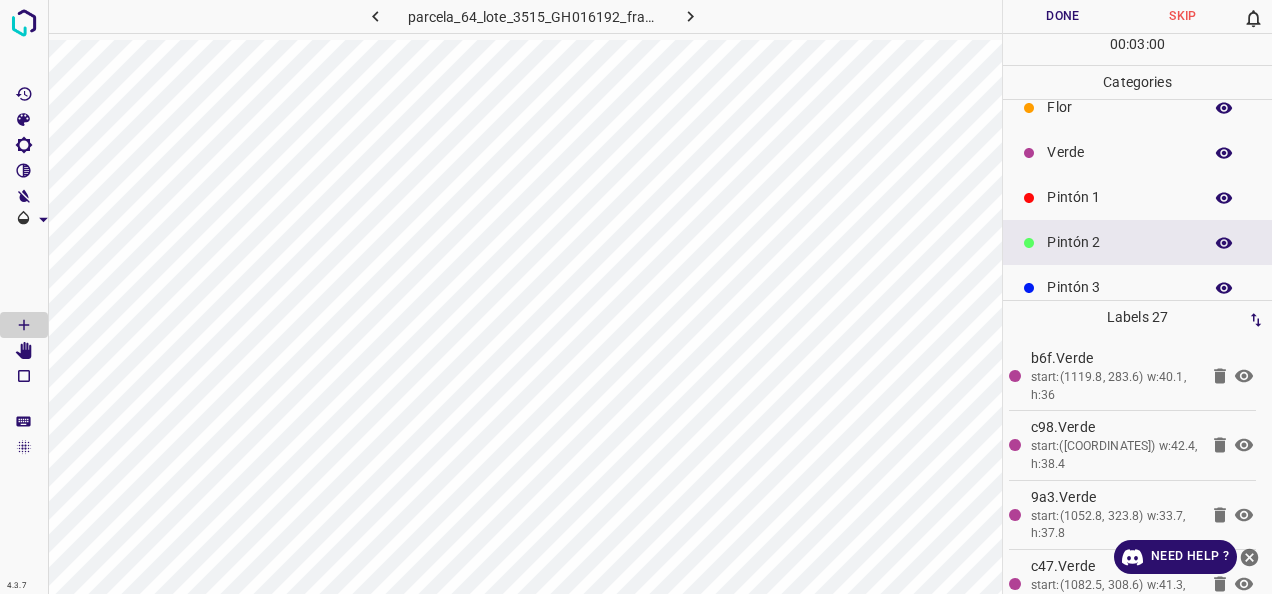 scroll, scrollTop: 0, scrollLeft: 0, axis: both 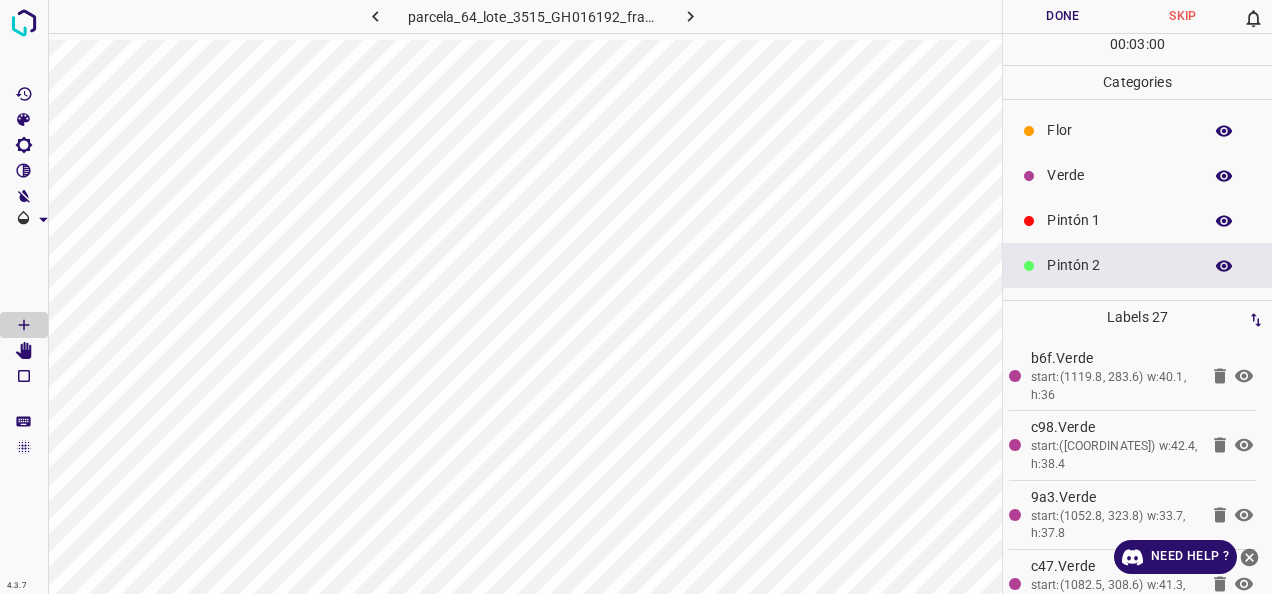 click on "Flor" at bounding box center [1119, 130] 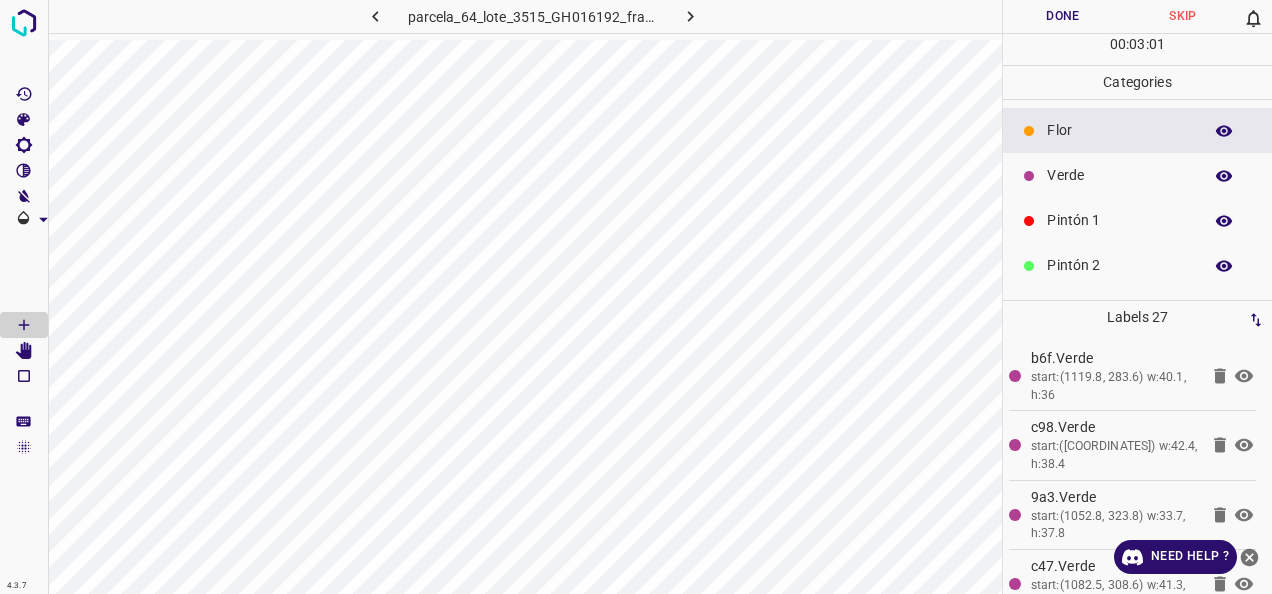 click on "Verde" at bounding box center (1119, 175) 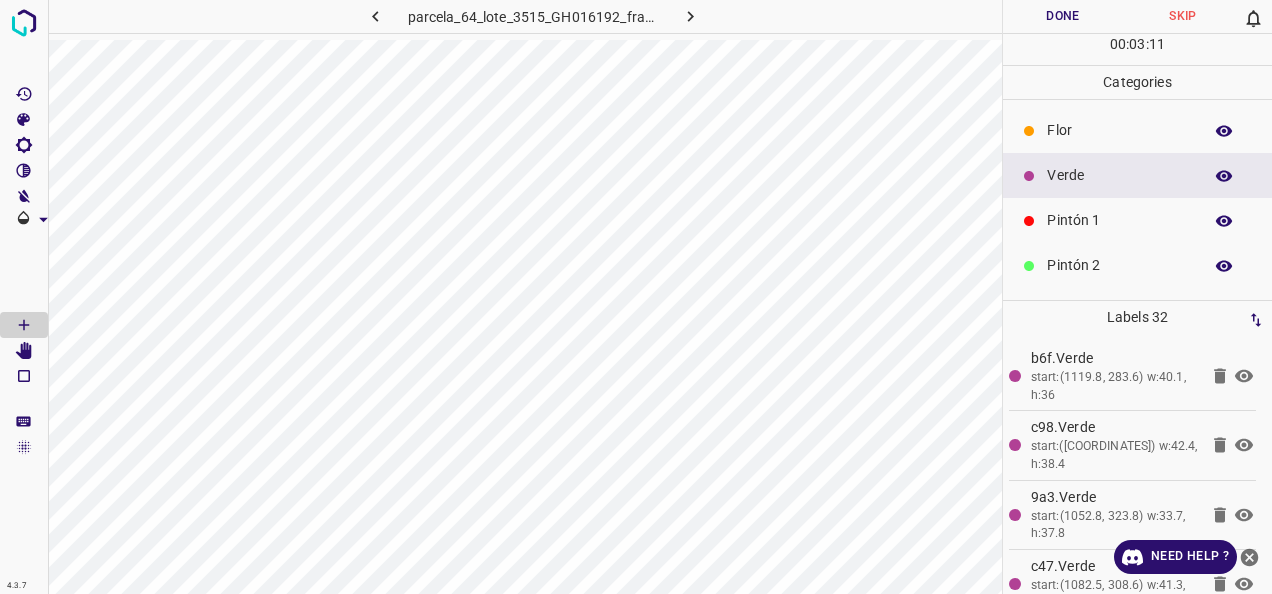 click on "Pintón 1" at bounding box center (1119, 220) 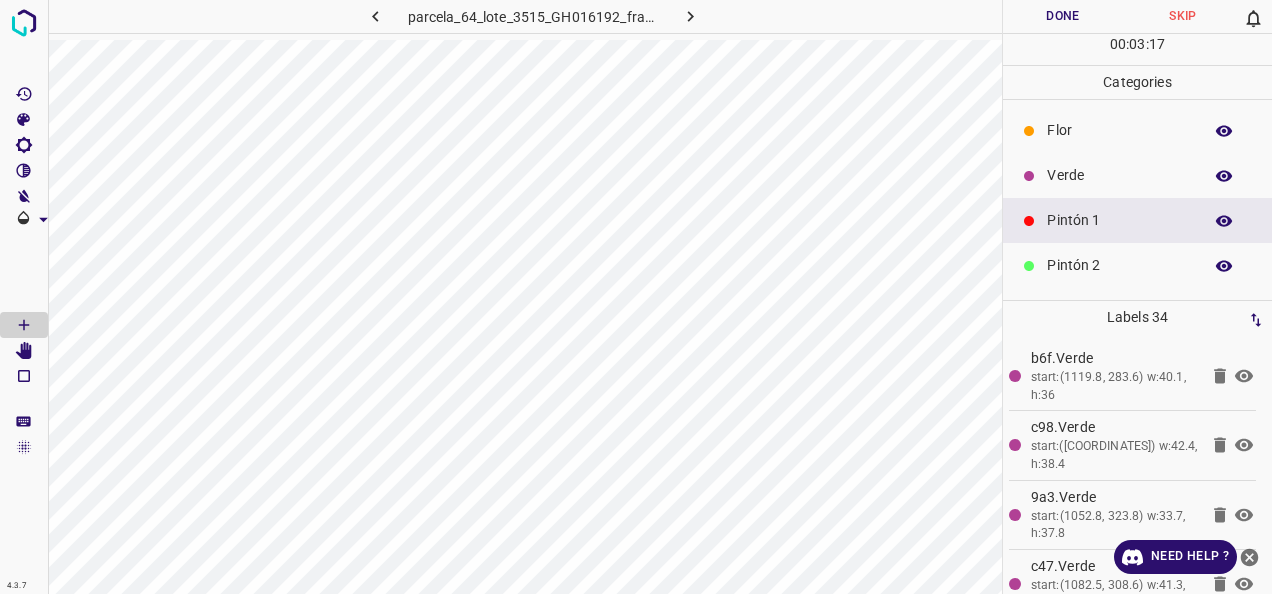 click at bounding box center [1224, 266] 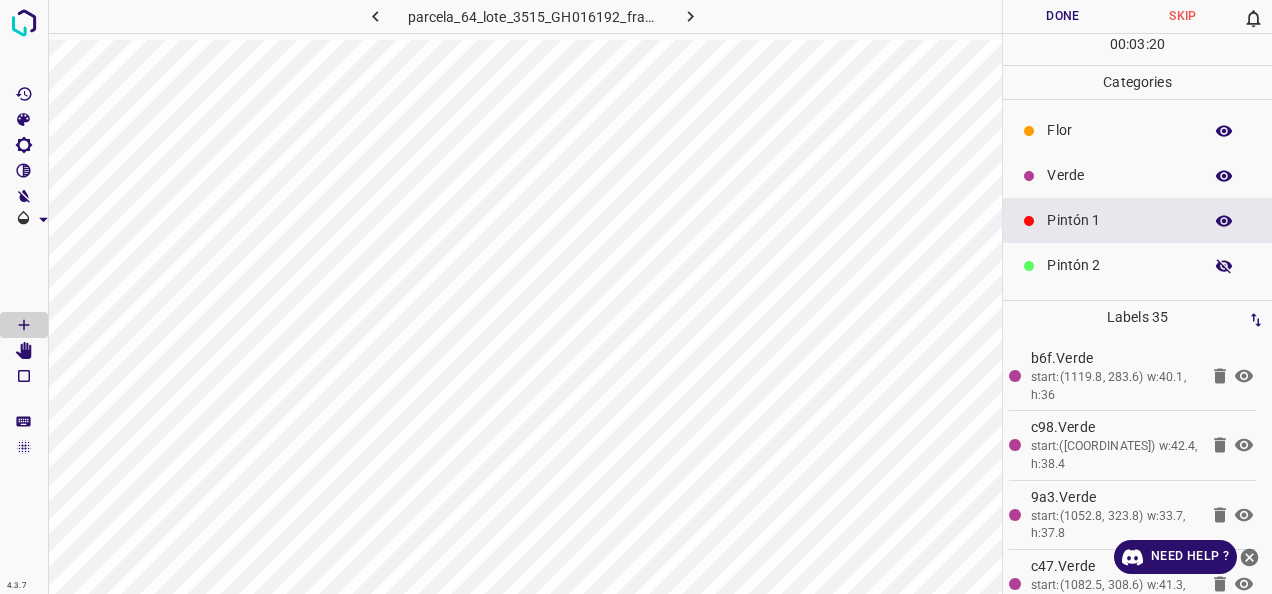 drag, startPoint x: 1100, startPoint y: 172, endPoint x: 1077, endPoint y: 171, distance: 23.021729 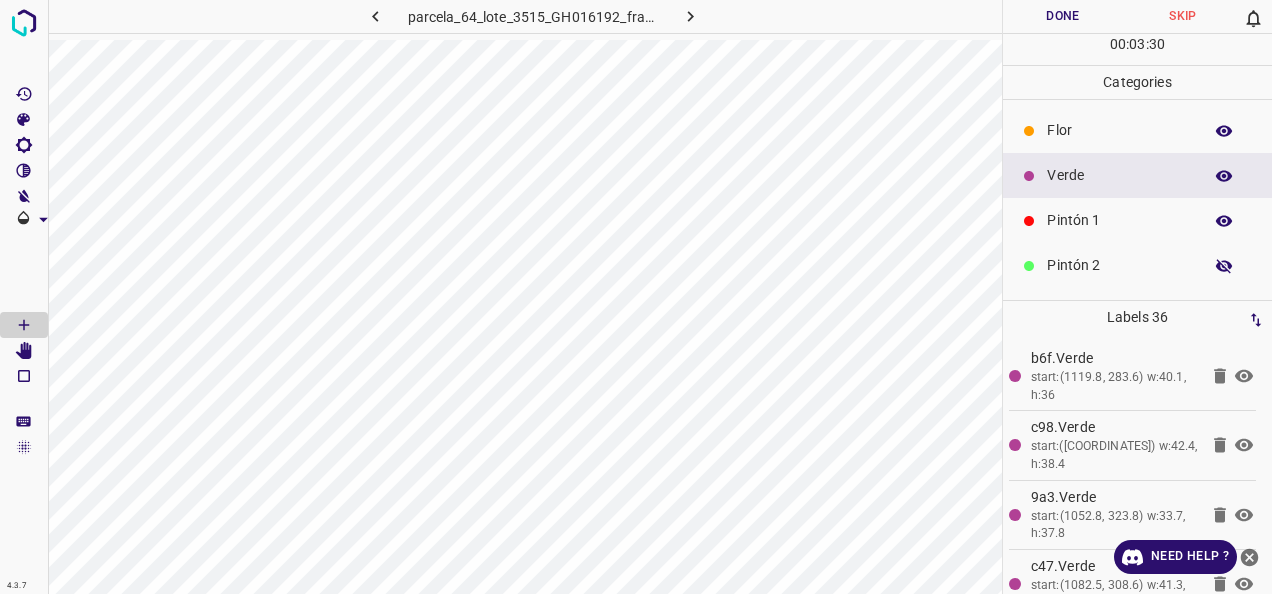 drag, startPoint x: 1027, startPoint y: 228, endPoint x: 1027, endPoint y: 206, distance: 22 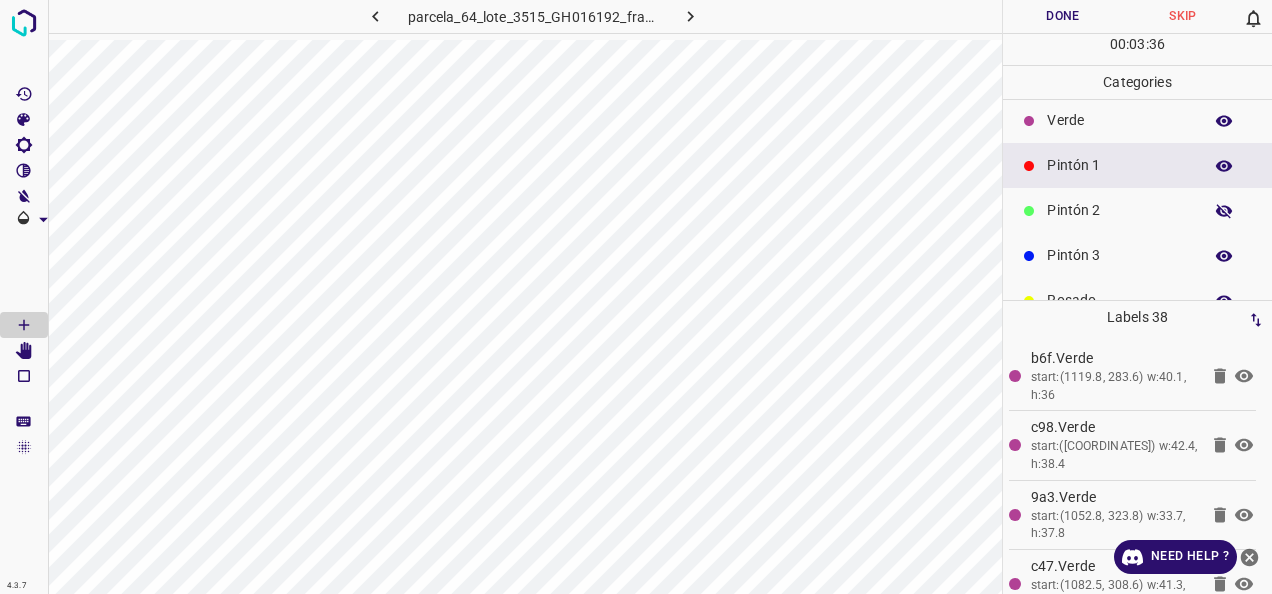 scroll, scrollTop: 100, scrollLeft: 0, axis: vertical 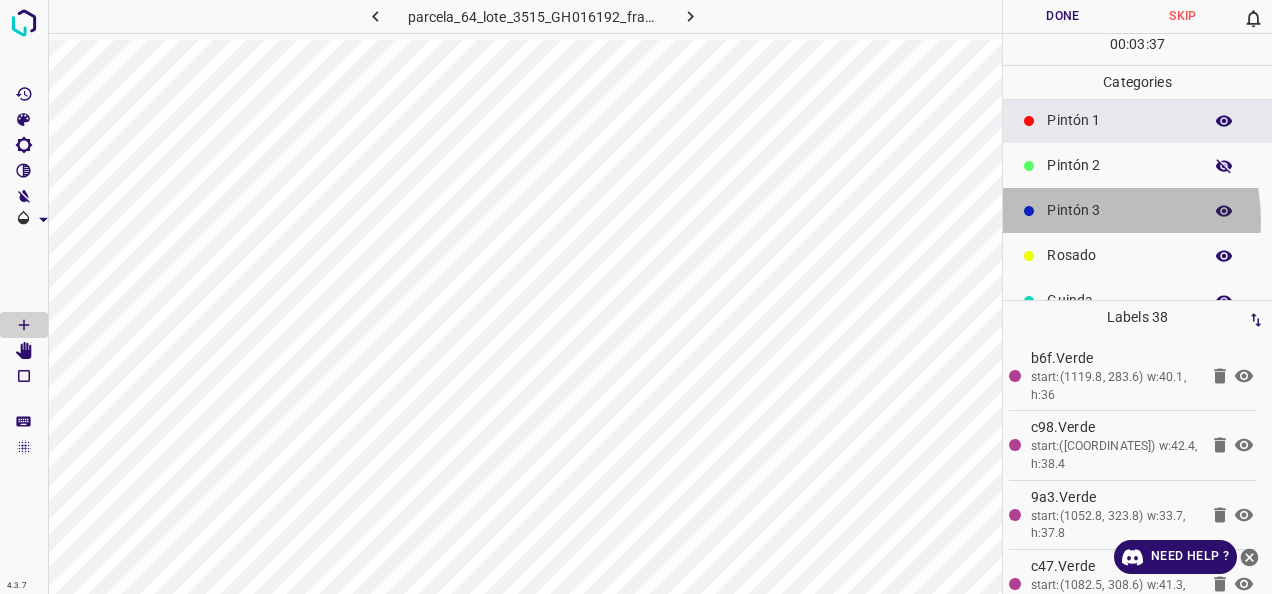 click on "Pintón 3" at bounding box center [1119, 210] 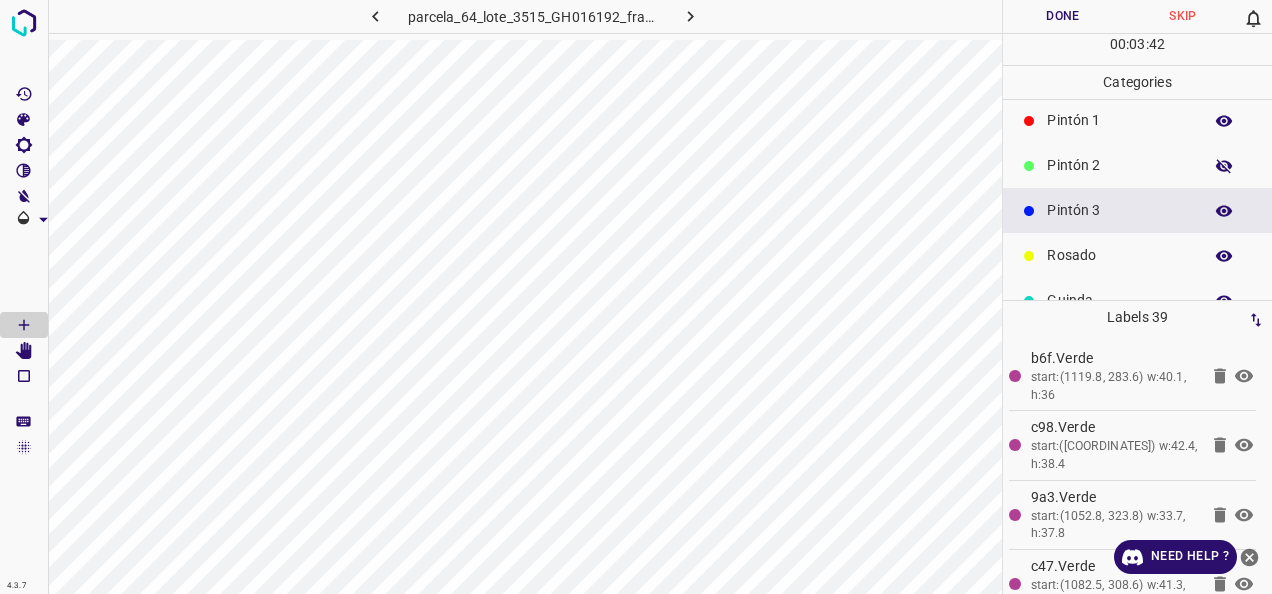 scroll, scrollTop: 176, scrollLeft: 0, axis: vertical 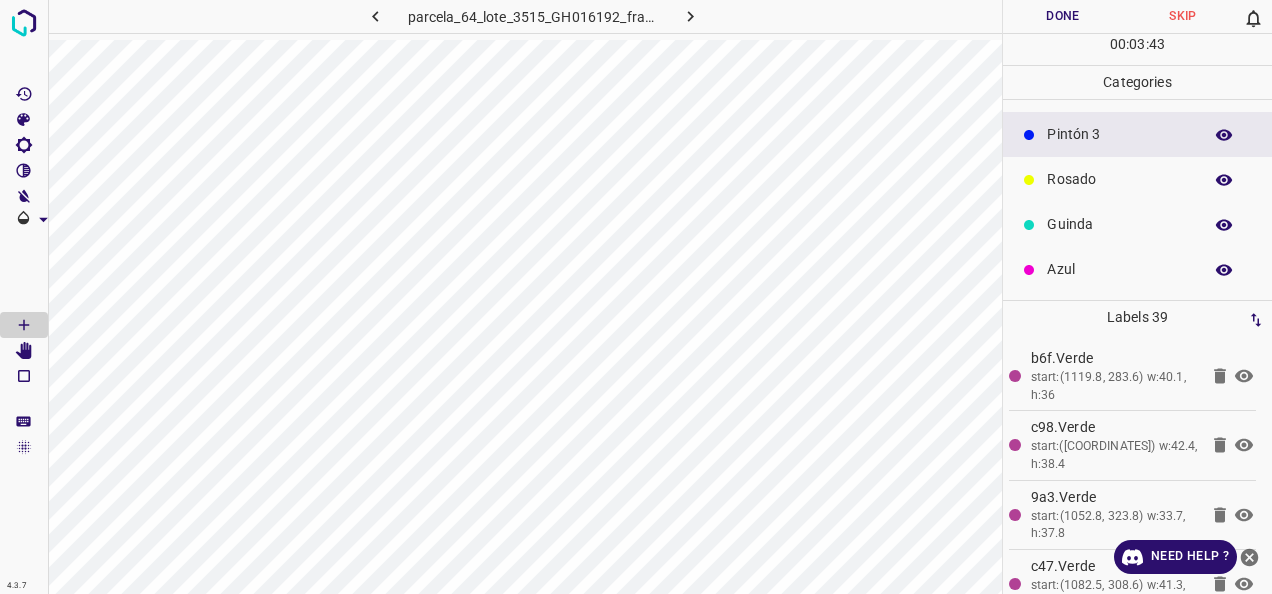 click on "Guinda" at bounding box center (1119, 224) 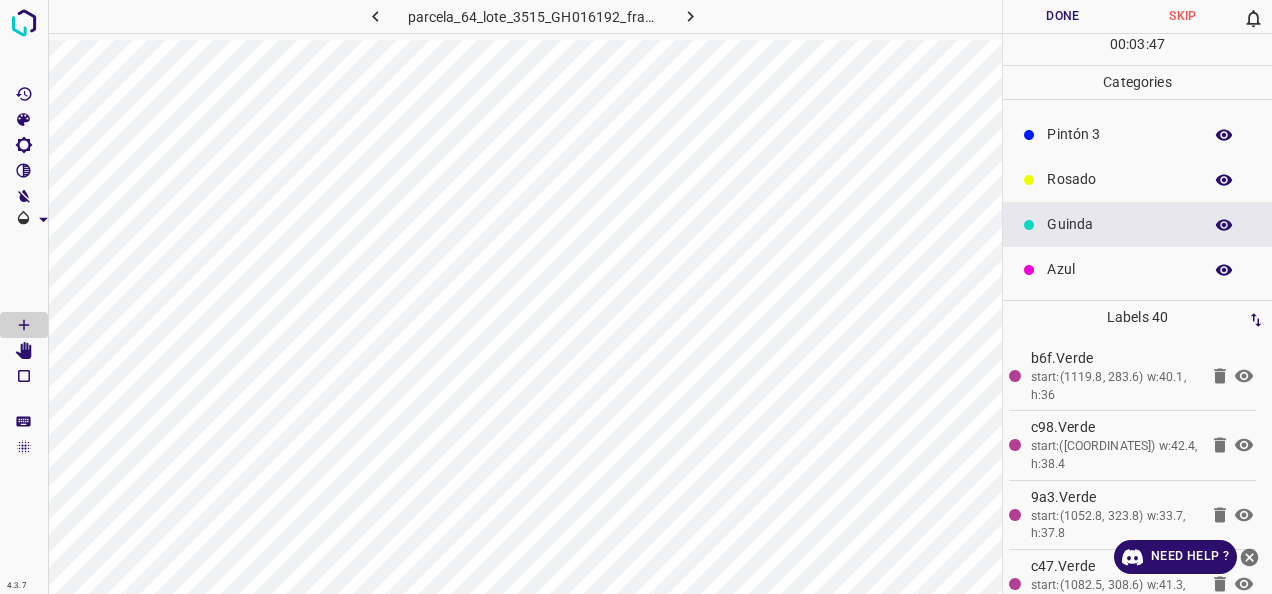 drag, startPoint x: 1091, startPoint y: 276, endPoint x: 1091, endPoint y: 246, distance: 30 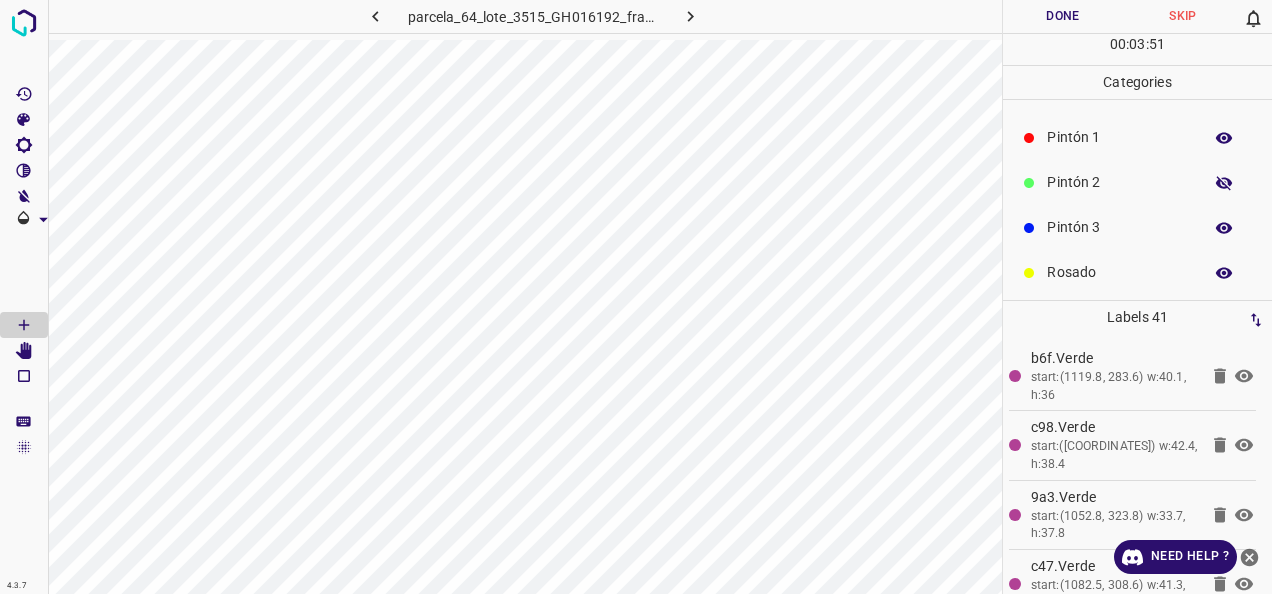 scroll, scrollTop: 0, scrollLeft: 0, axis: both 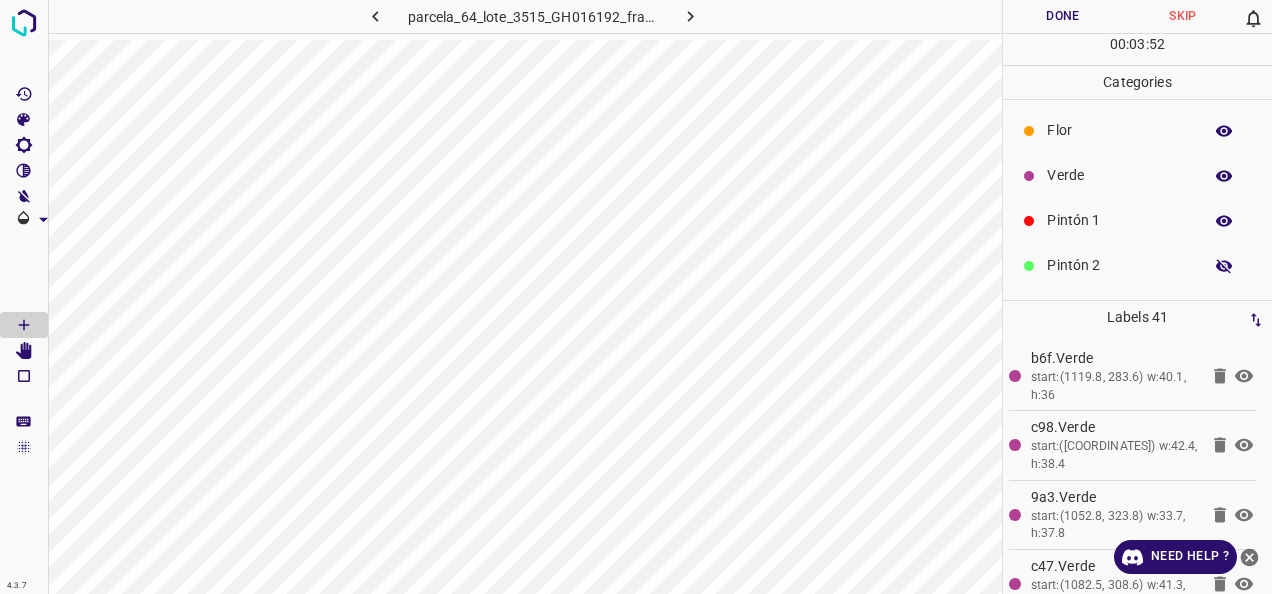 click on "Pintón 1" at bounding box center [1119, 220] 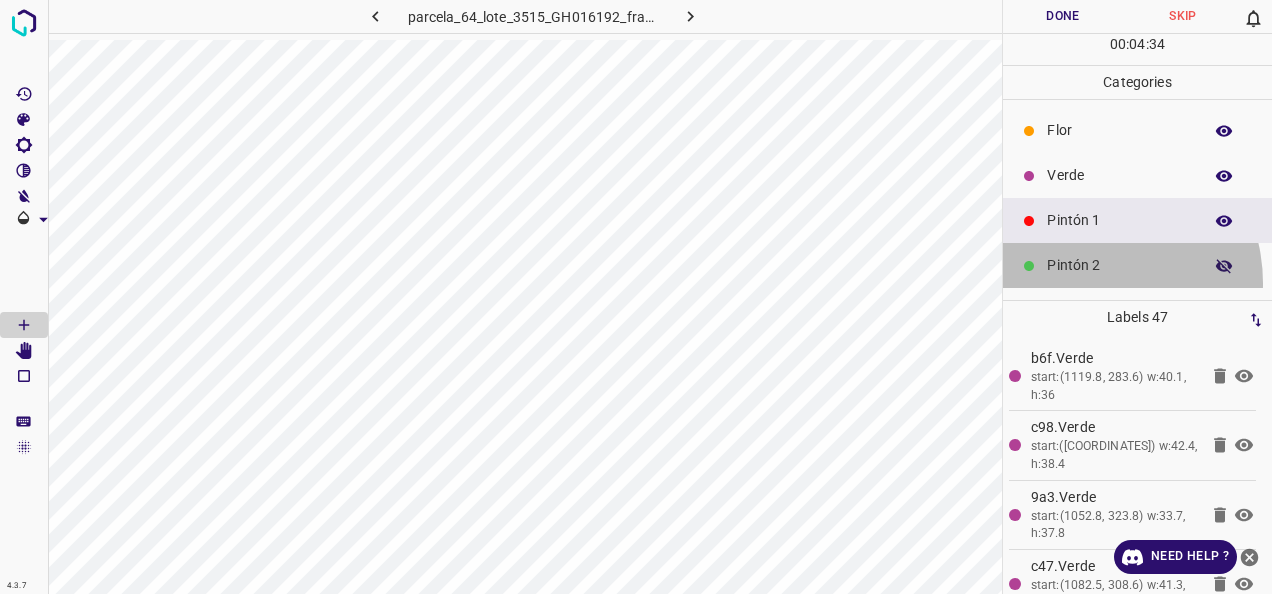 click on "Pintón 2" at bounding box center [1137, 265] 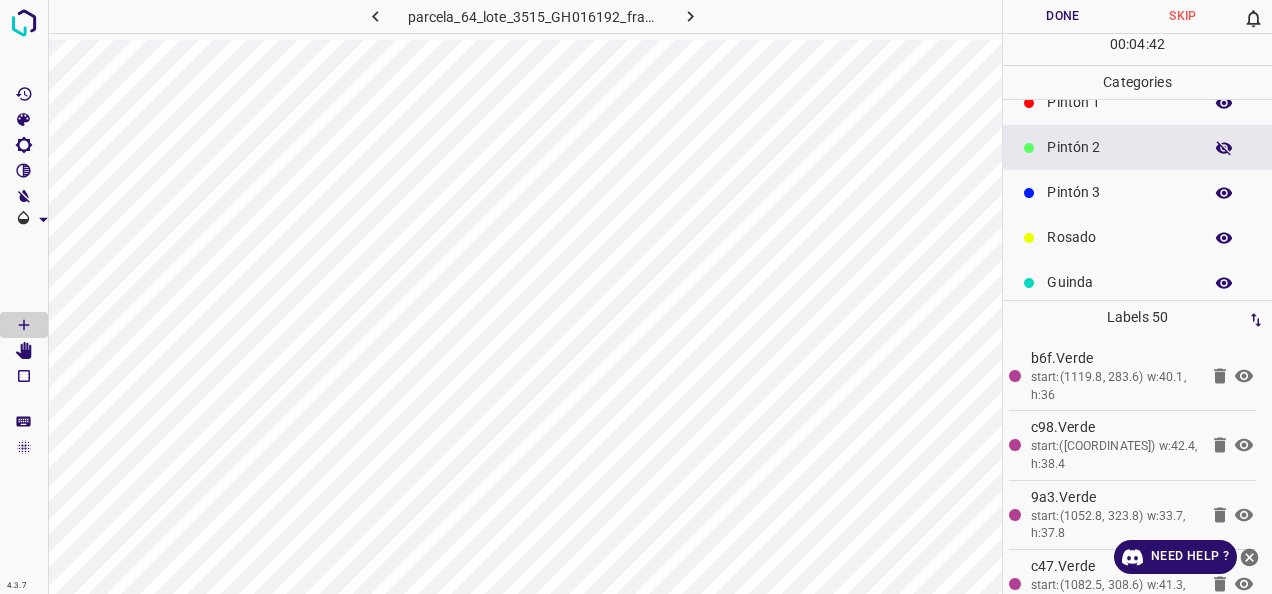 scroll, scrollTop: 176, scrollLeft: 0, axis: vertical 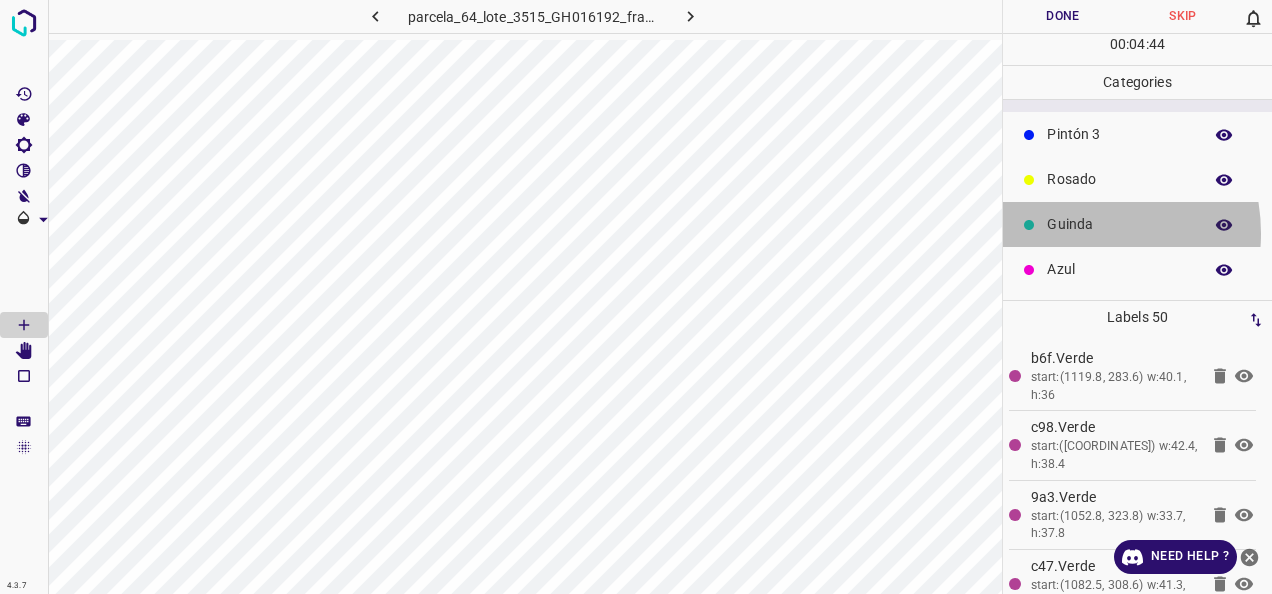 click on "Guinda" at bounding box center (1119, 224) 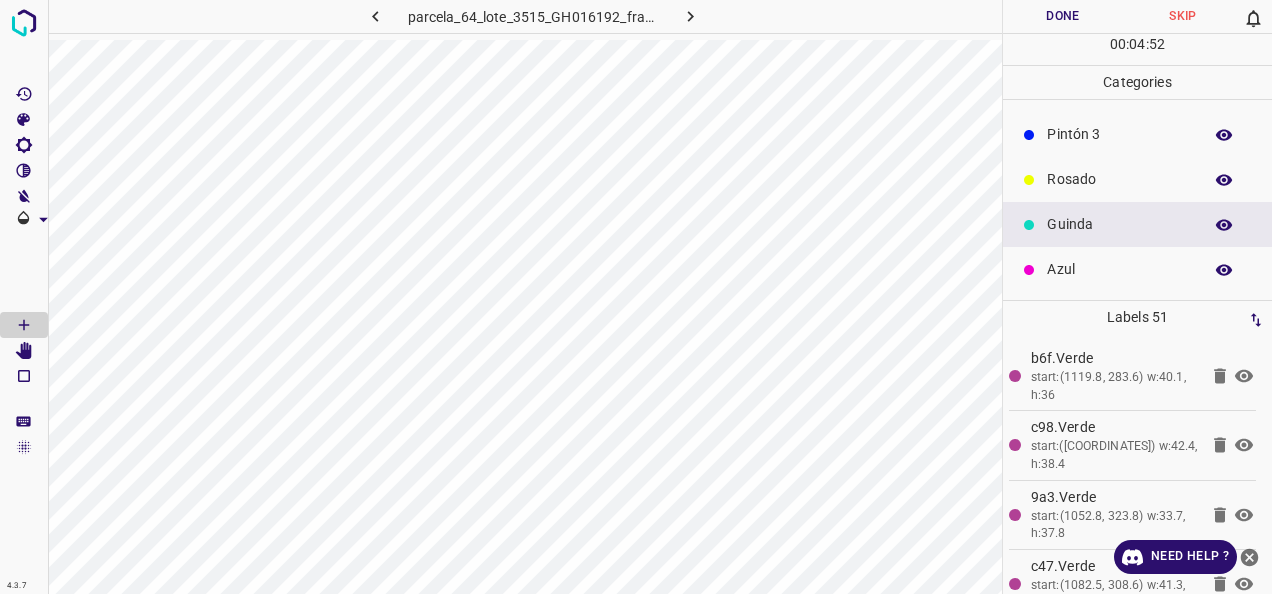 click on "Rosado" at bounding box center [1137, 179] 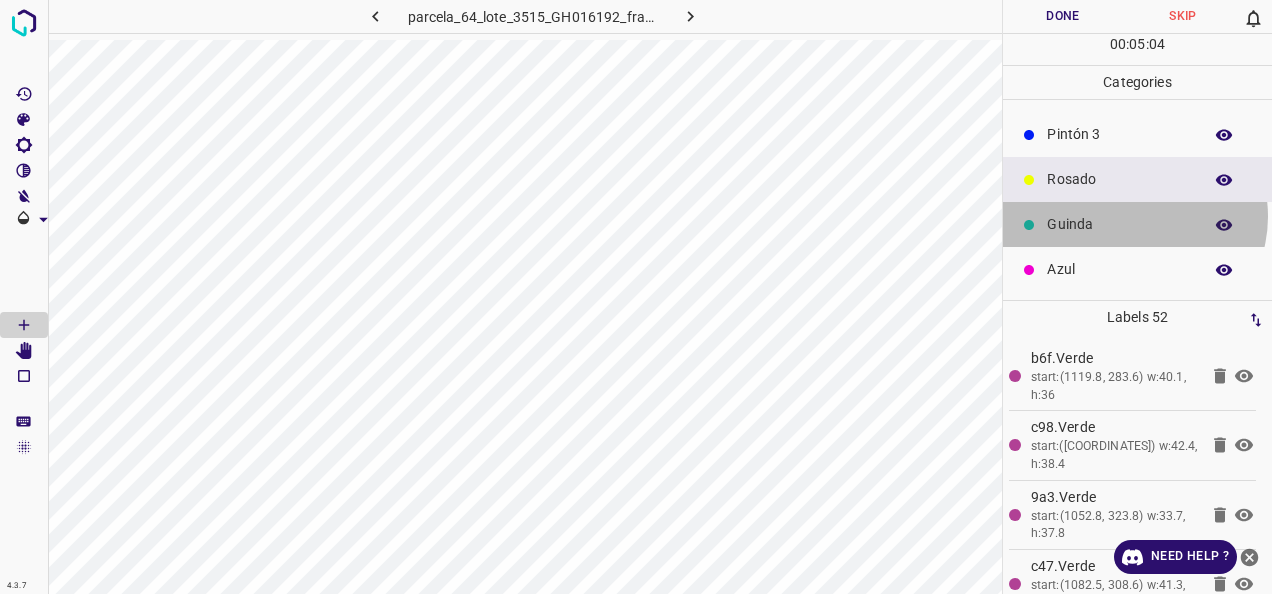 click on "Guinda" at bounding box center [1119, 224] 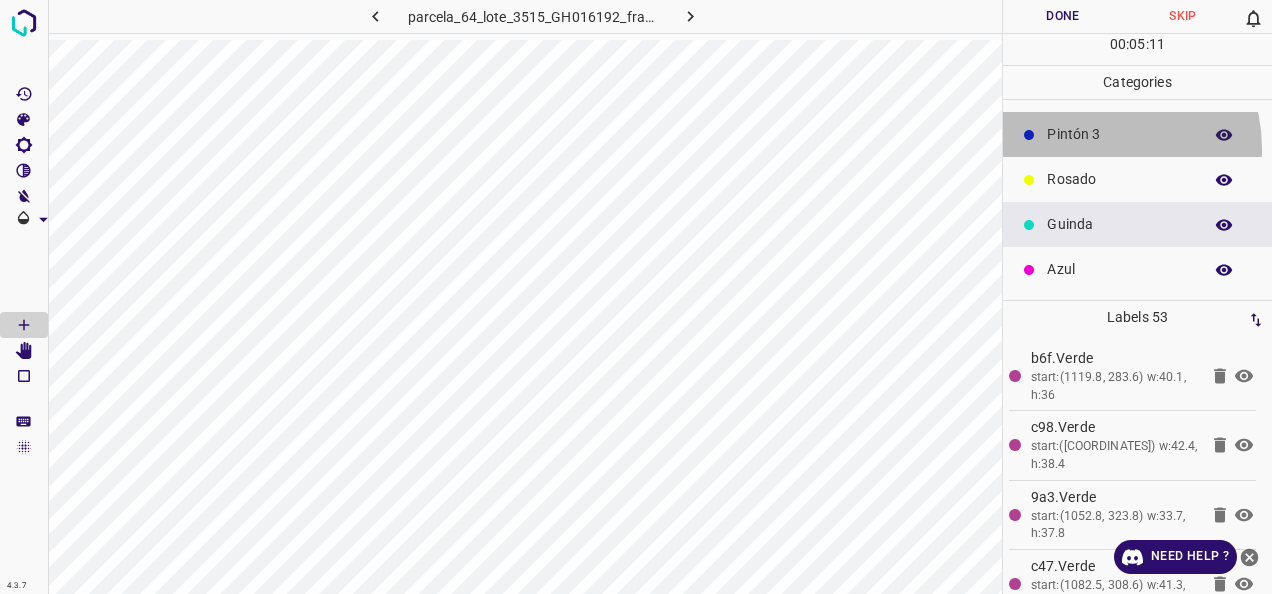 click on "Pintón 3" at bounding box center [1137, 134] 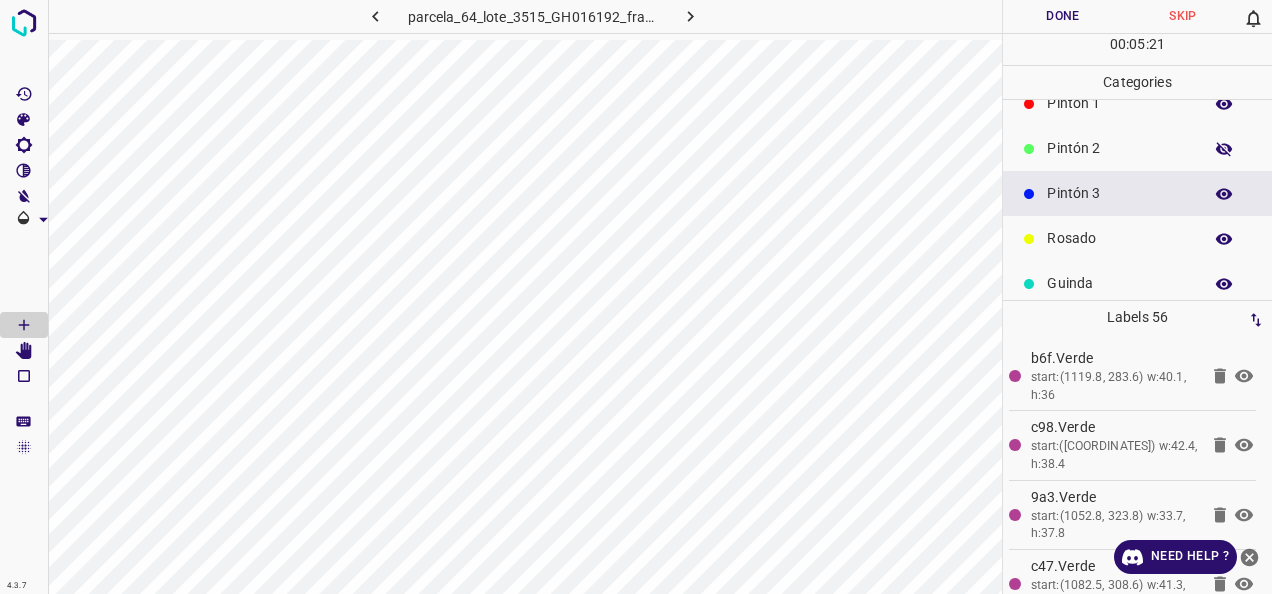 scroll, scrollTop: 76, scrollLeft: 0, axis: vertical 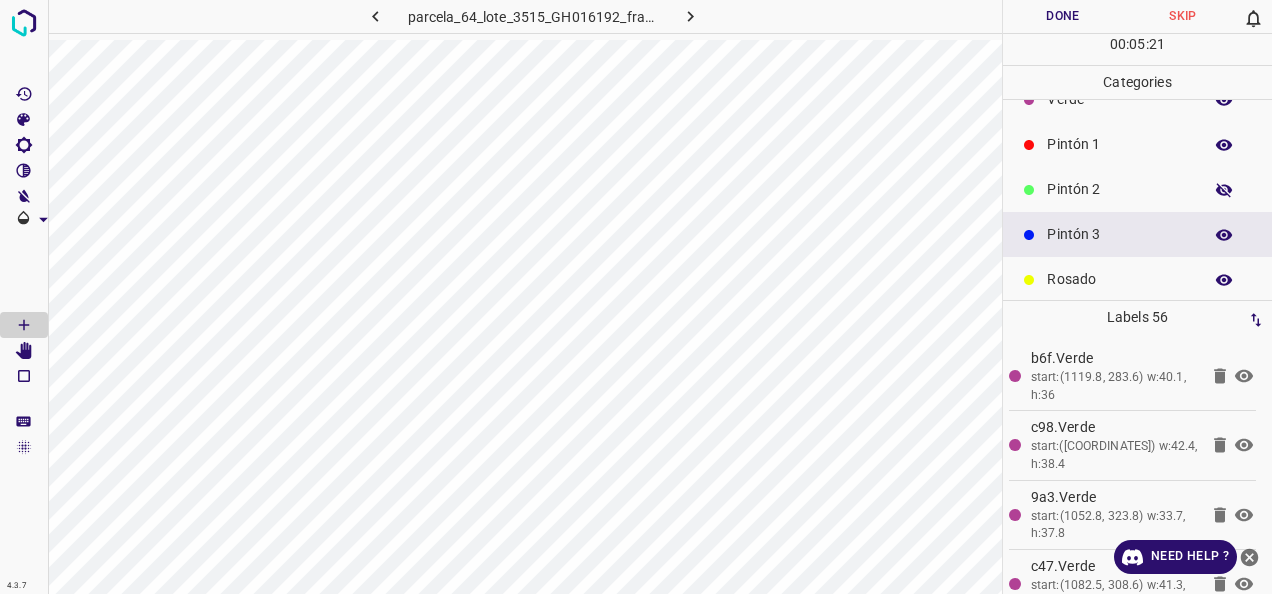 click on "Pintón 2" at bounding box center (1137, 189) 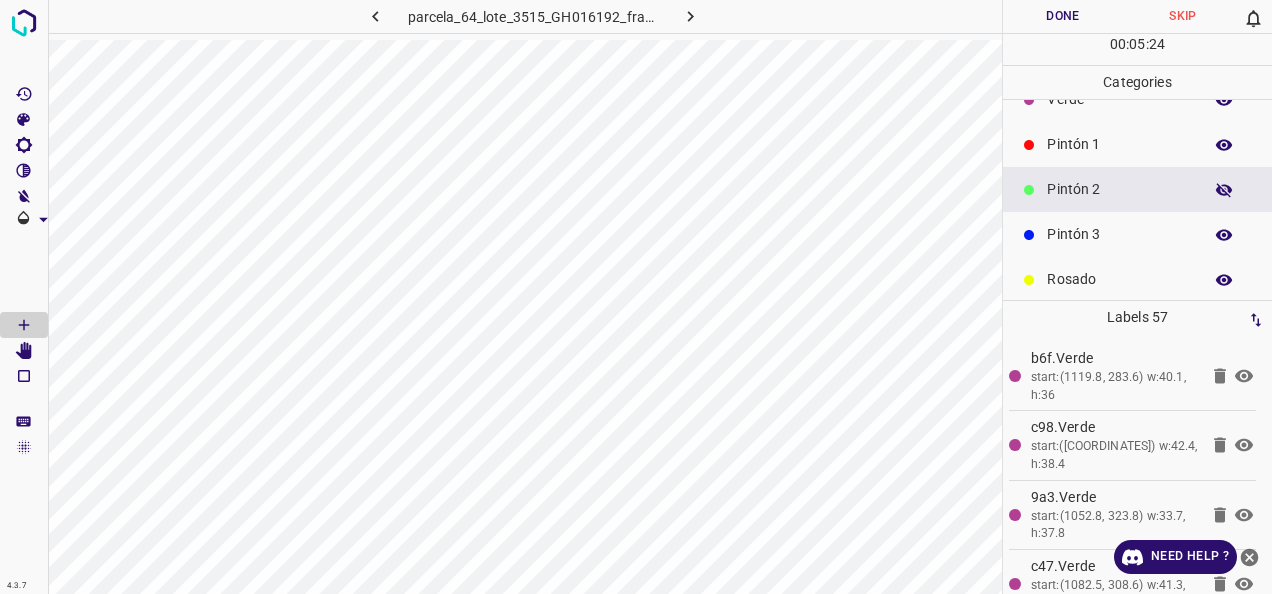 scroll, scrollTop: 0, scrollLeft: 0, axis: both 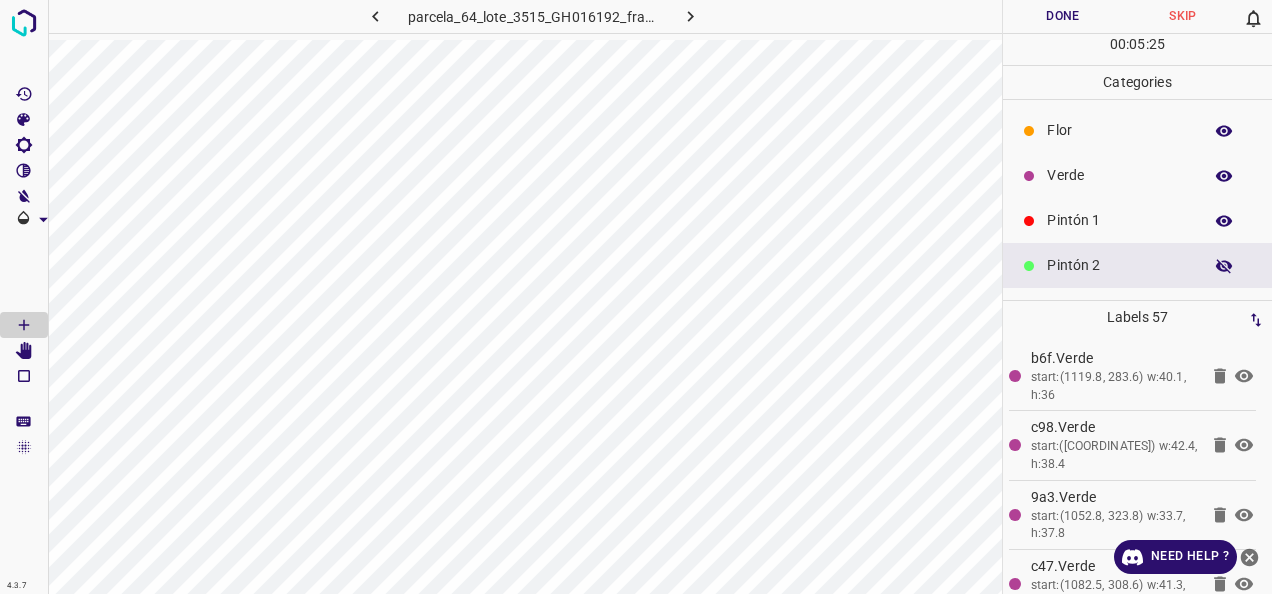 click on "Verde" at bounding box center [1119, 175] 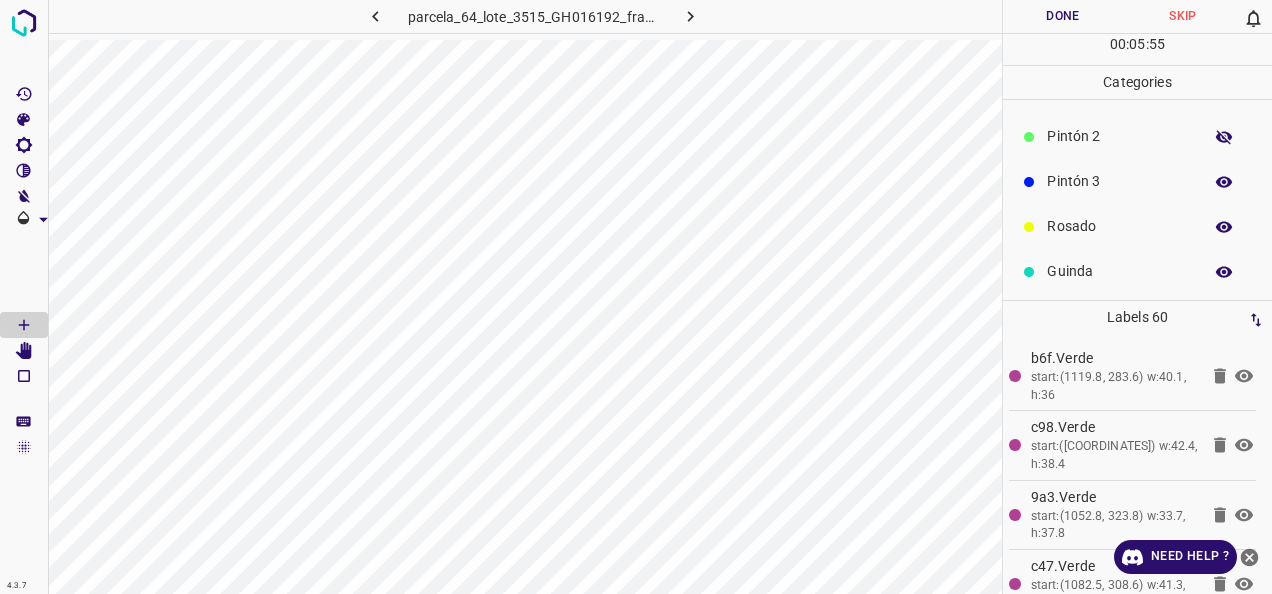 scroll, scrollTop: 176, scrollLeft: 0, axis: vertical 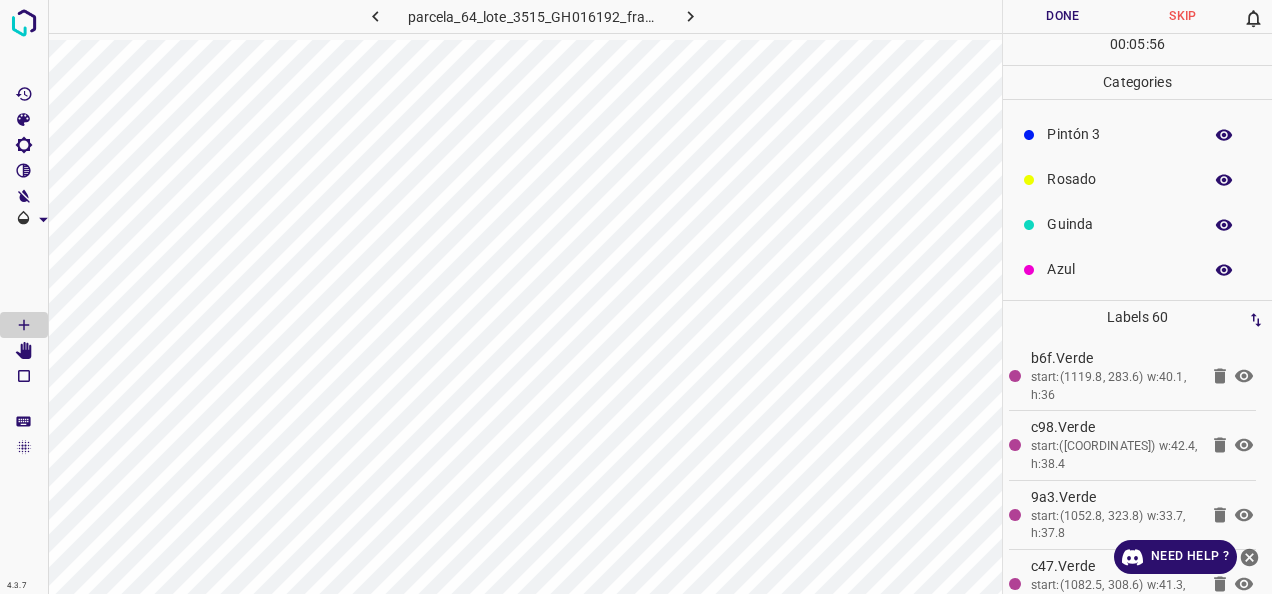 click on "Guinda" at bounding box center (1119, 224) 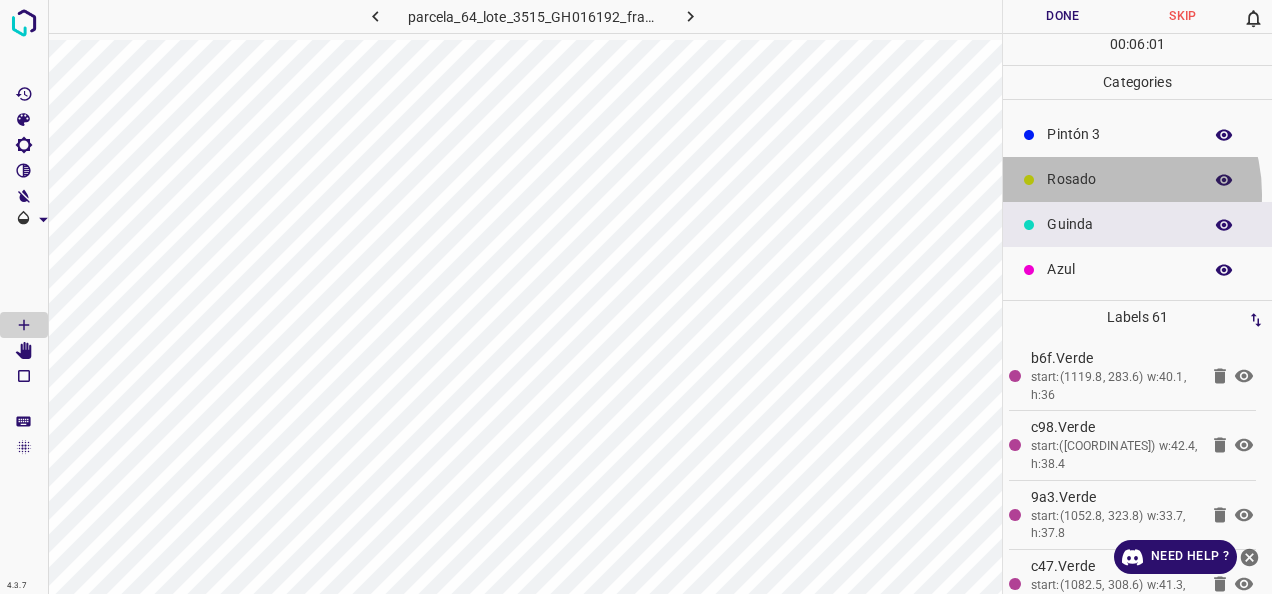 click on "Rosado" at bounding box center (1137, 179) 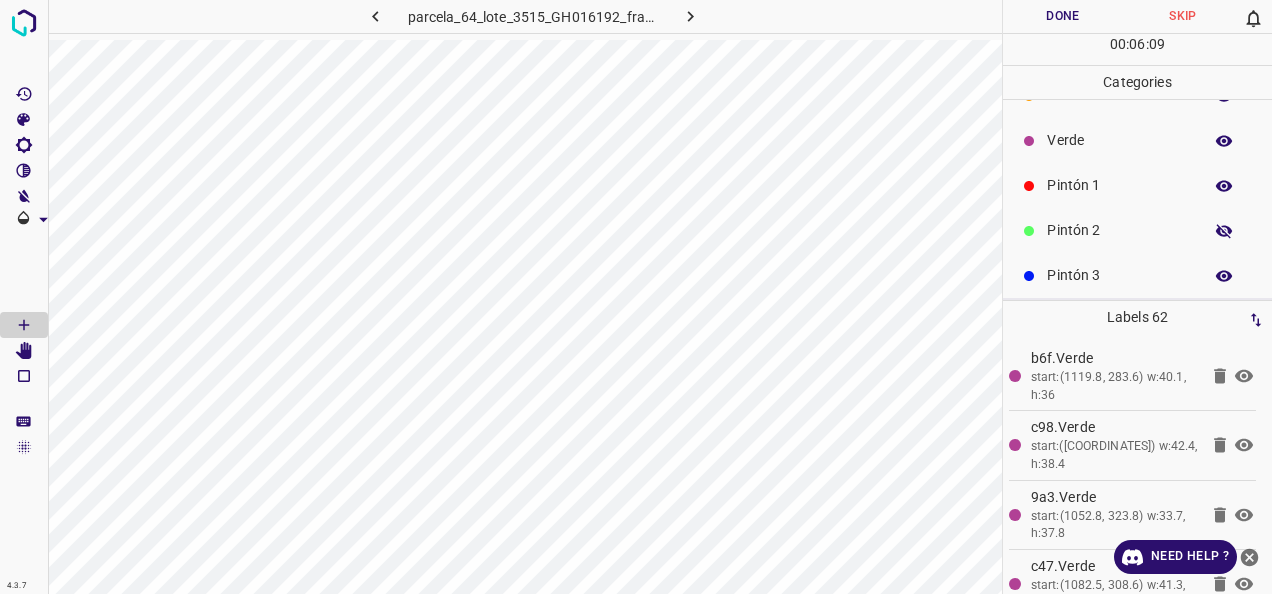 scroll, scrollTop: 0, scrollLeft: 0, axis: both 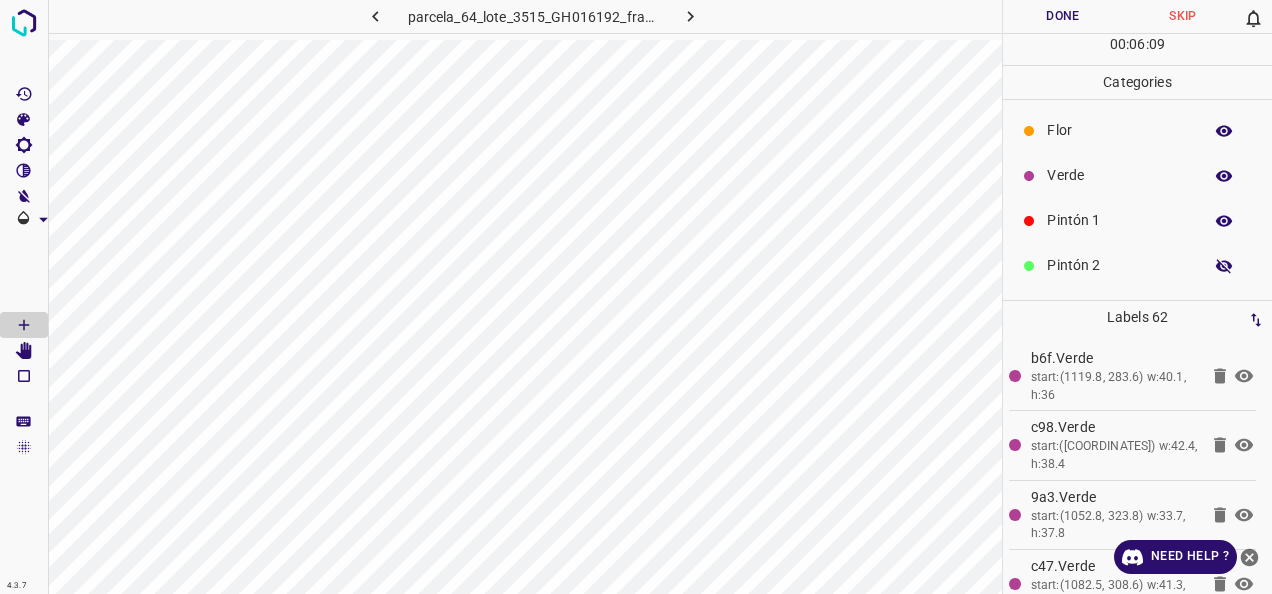 click at bounding box center [1029, 176] 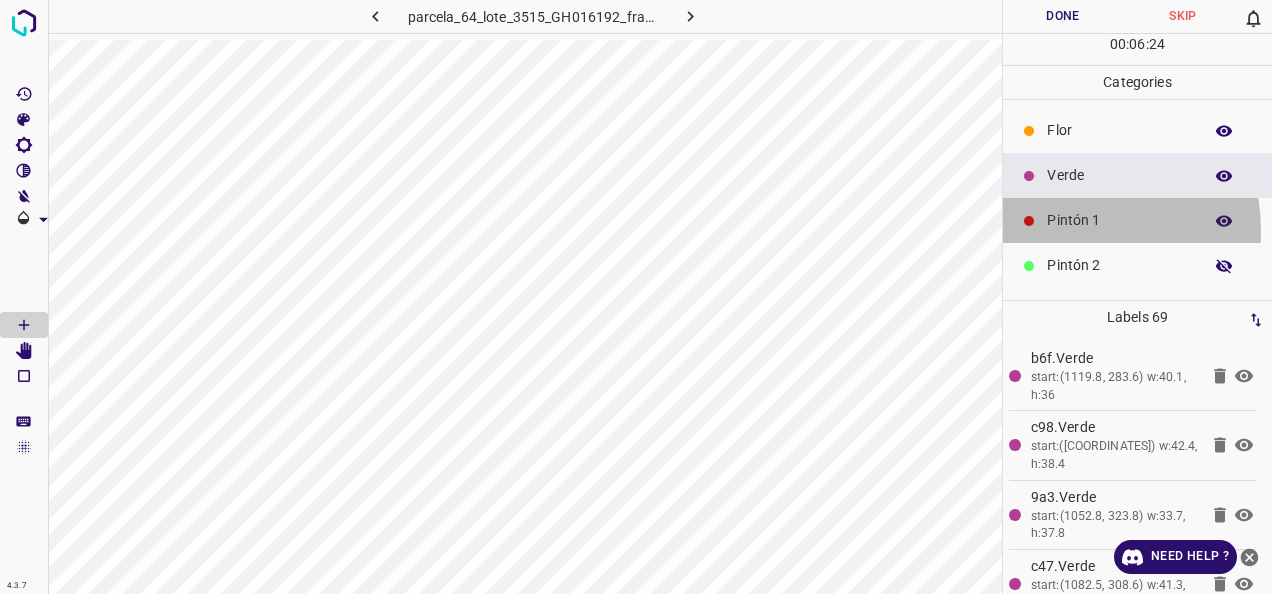 click on "Pintón 1" at bounding box center [1119, 220] 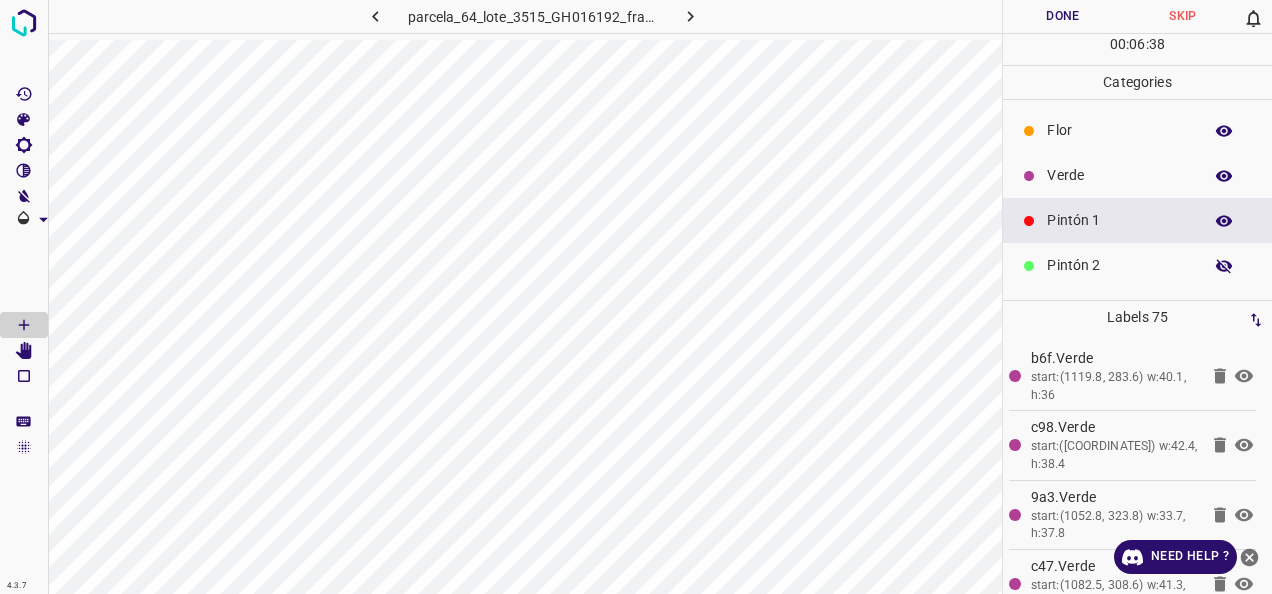 click on "Pintón 2" at bounding box center [1137, 265] 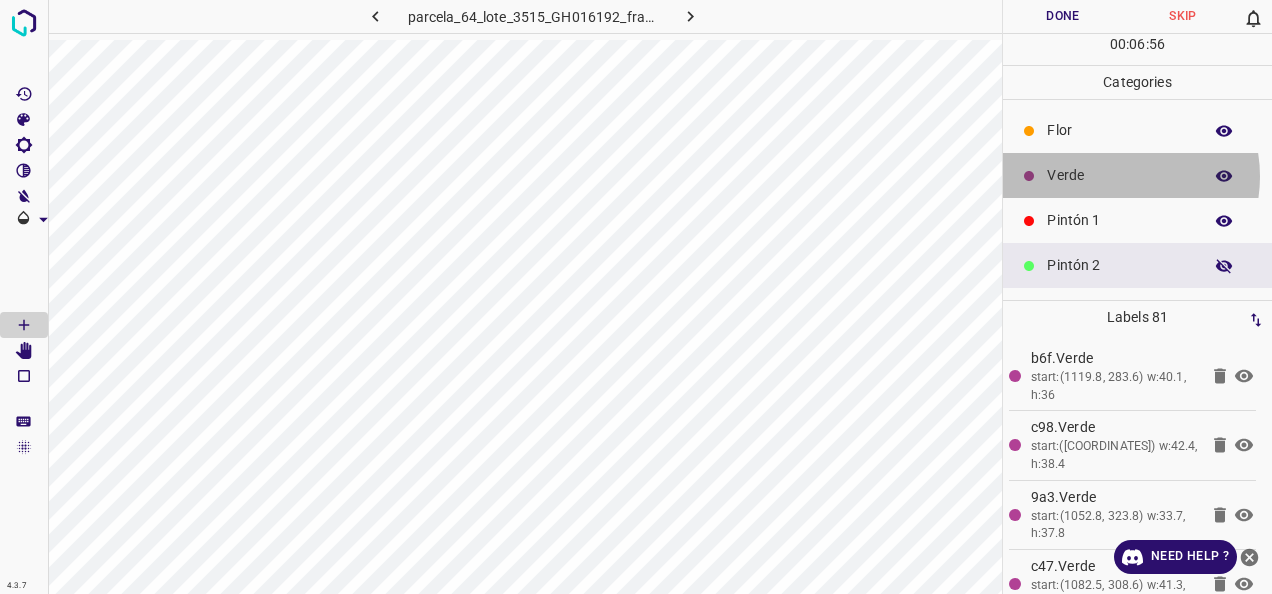 click on "Verde" at bounding box center (1119, 175) 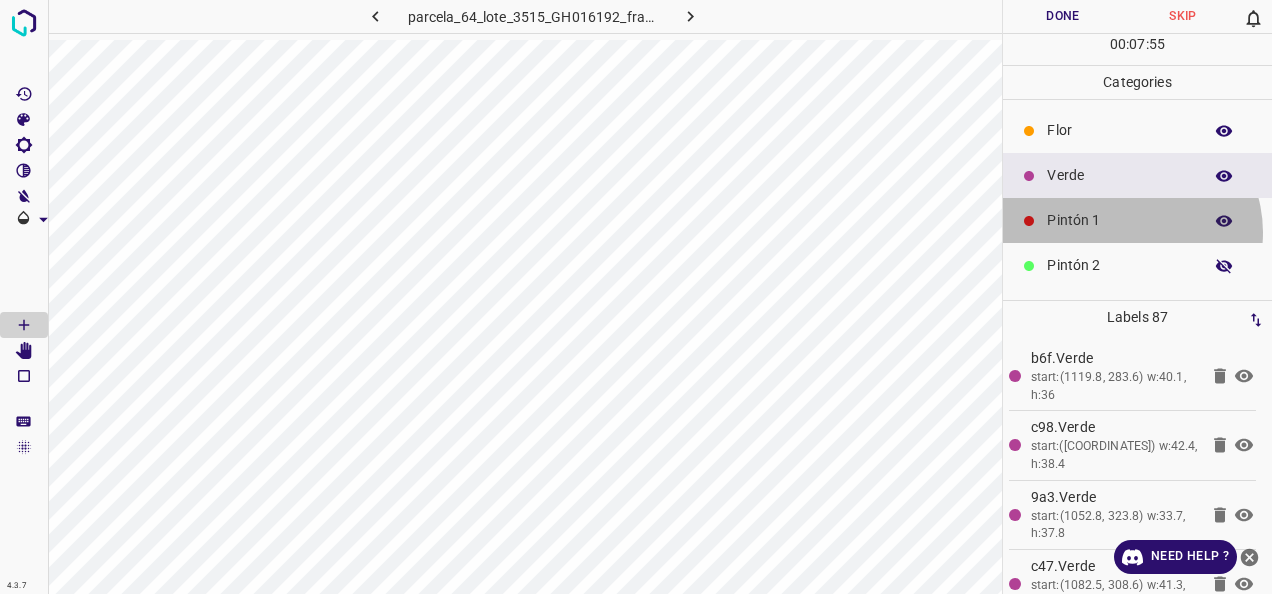 click on "Pintón 1" at bounding box center [1137, 220] 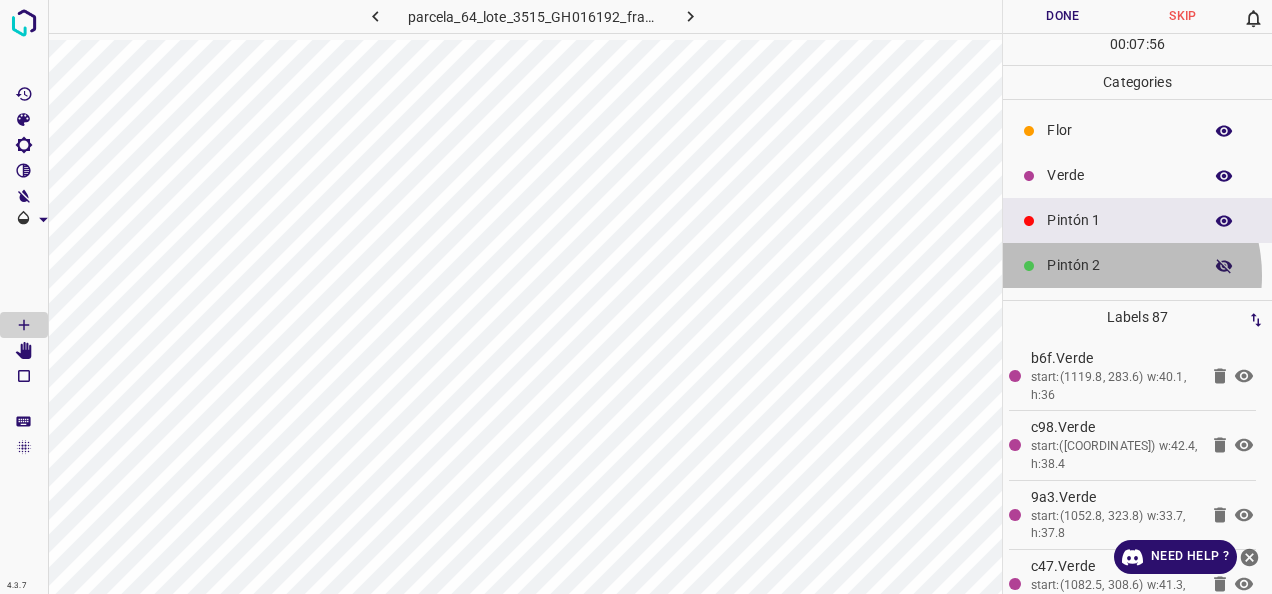 click on "Pintón 2" at bounding box center (1119, 265) 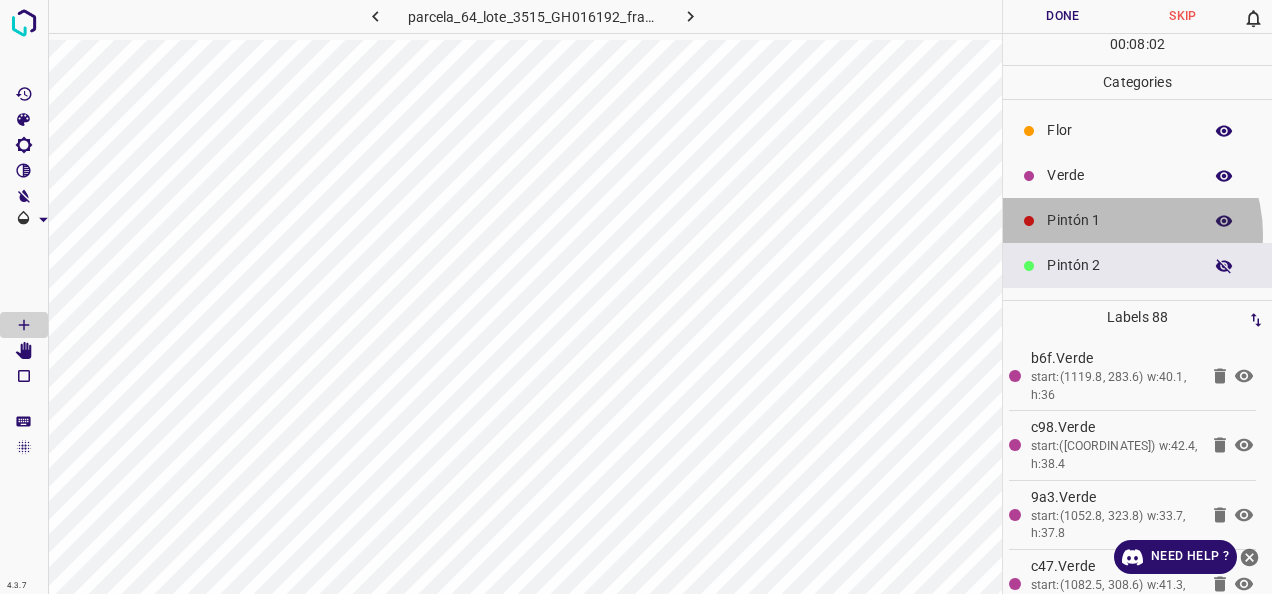 click on "Pintón 1" at bounding box center [1137, 220] 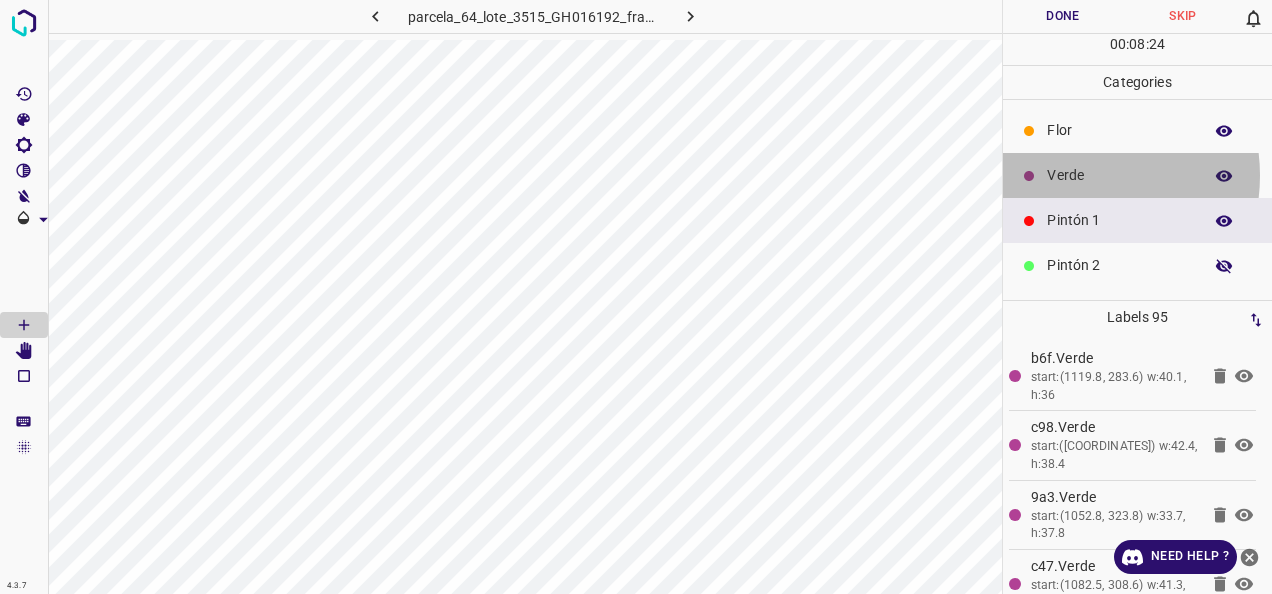click on "Verde" at bounding box center [1119, 175] 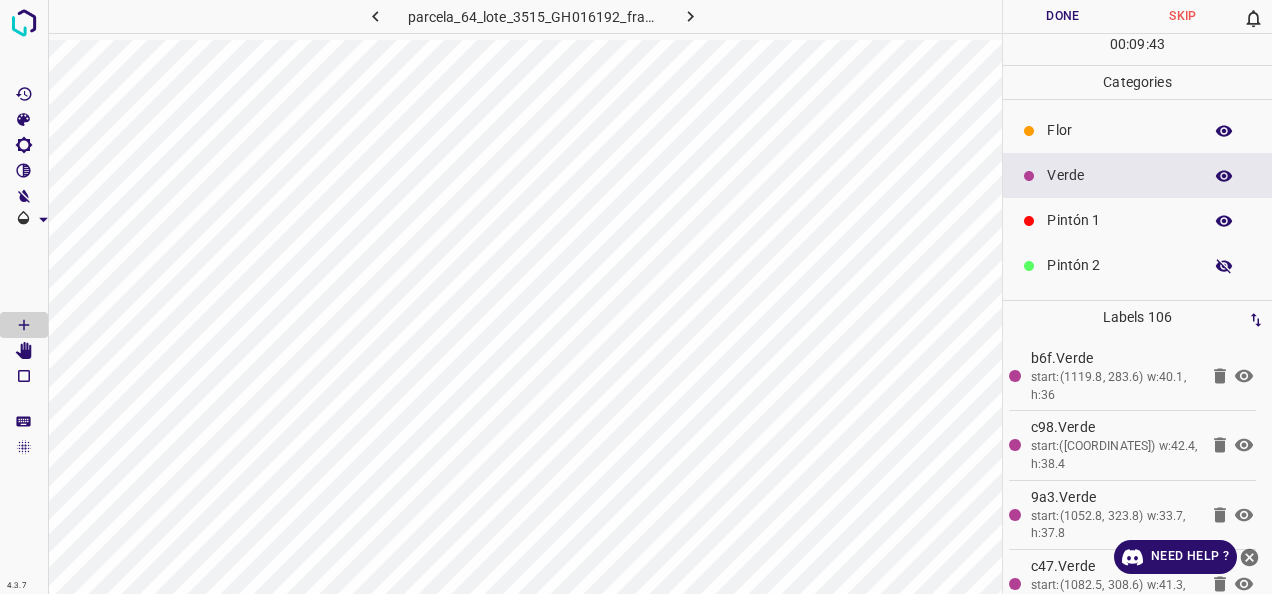 drag, startPoint x: 1105, startPoint y: 139, endPoint x: 1060, endPoint y: 146, distance: 45.54119 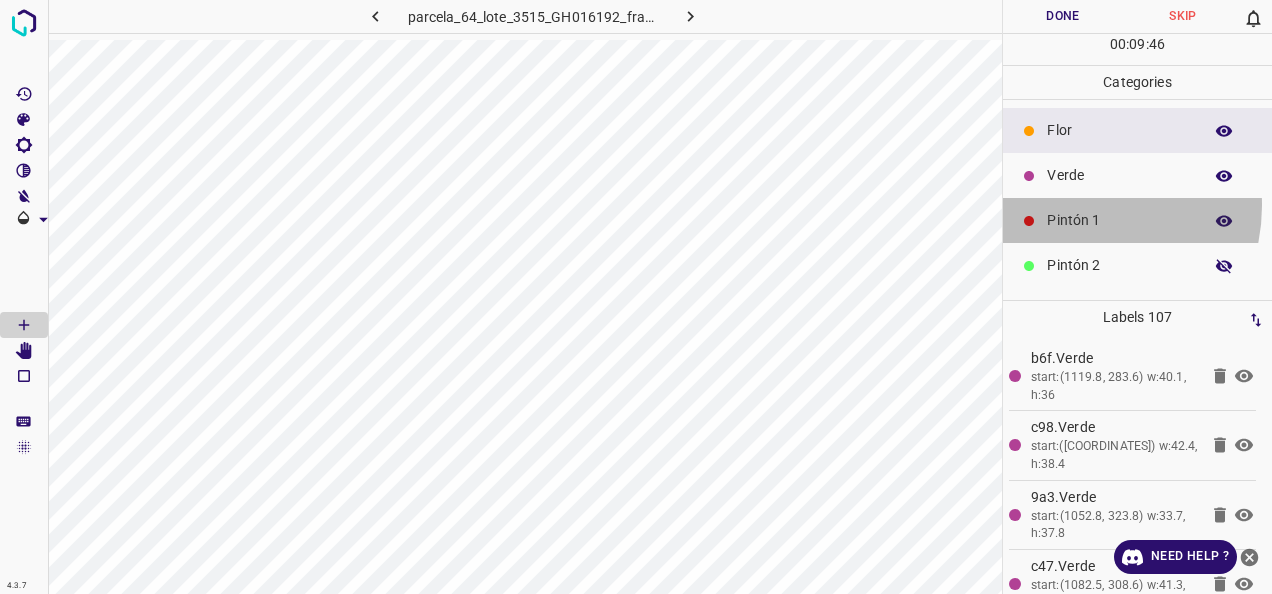 click on "Pintón 1" at bounding box center [1137, 220] 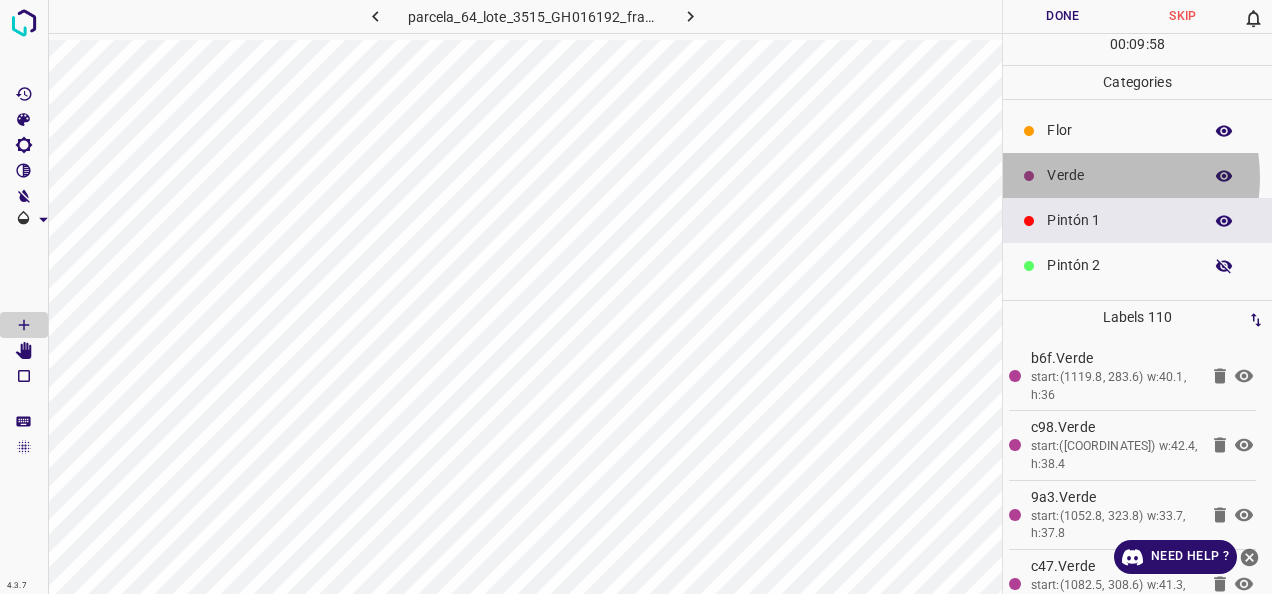 click on "Verde" at bounding box center (1119, 175) 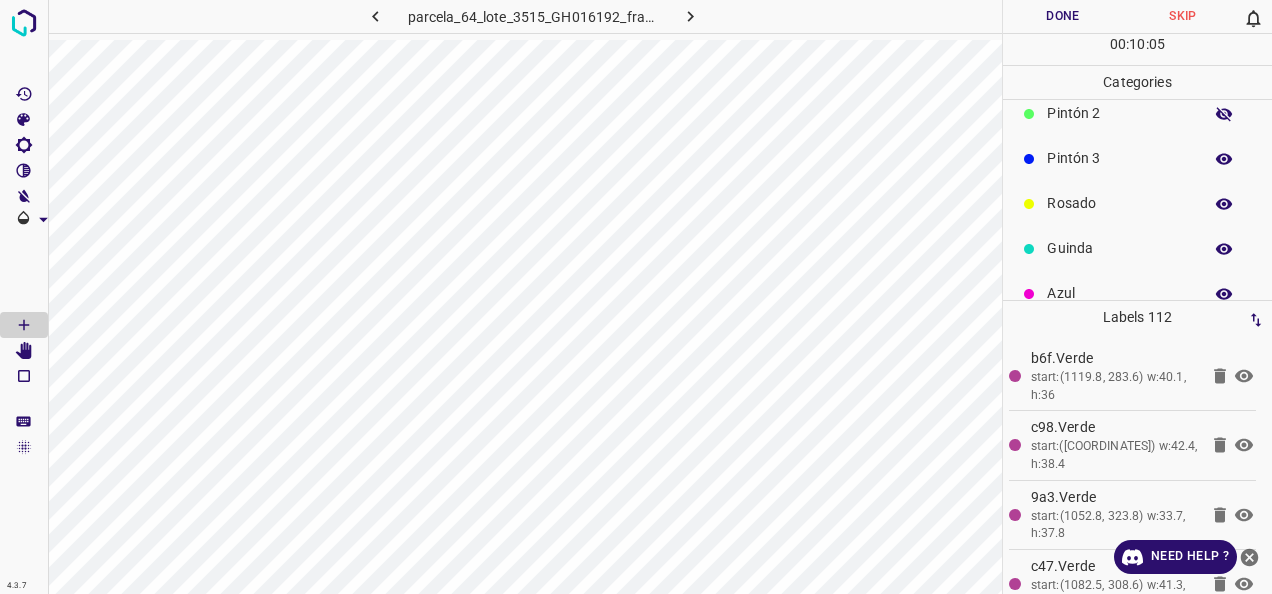 scroll, scrollTop: 176, scrollLeft: 0, axis: vertical 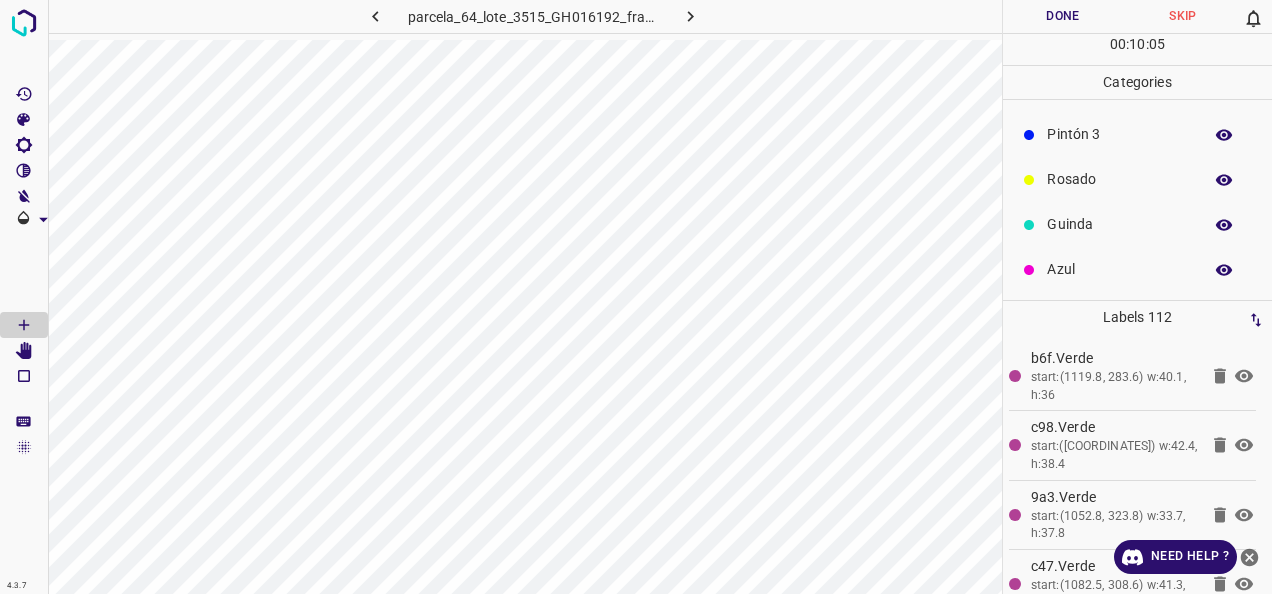 click on "Guinda" at bounding box center [1119, 224] 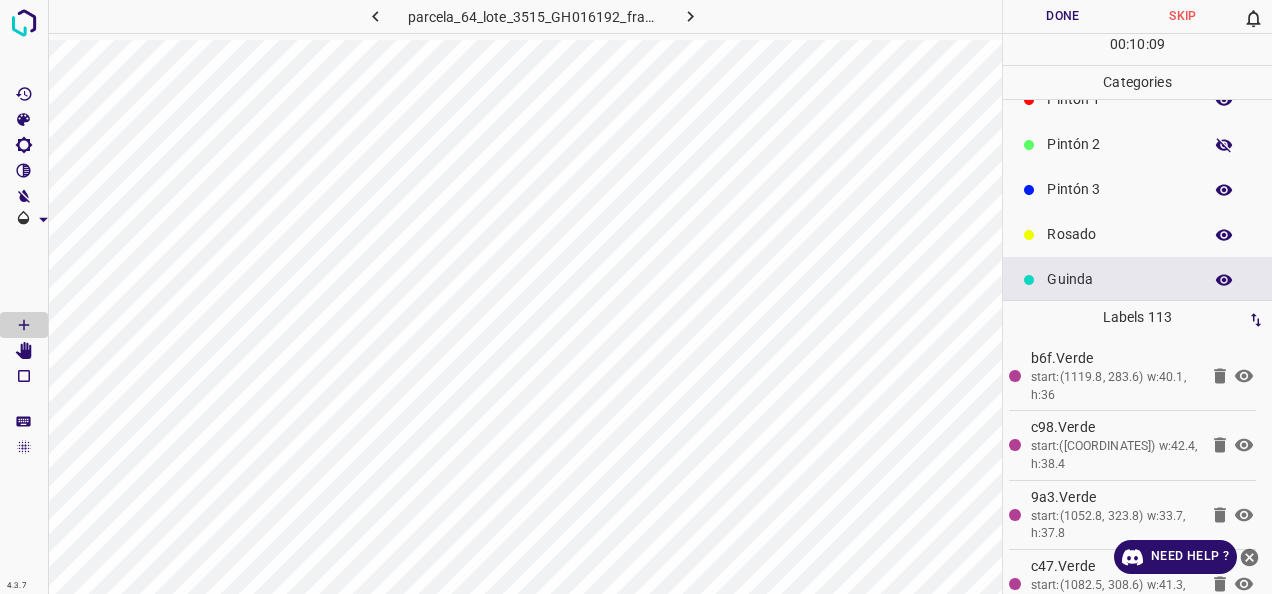 scroll, scrollTop: 76, scrollLeft: 0, axis: vertical 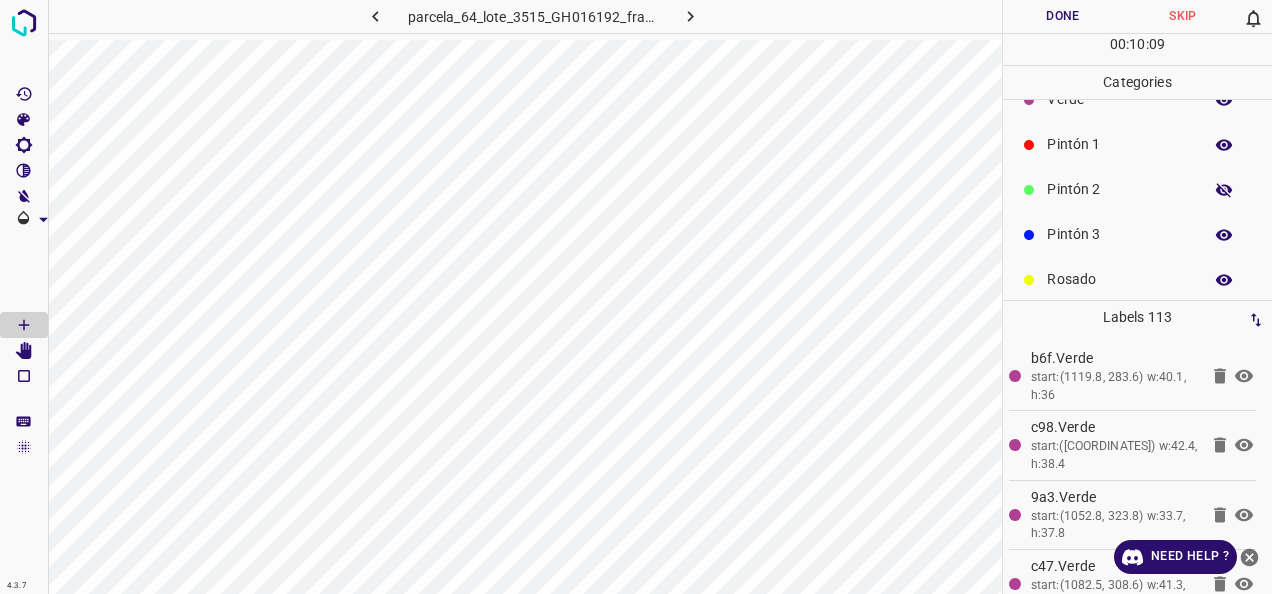 click on "Pintón 2" at bounding box center (1119, 189) 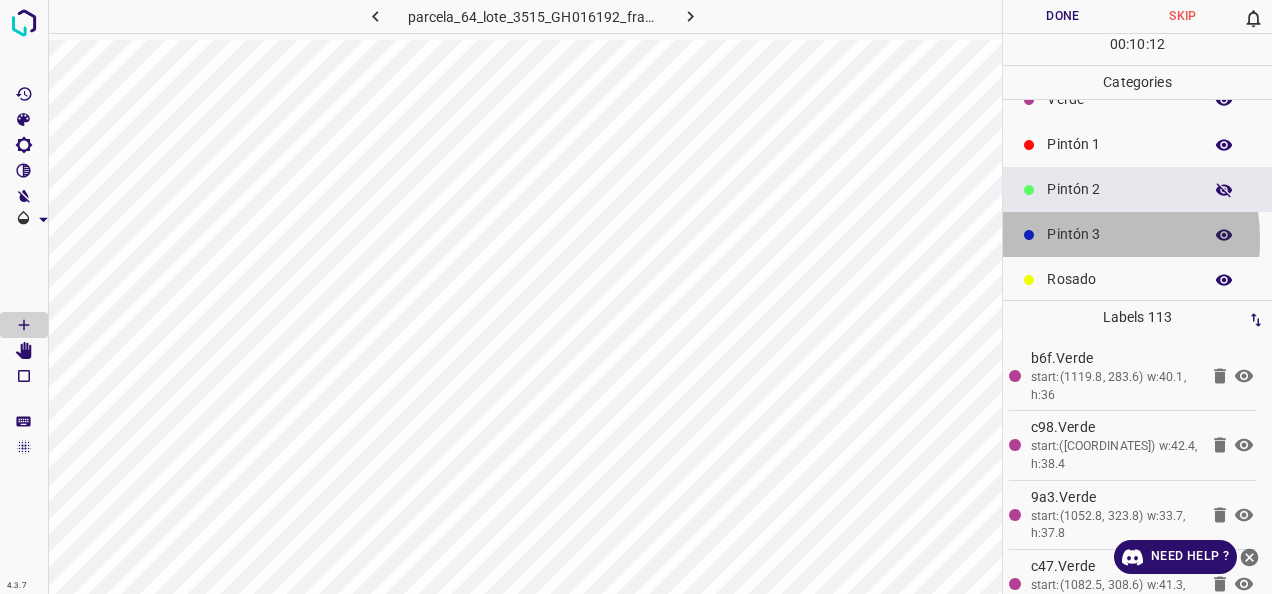 drag, startPoint x: 1046, startPoint y: 239, endPoint x: 1016, endPoint y: 226, distance: 32.695564 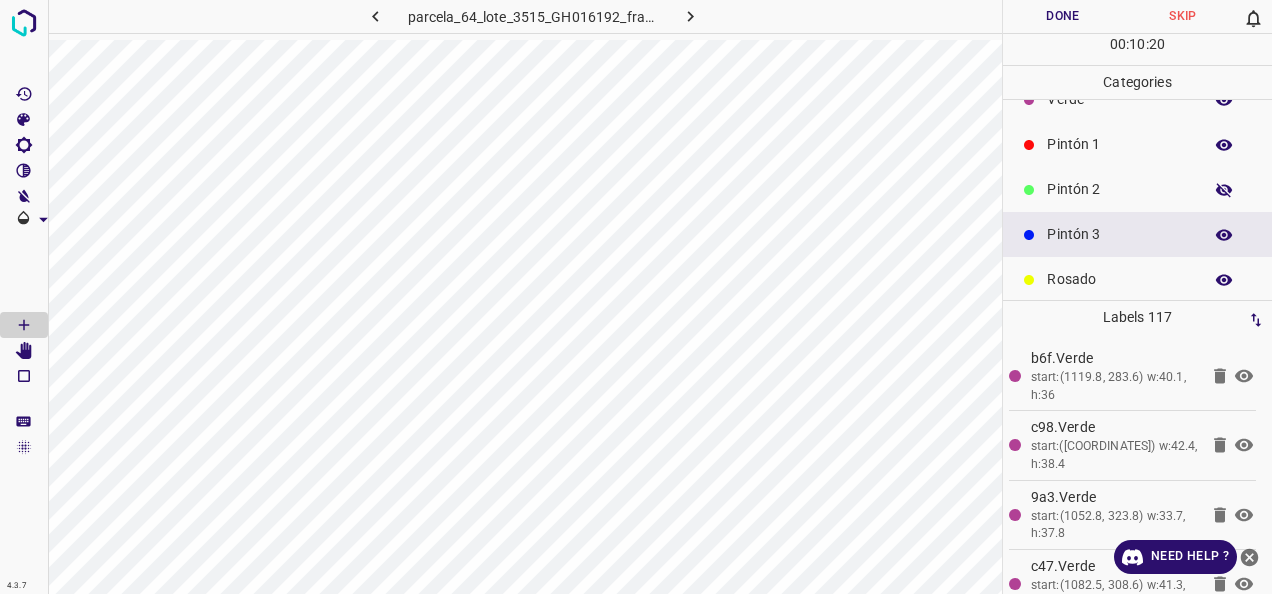 click on "Pintón 2" at bounding box center [1119, 189] 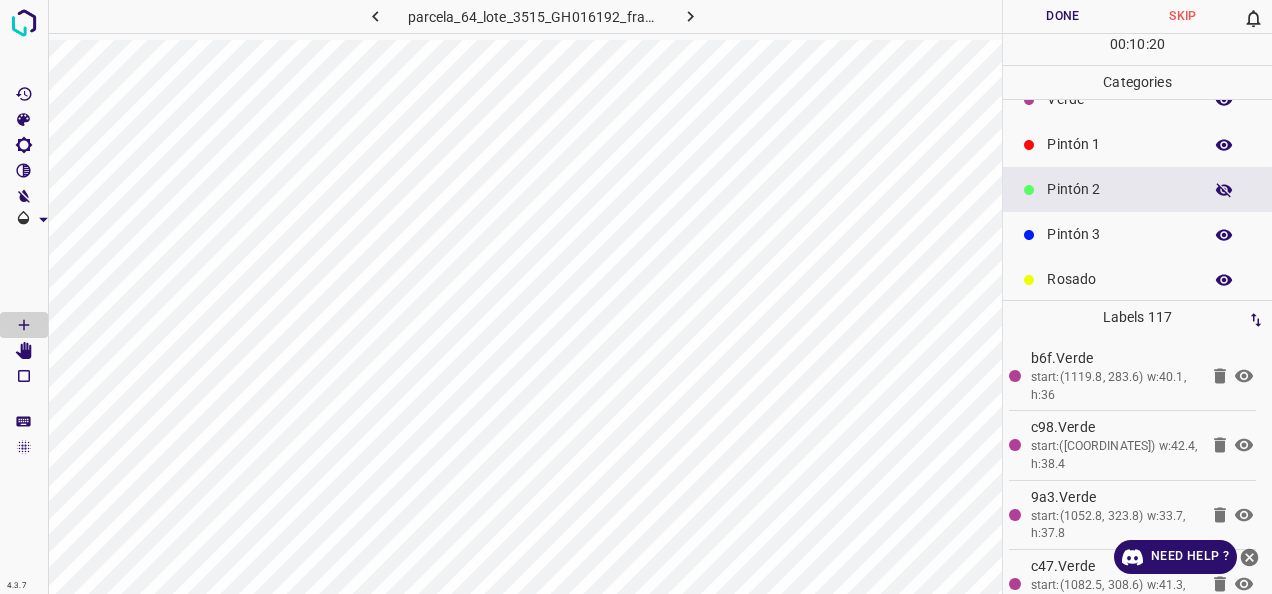 click on "Pintón 1" at bounding box center (1119, 144) 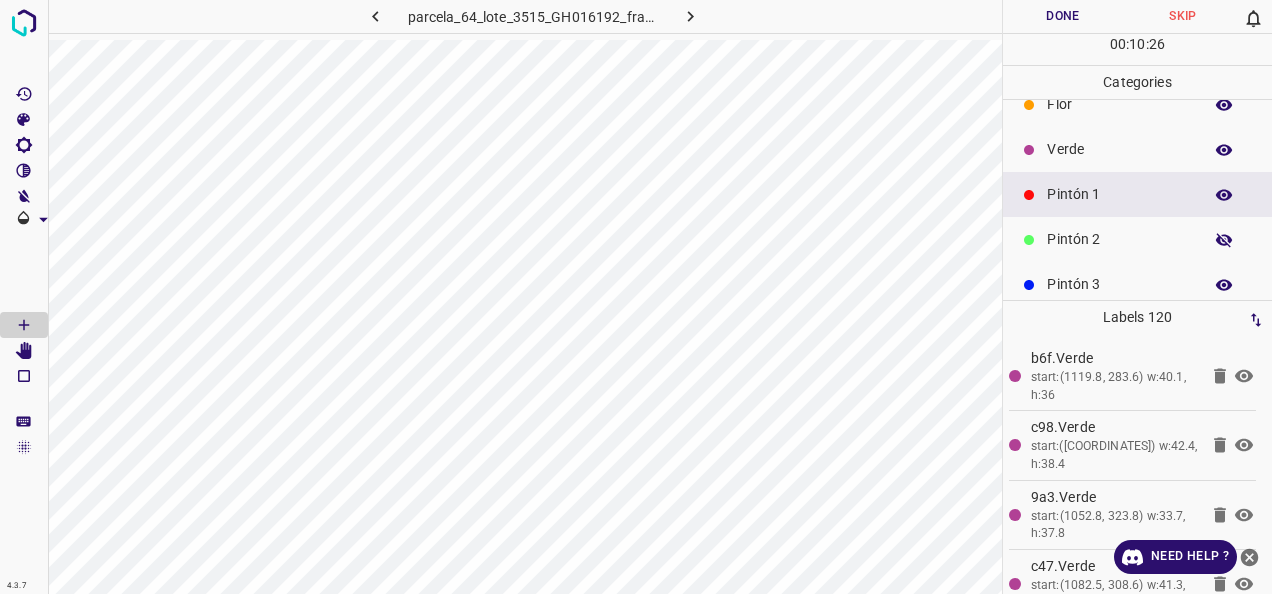 scroll, scrollTop: 0, scrollLeft: 0, axis: both 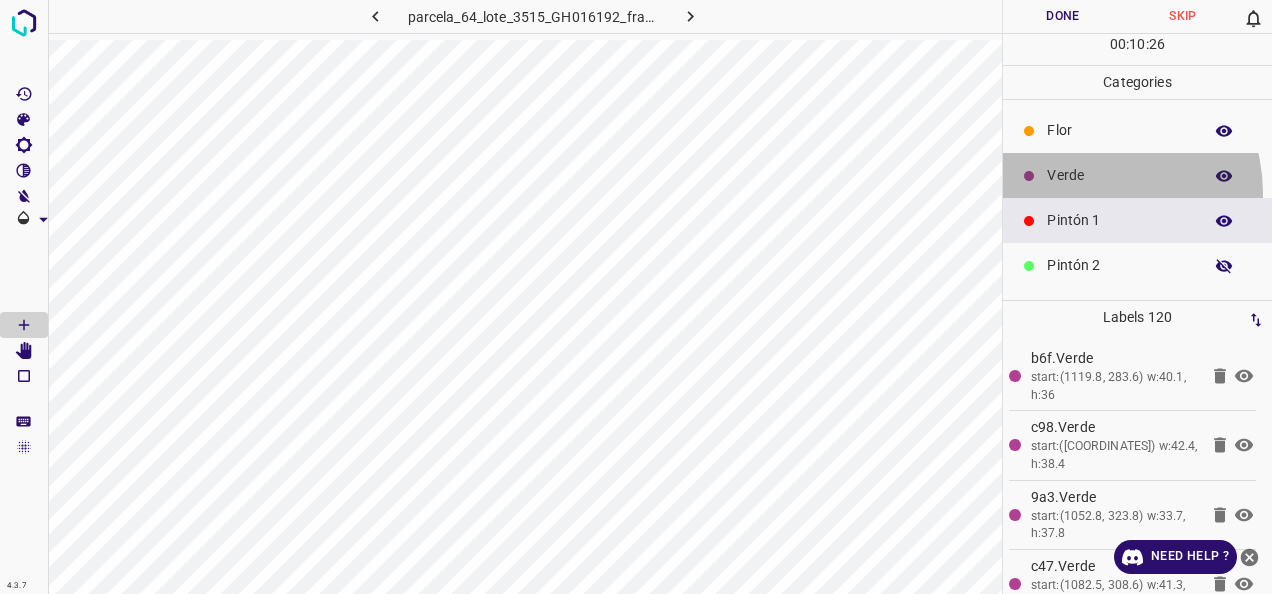 click on "Verde" at bounding box center (1137, 175) 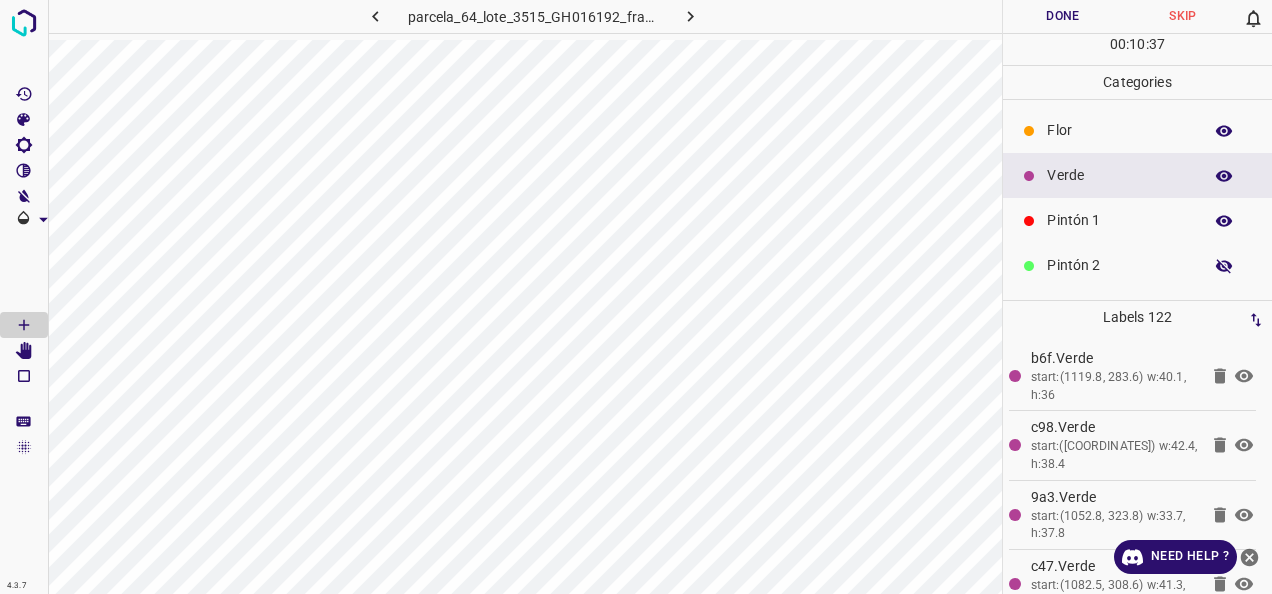 click on "Flor" at bounding box center (1137, 130) 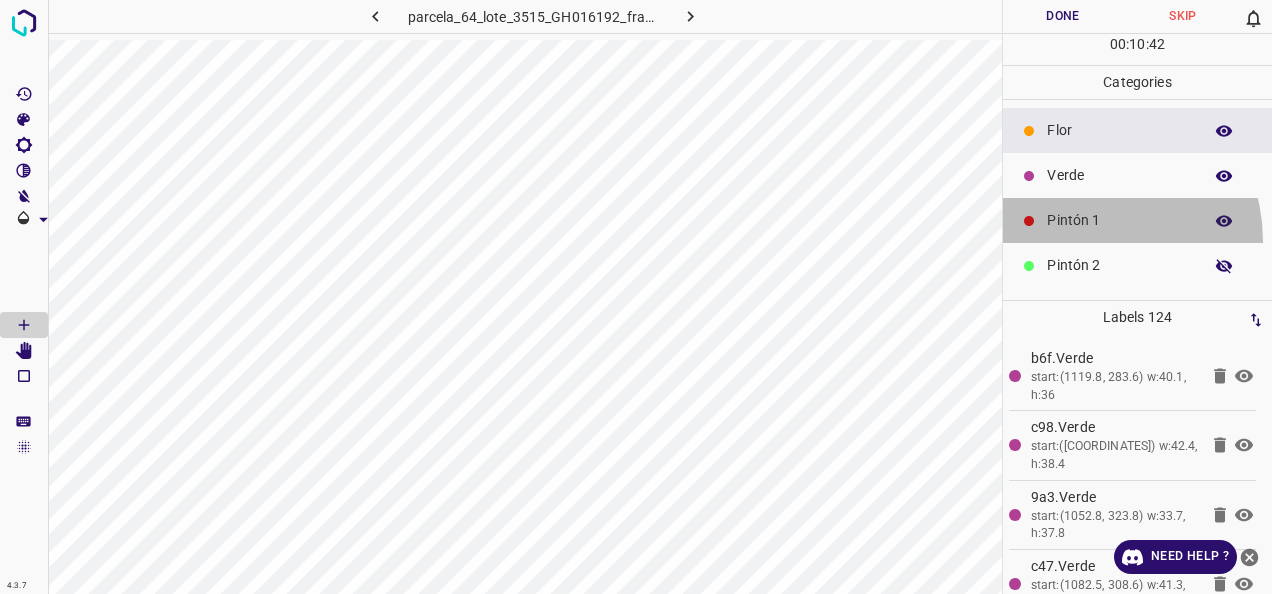 click on "Pintón 1" at bounding box center [1137, 220] 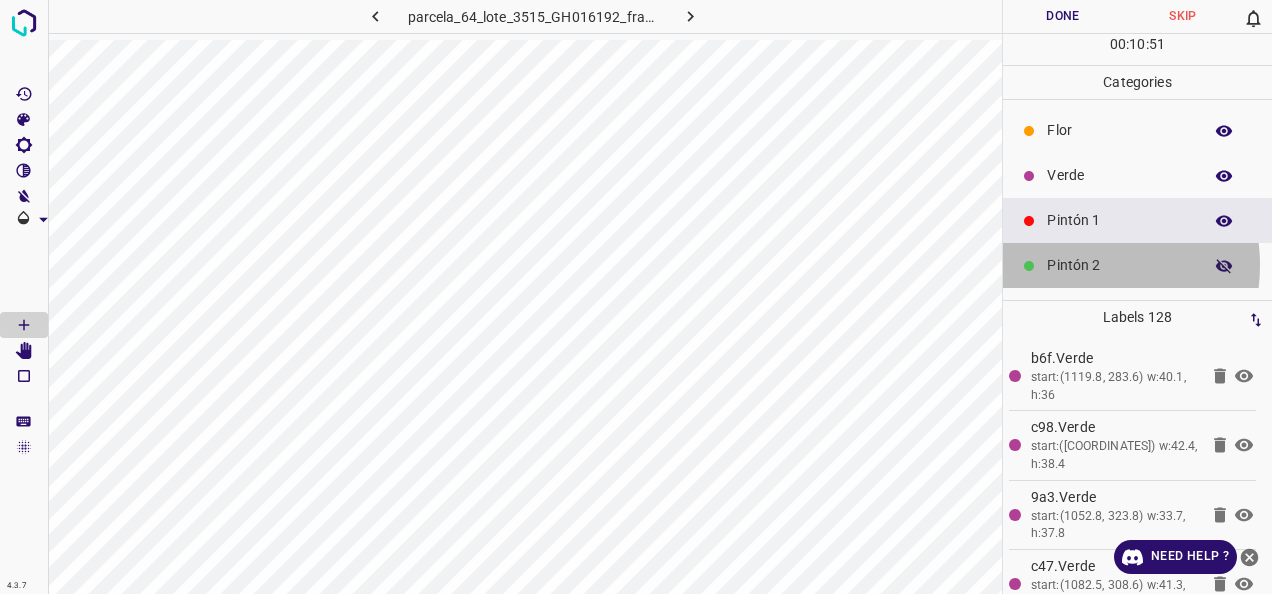 click on "Pintón 2" at bounding box center [1119, 265] 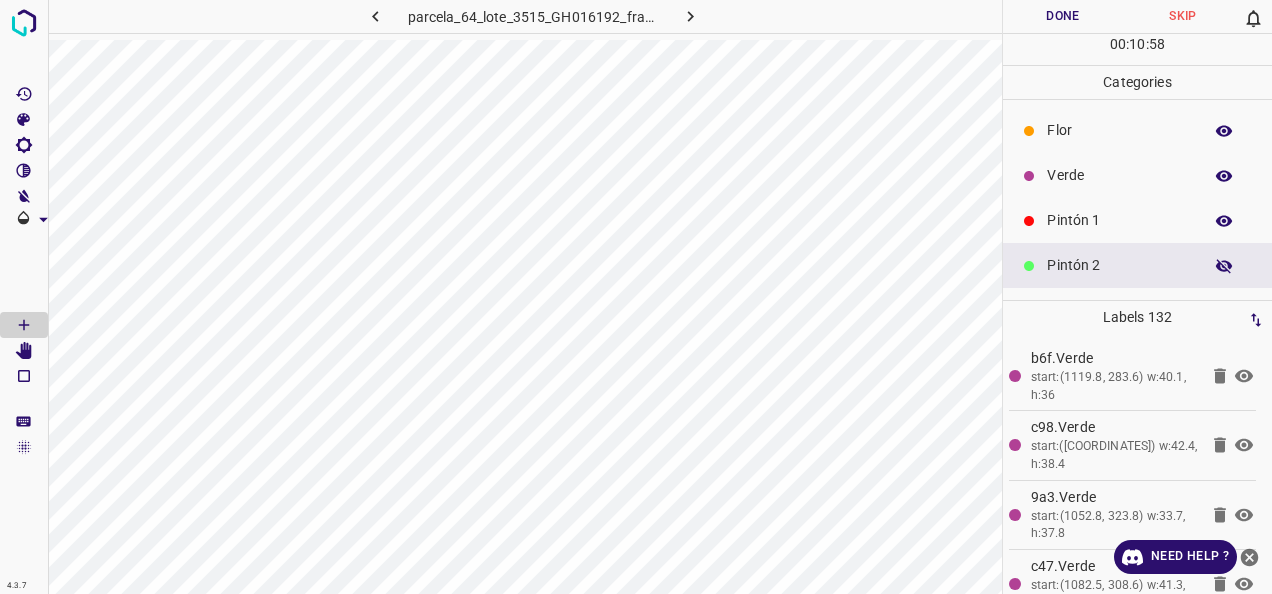 scroll, scrollTop: 100, scrollLeft: 0, axis: vertical 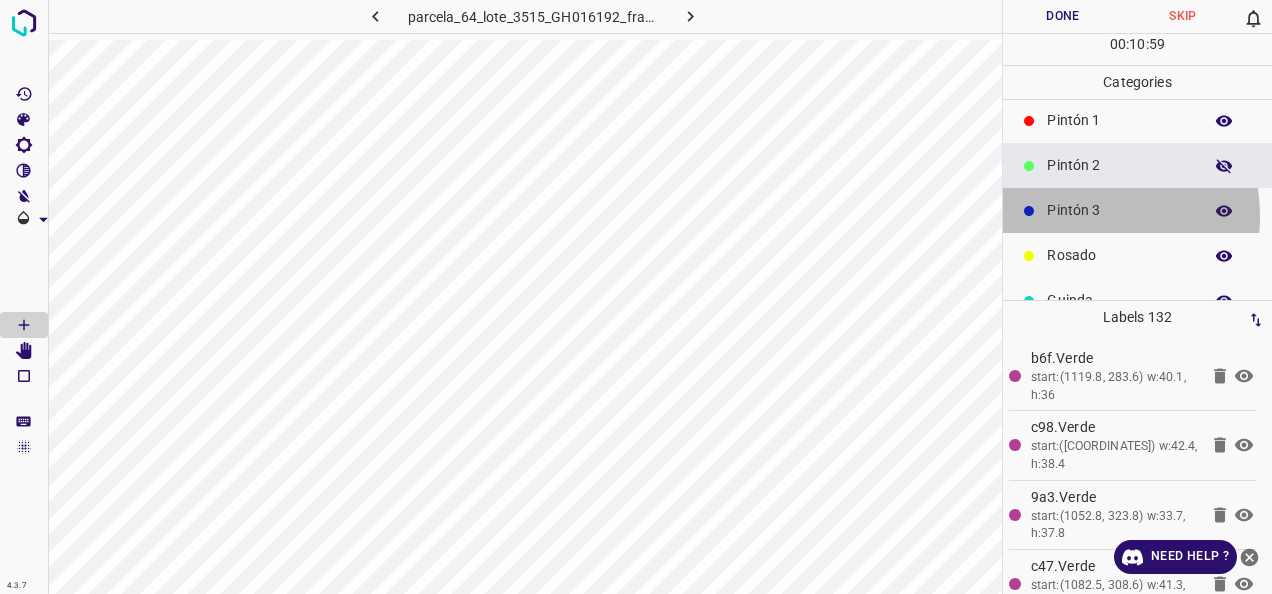 click on "Pintón 3" at bounding box center [1119, 210] 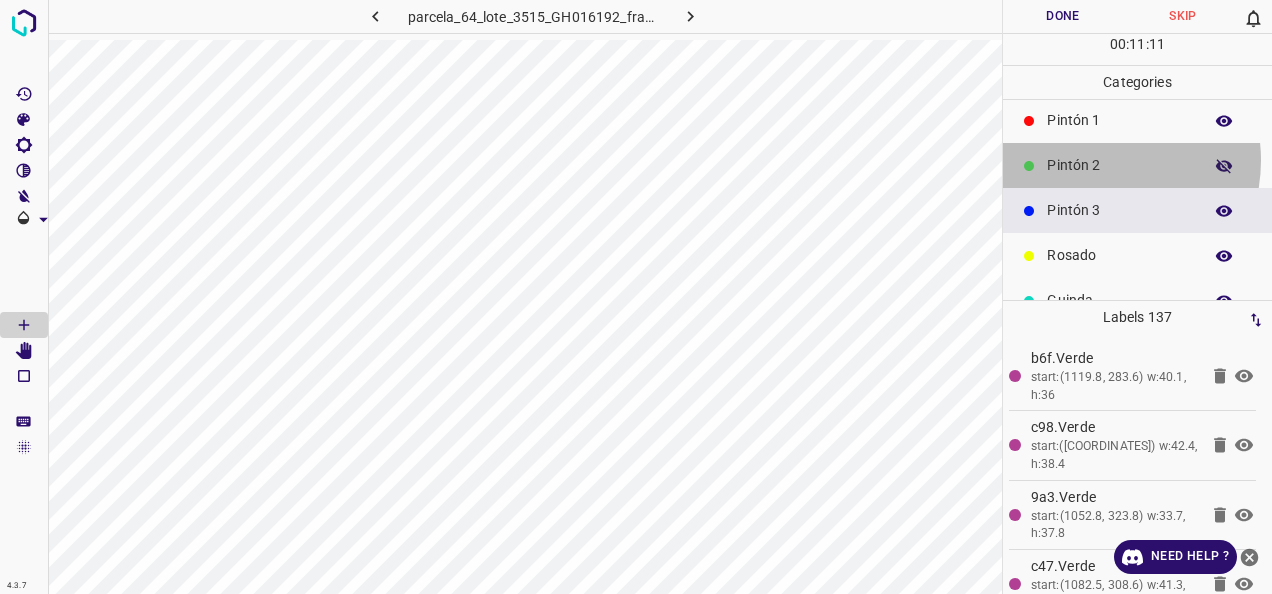 click on "Pintón 2" at bounding box center [1119, 165] 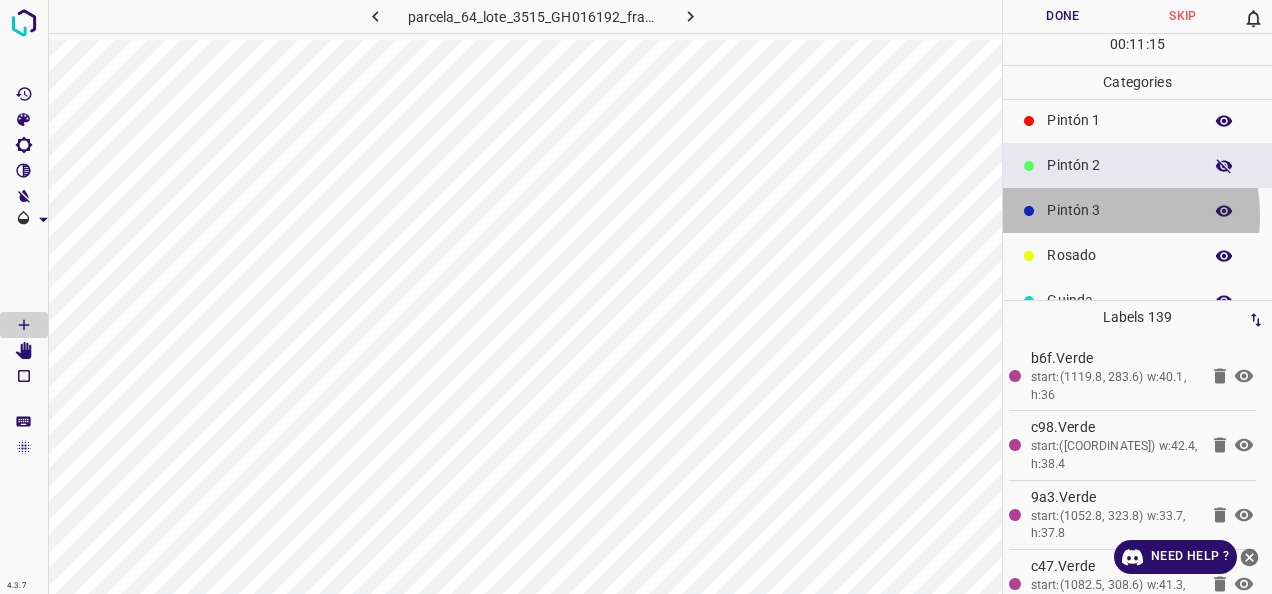 click on "Pintón 3" at bounding box center (1119, 210) 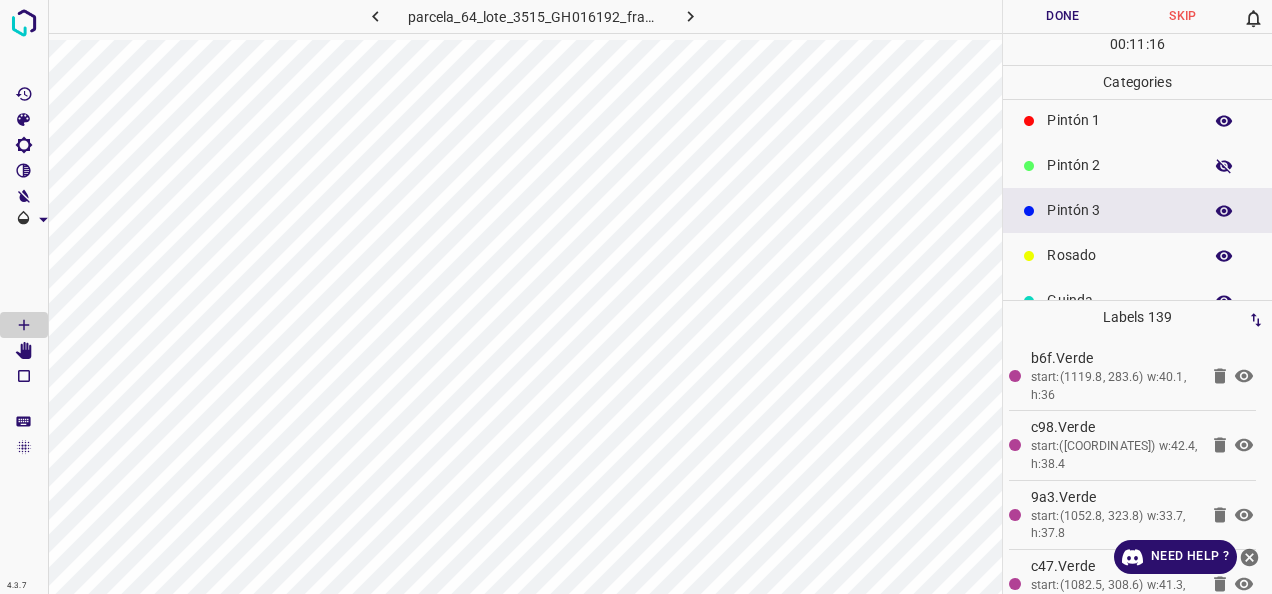 click on "Rosado" at bounding box center (1119, 255) 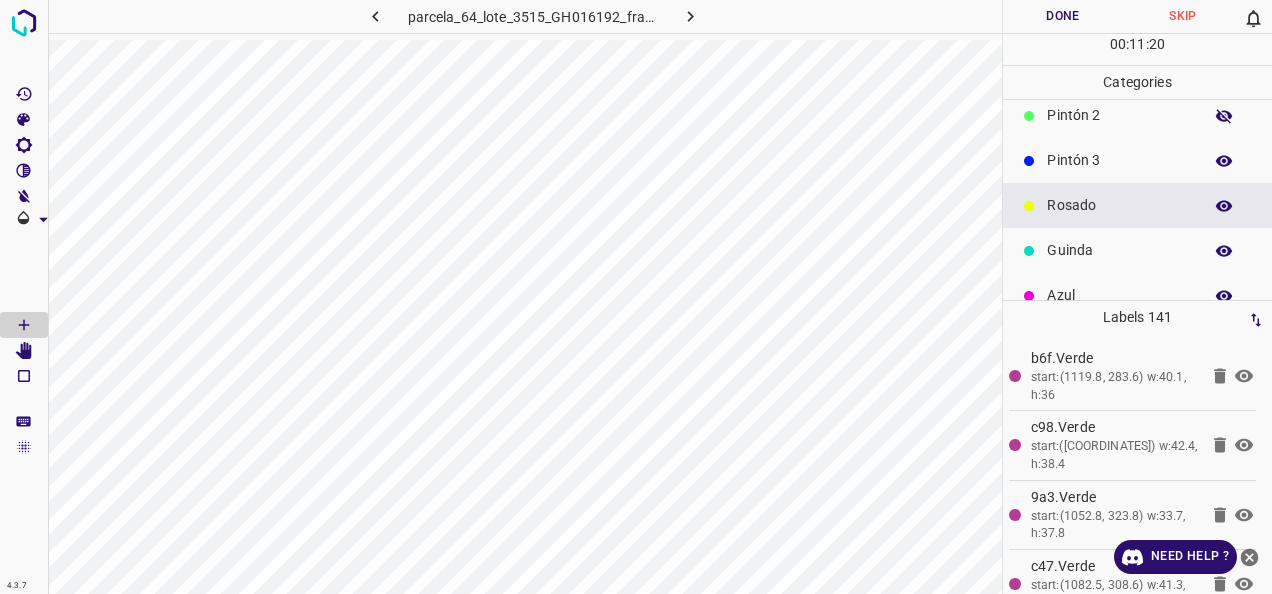 scroll, scrollTop: 176, scrollLeft: 0, axis: vertical 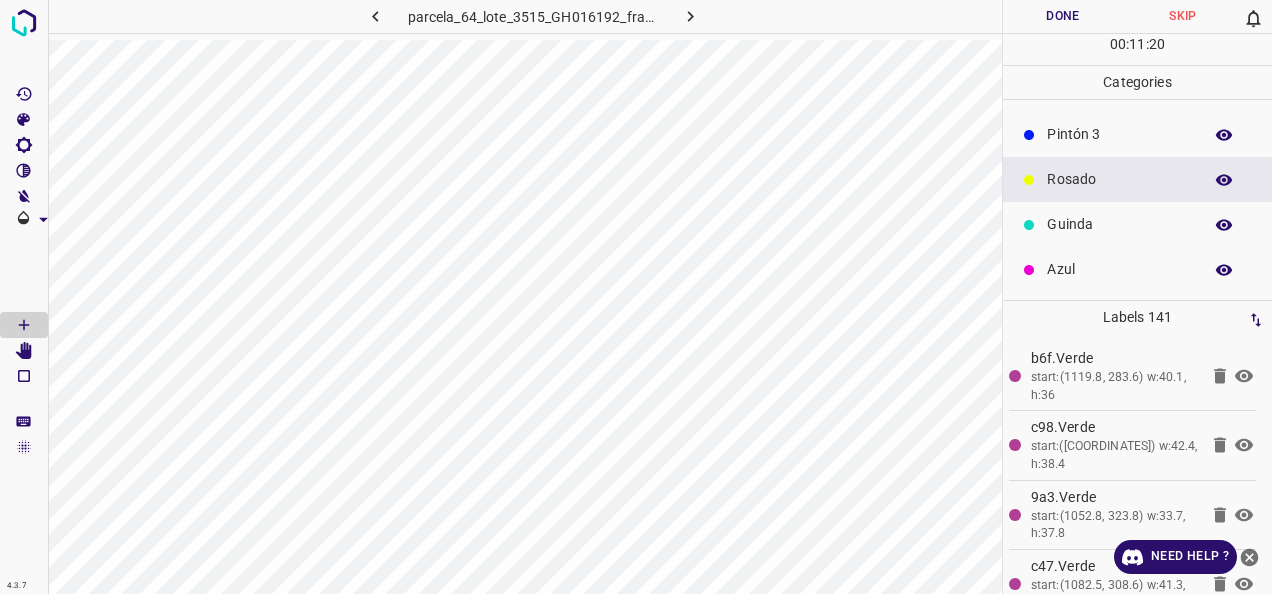click on "Guinda" at bounding box center (1119, 224) 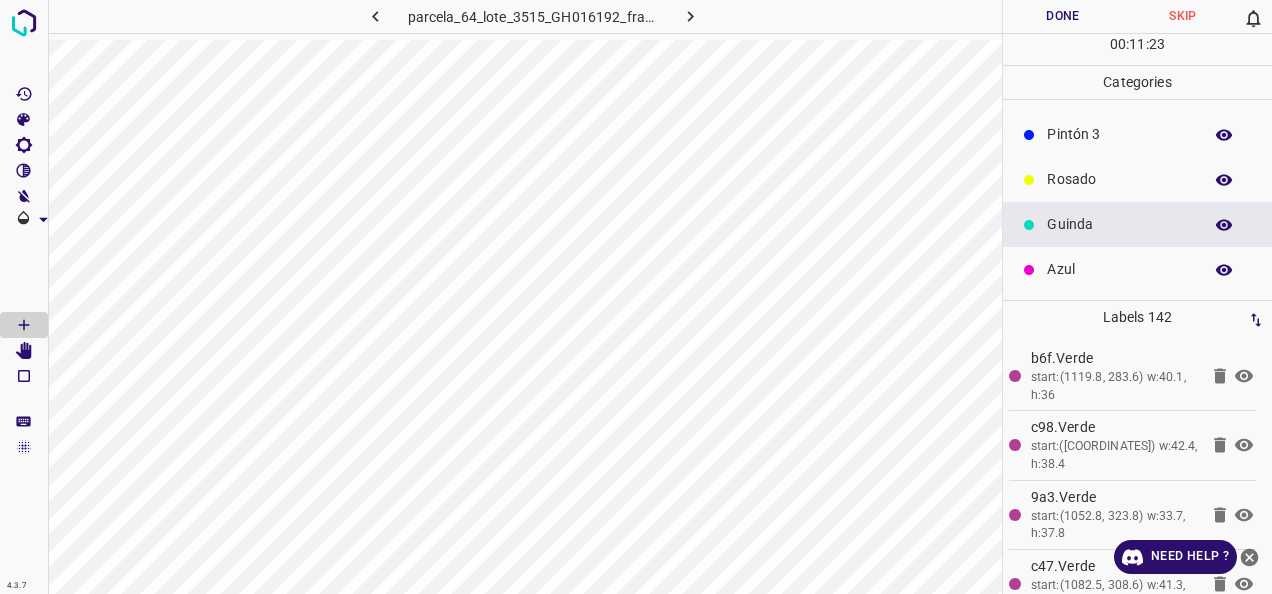 click on "Azul" at bounding box center [1137, 269] 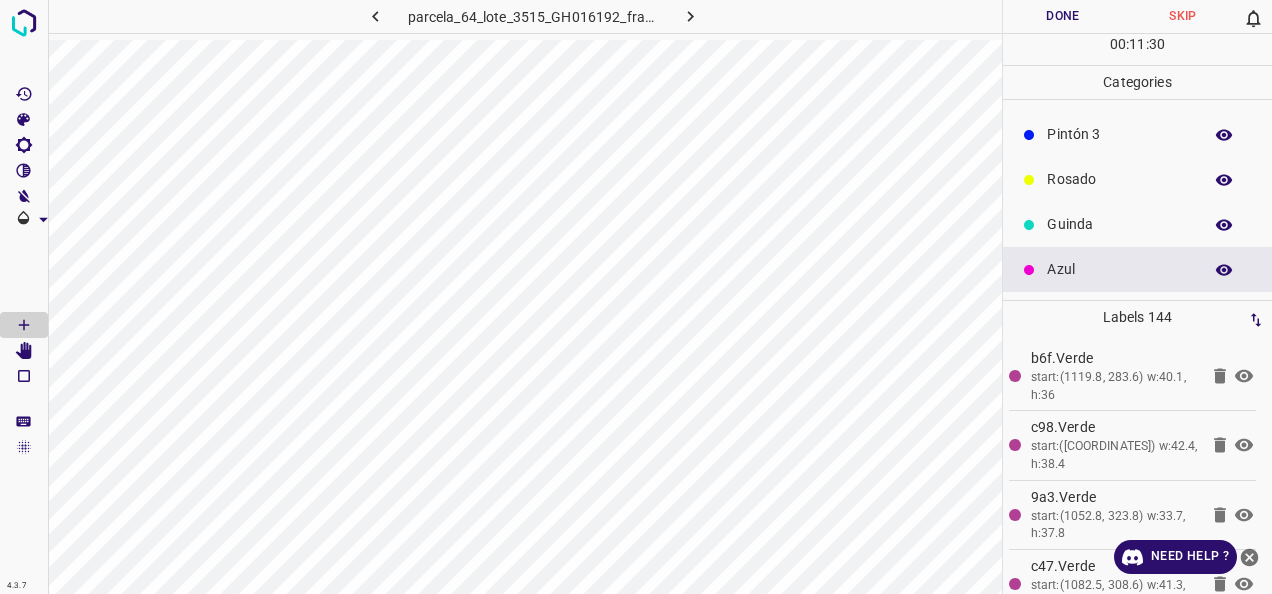 scroll, scrollTop: 76, scrollLeft: 0, axis: vertical 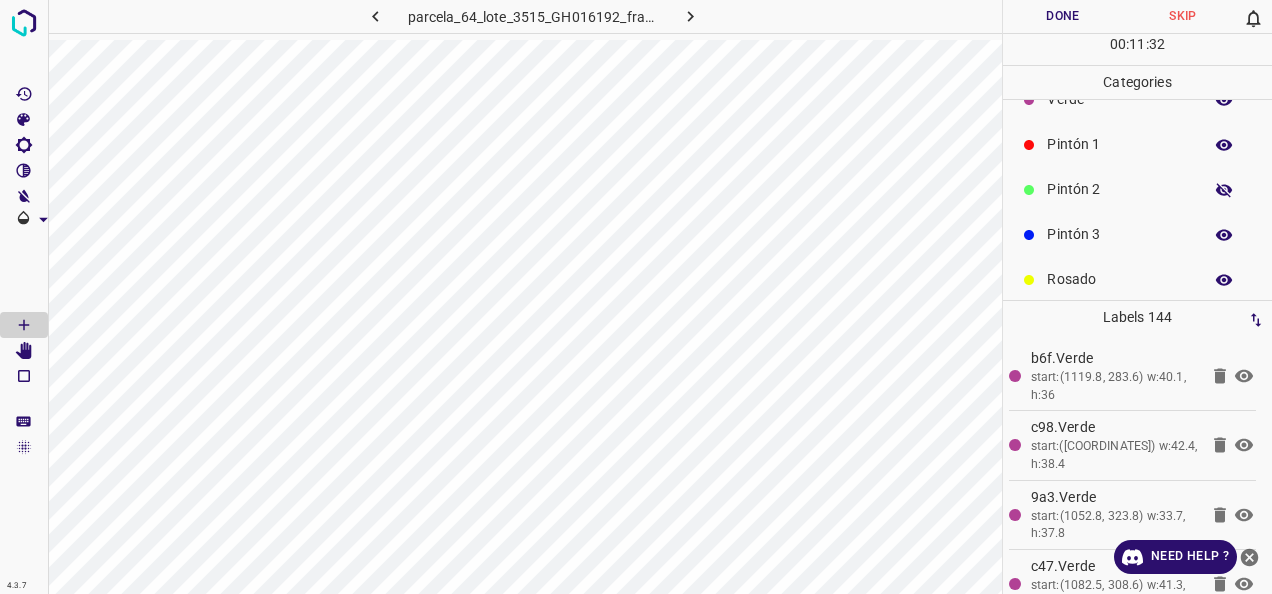 click on "Pintón 2" at bounding box center (1119, 189) 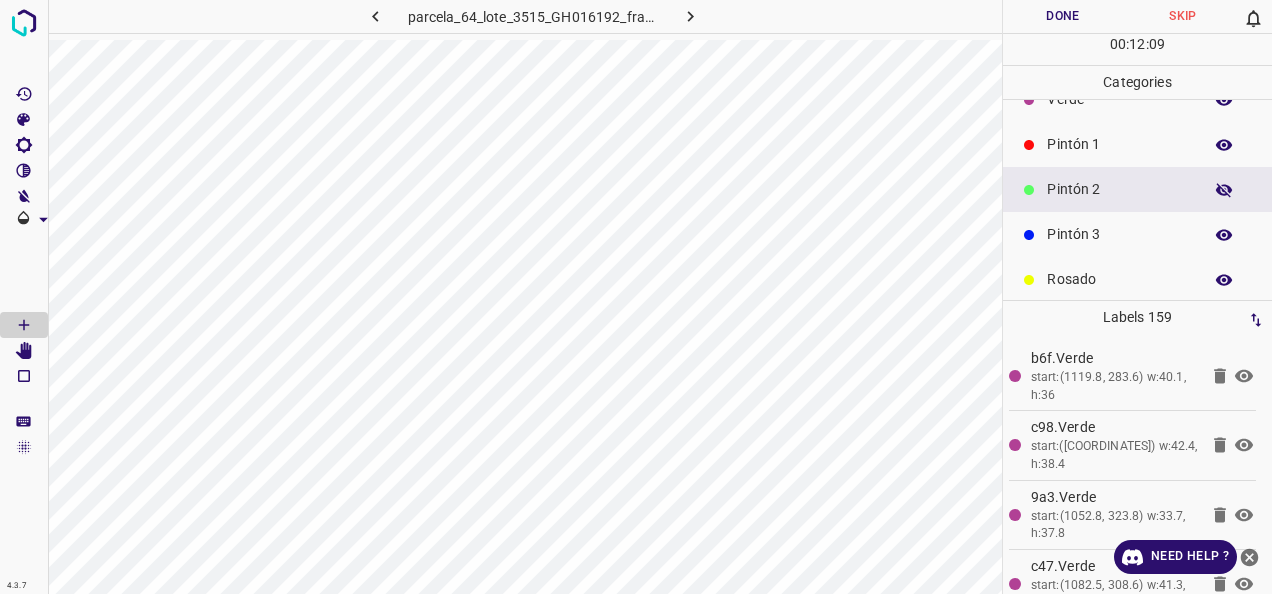 click on "Pintón 3" at bounding box center [1137, 234] 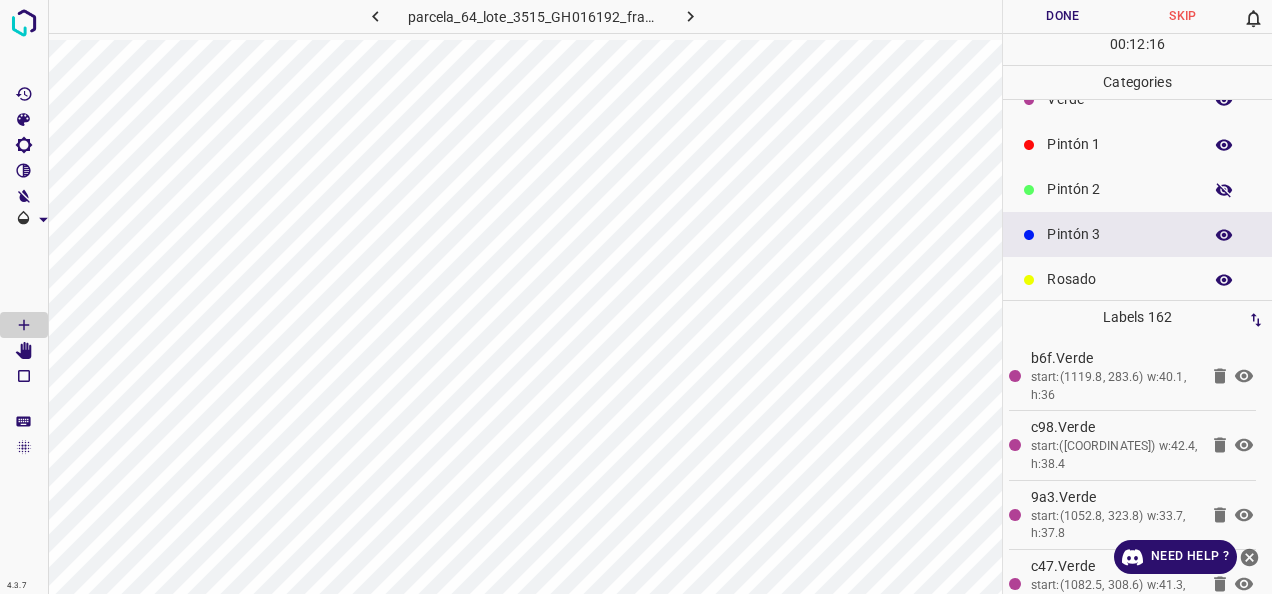 click on "Pintón 2" at bounding box center (1119, 189) 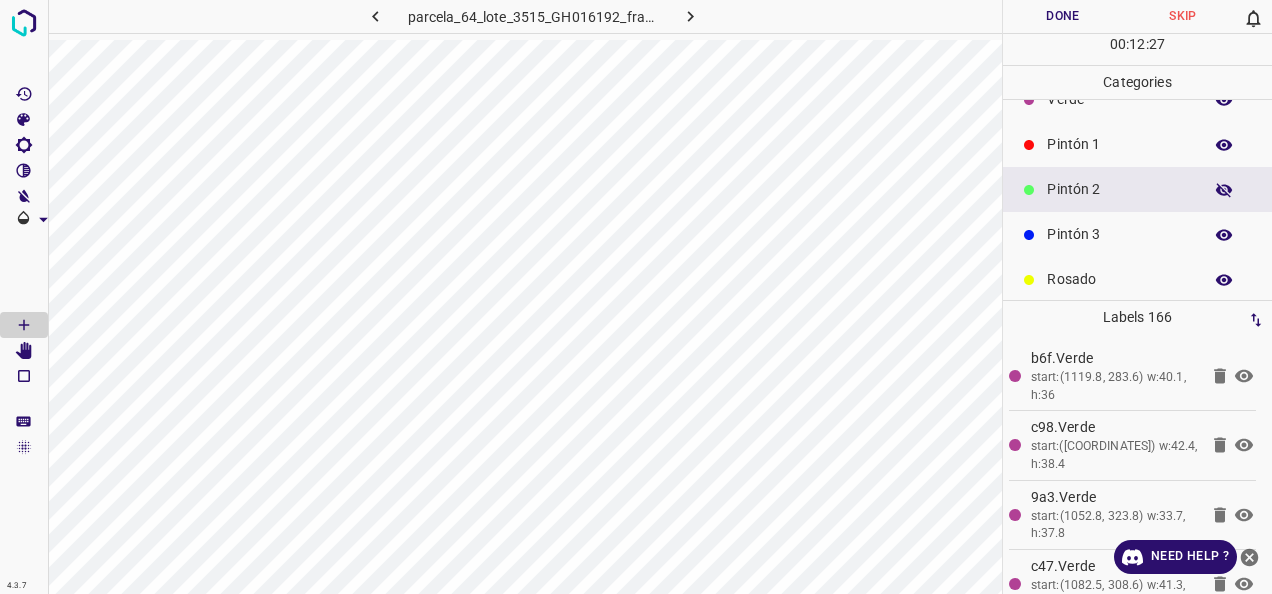 click on "Pintón 3" at bounding box center [1137, 234] 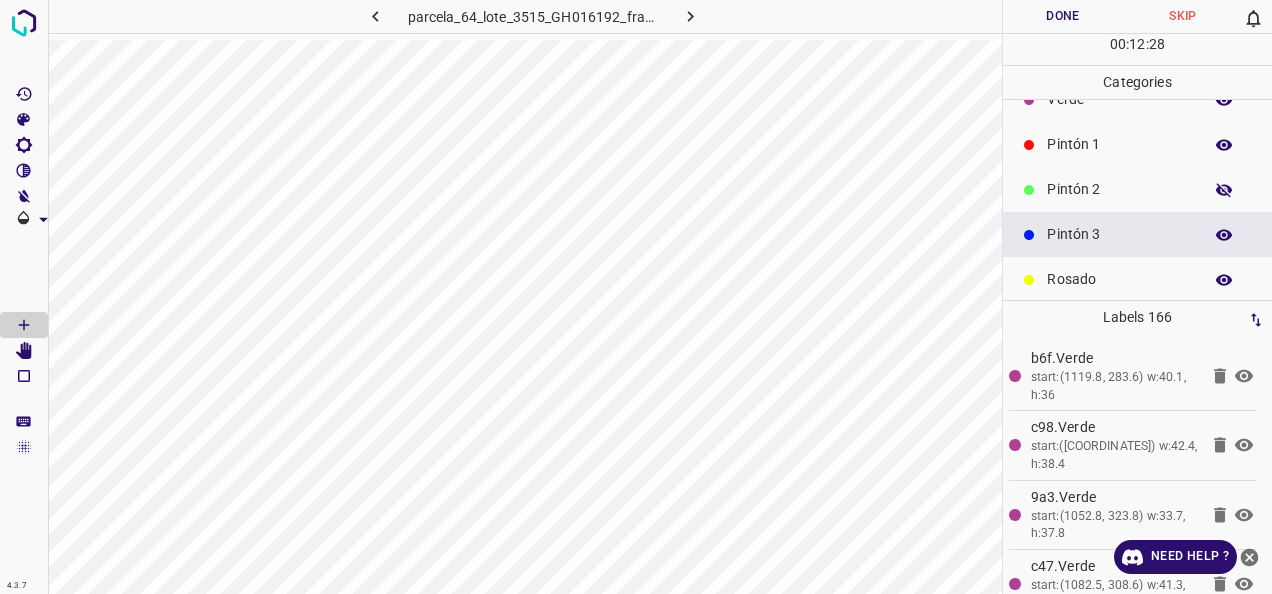 click on "Rosado" at bounding box center [1119, 279] 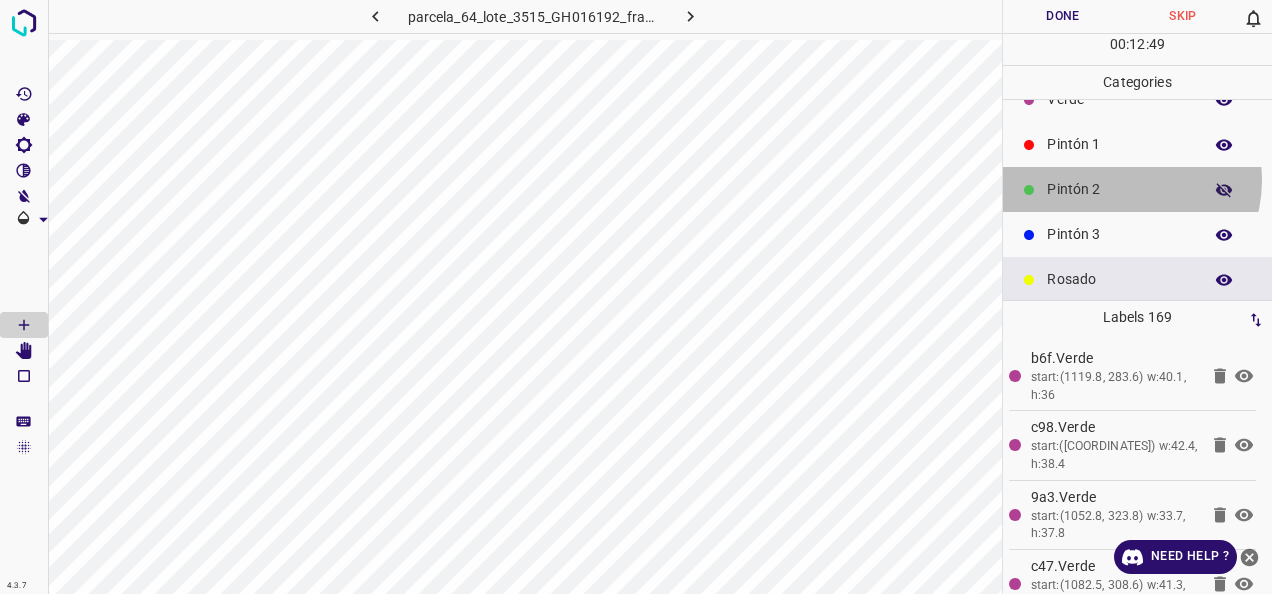 click on "Pintón 2" at bounding box center [1119, 189] 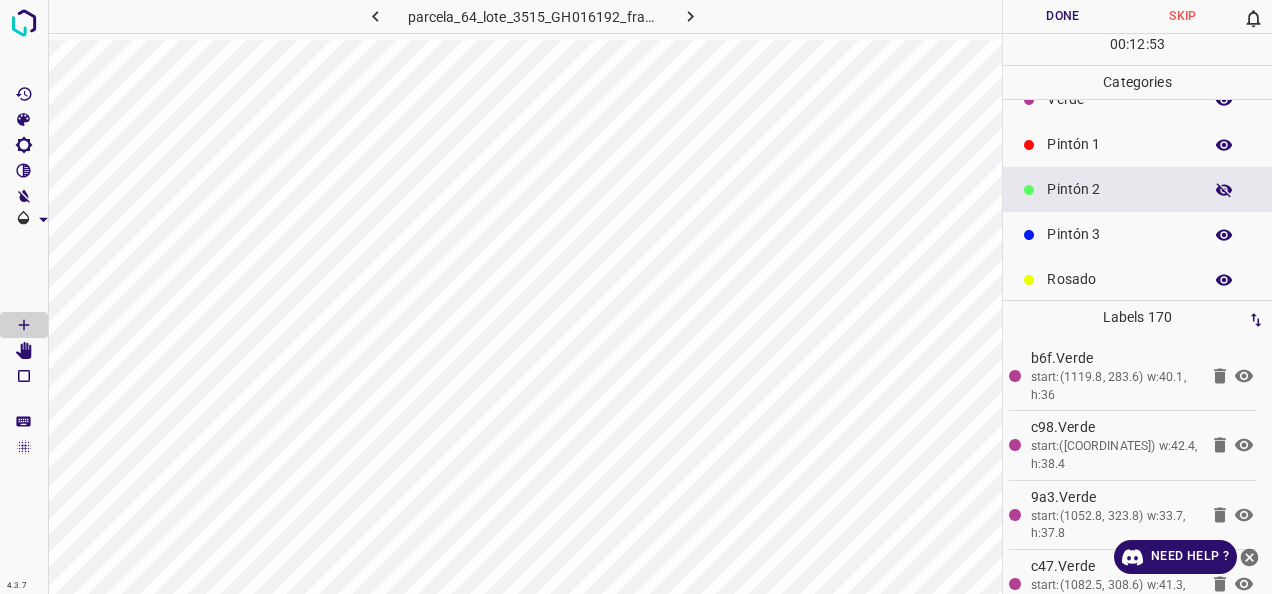 click on "Pintón 1" at bounding box center [1137, 144] 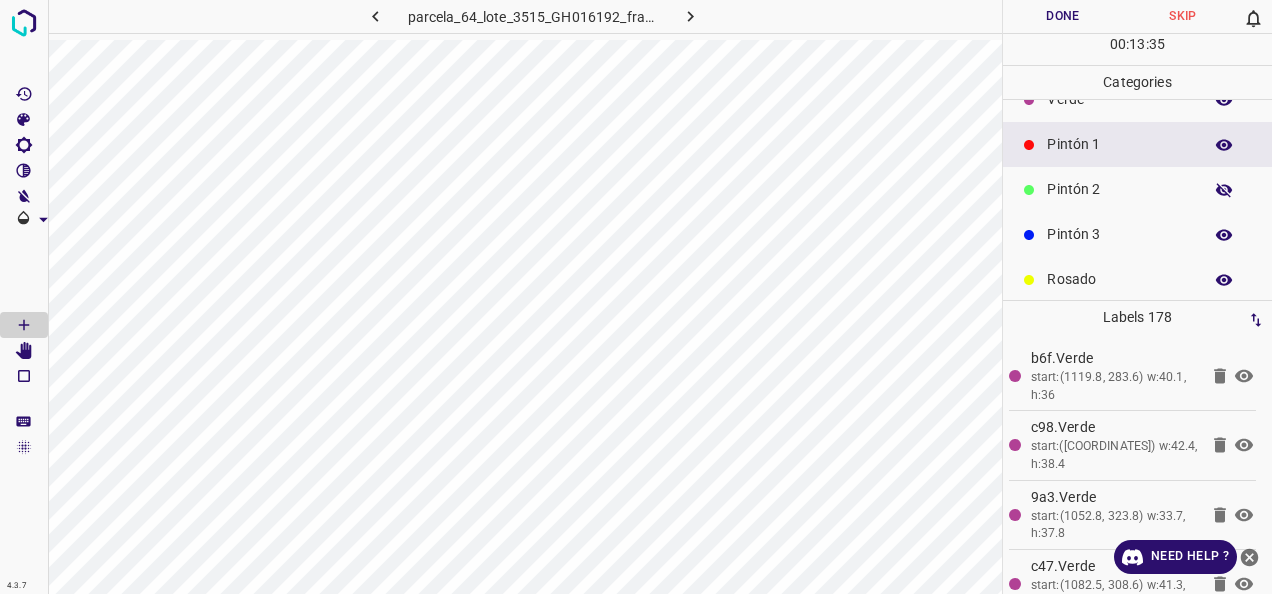 scroll, scrollTop: 176, scrollLeft: 0, axis: vertical 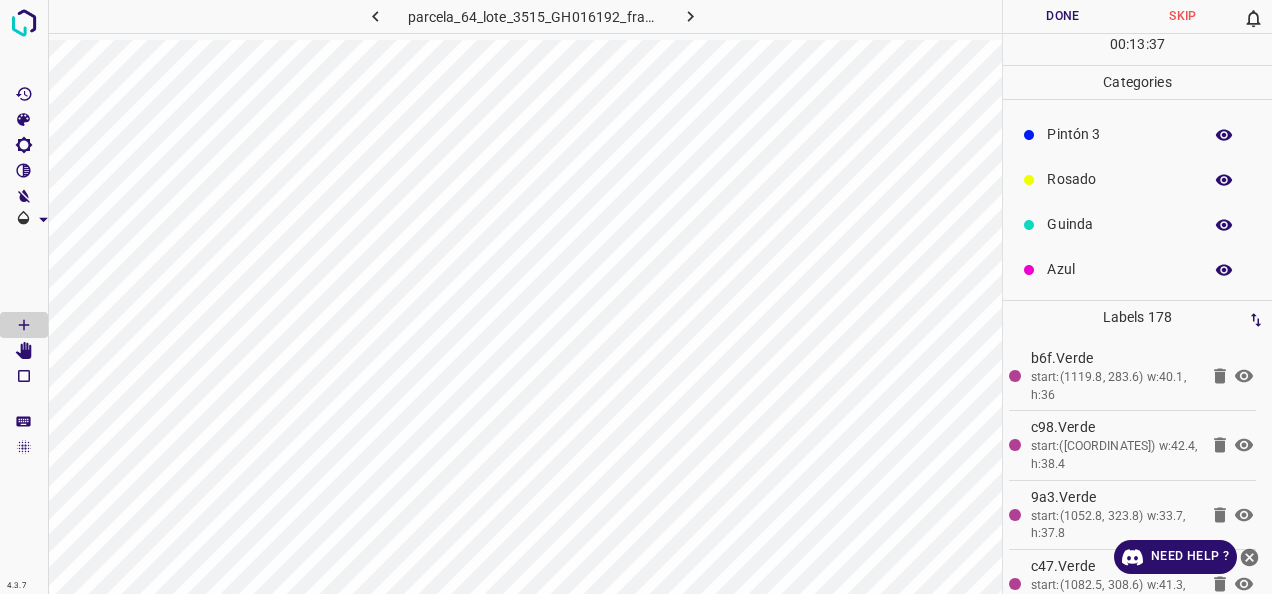 click on "Guinda" at bounding box center (1119, 224) 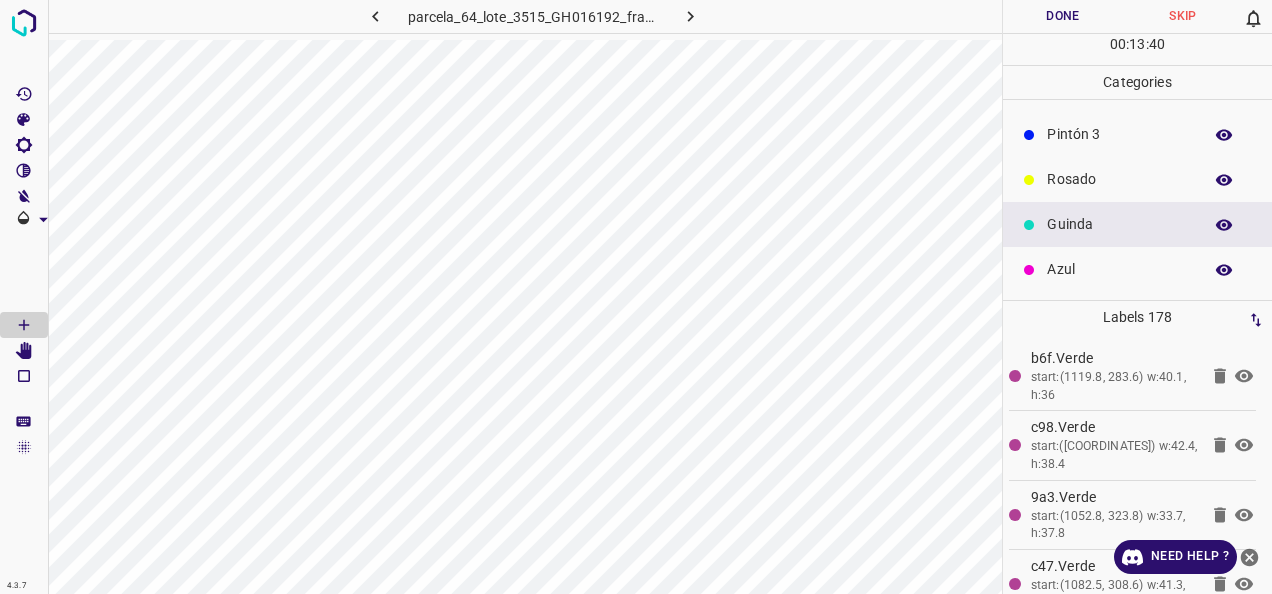 click on "Azul" at bounding box center (1137, 269) 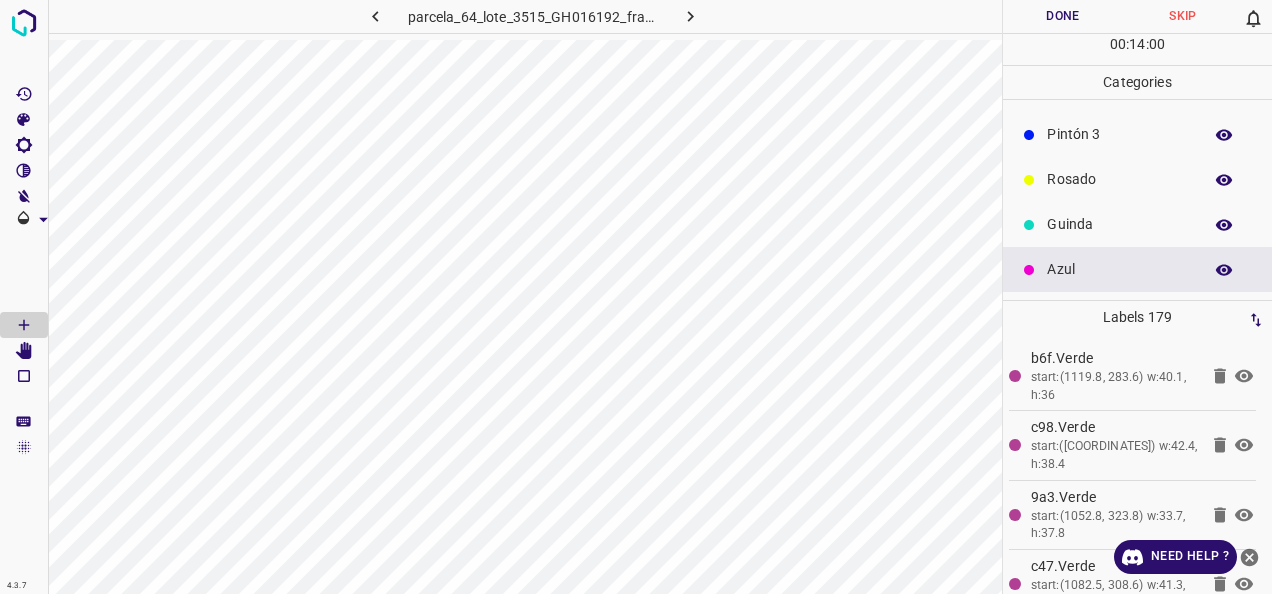 scroll, scrollTop: 0, scrollLeft: 0, axis: both 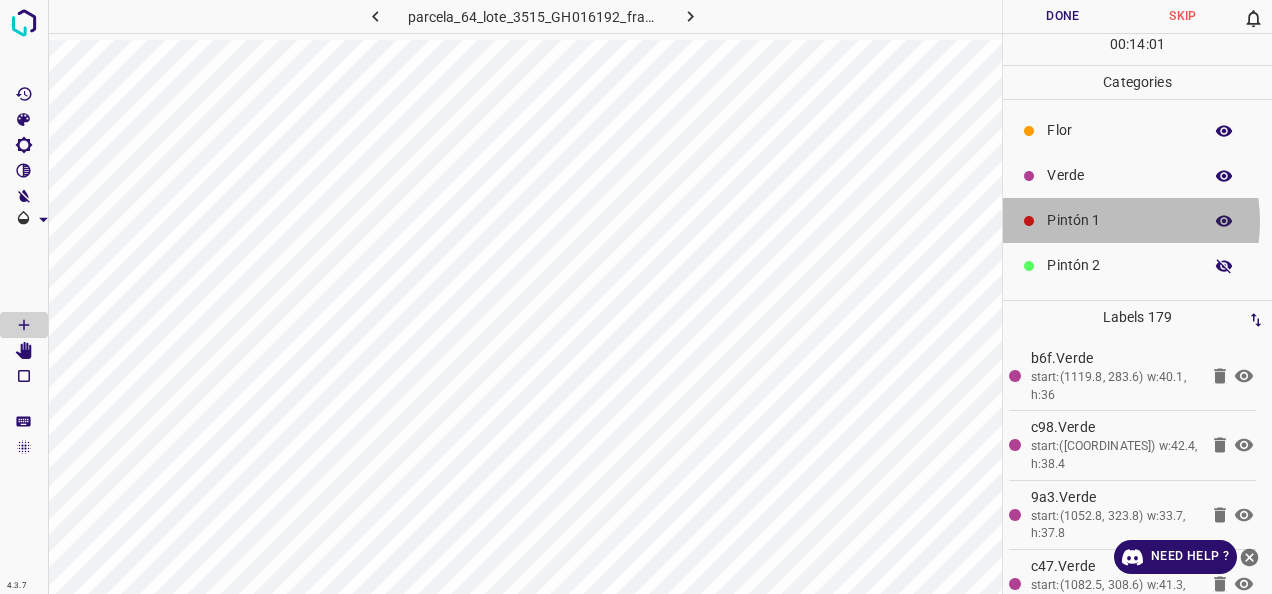 click on "Pintón 1" at bounding box center [1119, 220] 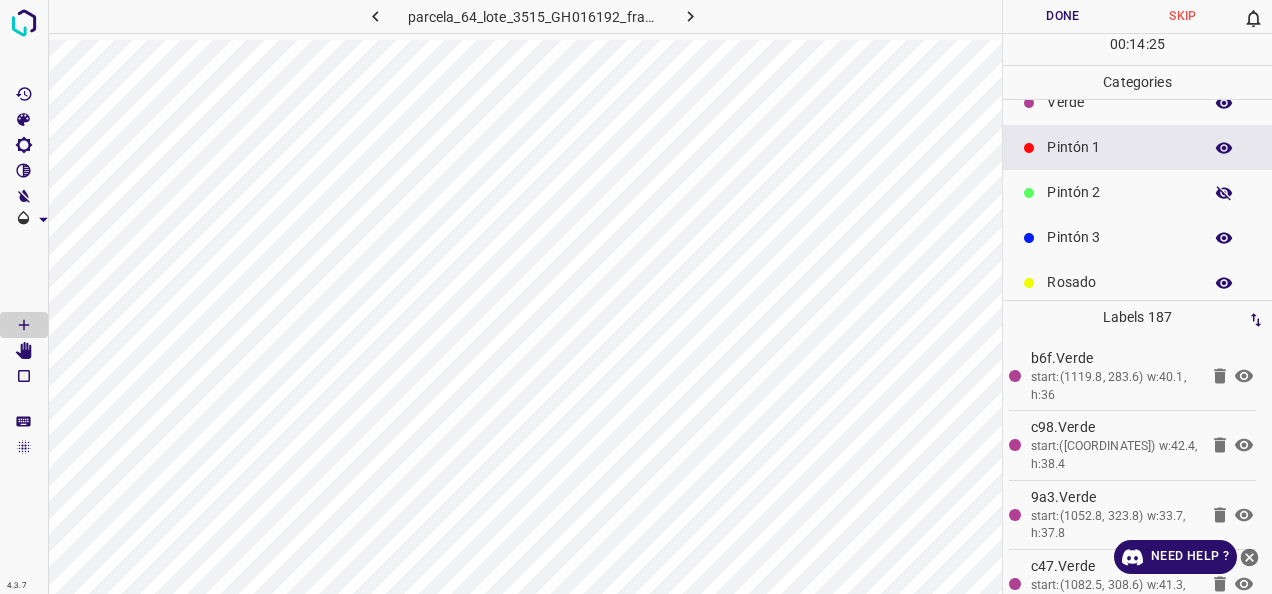 scroll, scrollTop: 176, scrollLeft: 0, axis: vertical 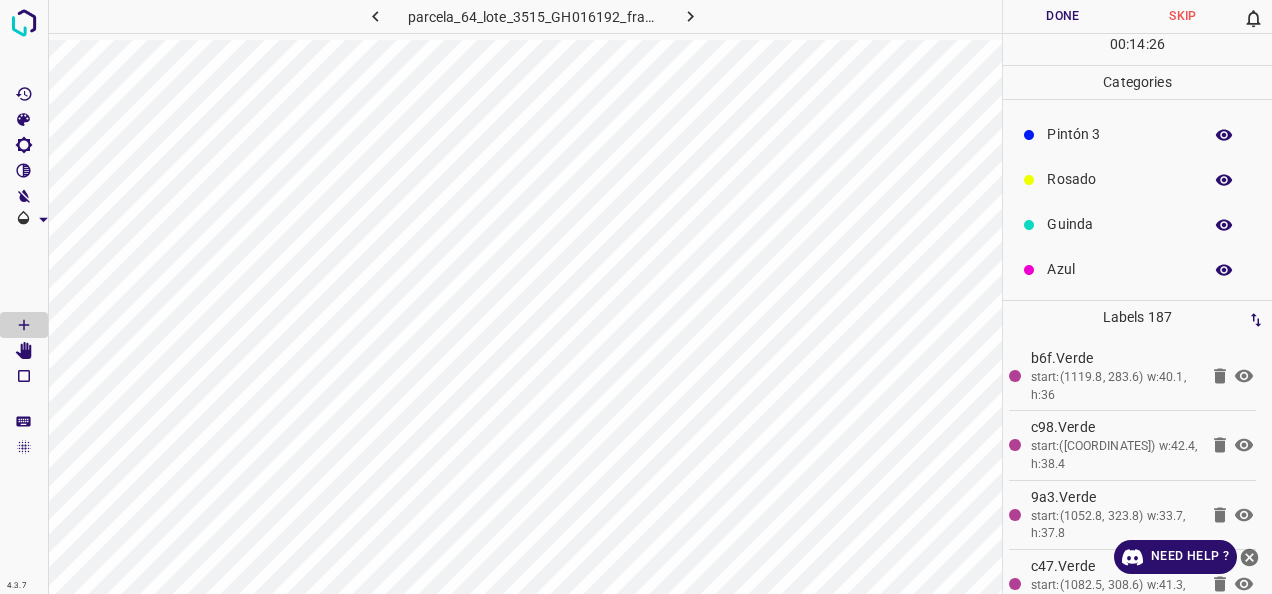click on "Azul" at bounding box center (1119, 269) 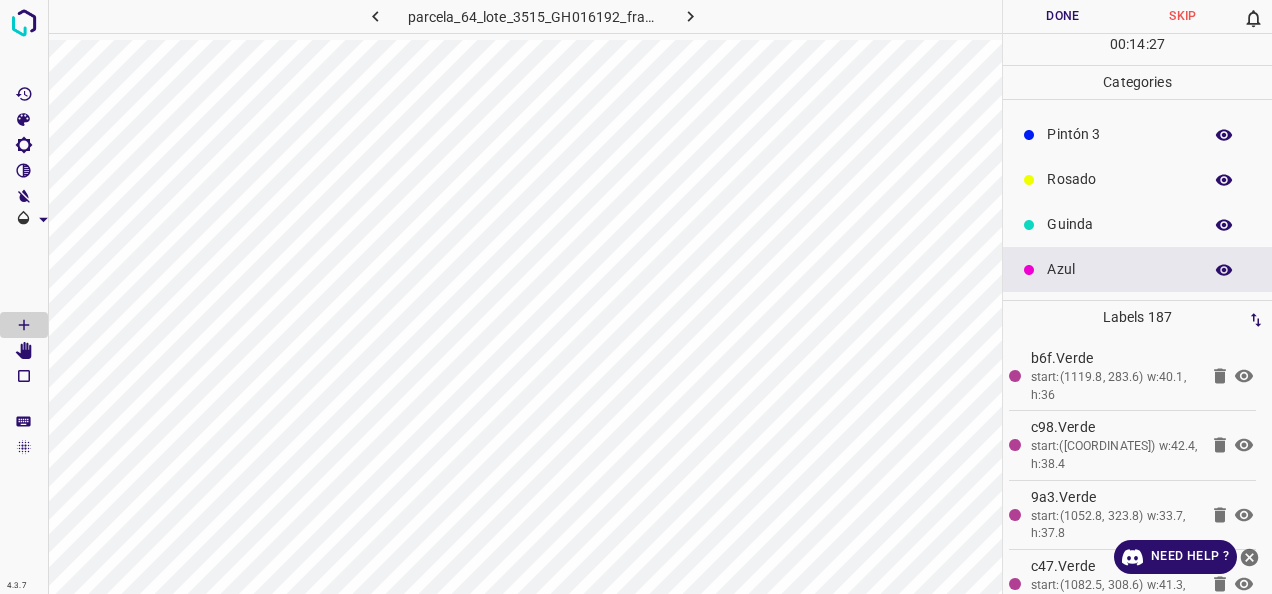 click on "Guinda" at bounding box center [1119, 224] 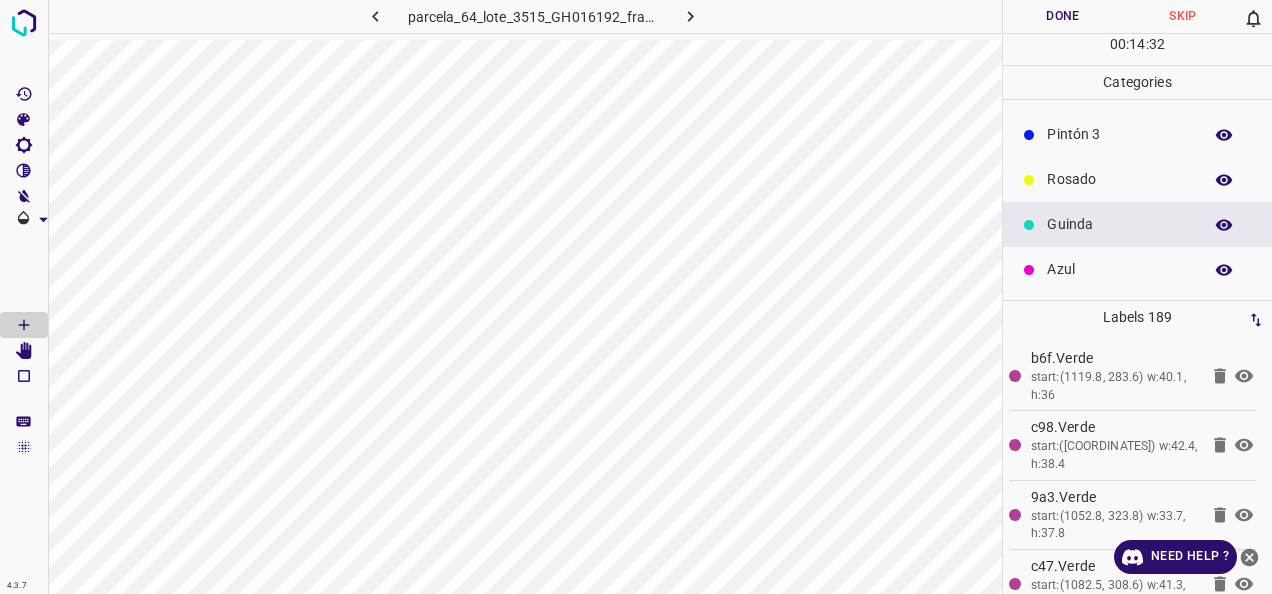 click on "Rosado" at bounding box center [1119, 179] 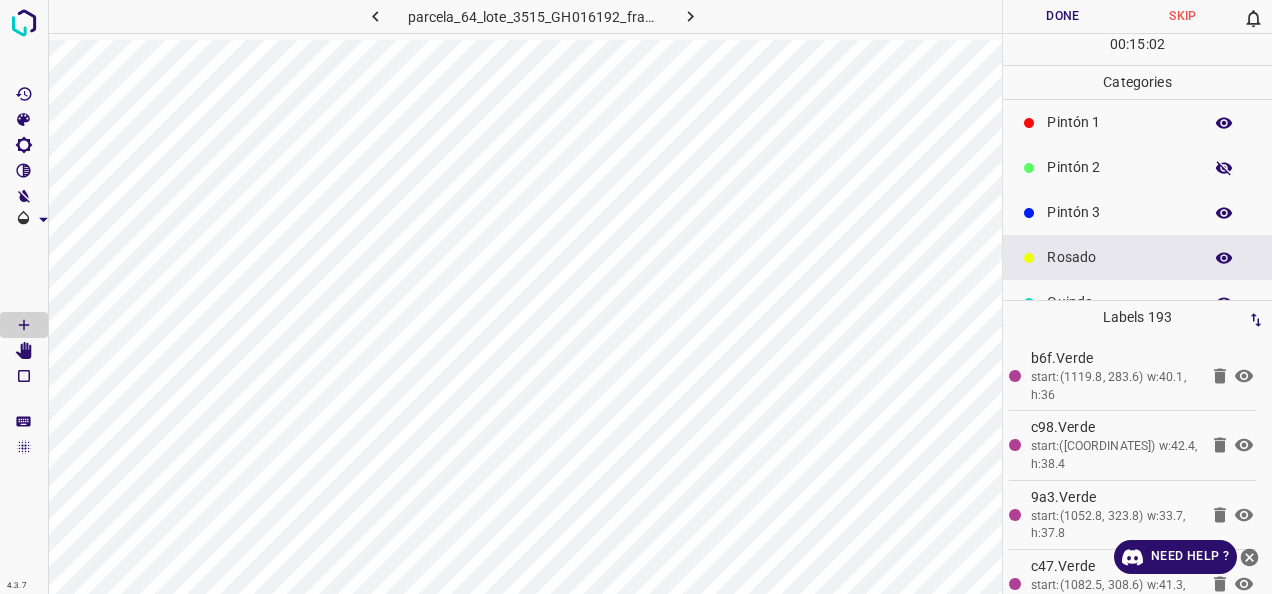 scroll, scrollTop: 0, scrollLeft: 0, axis: both 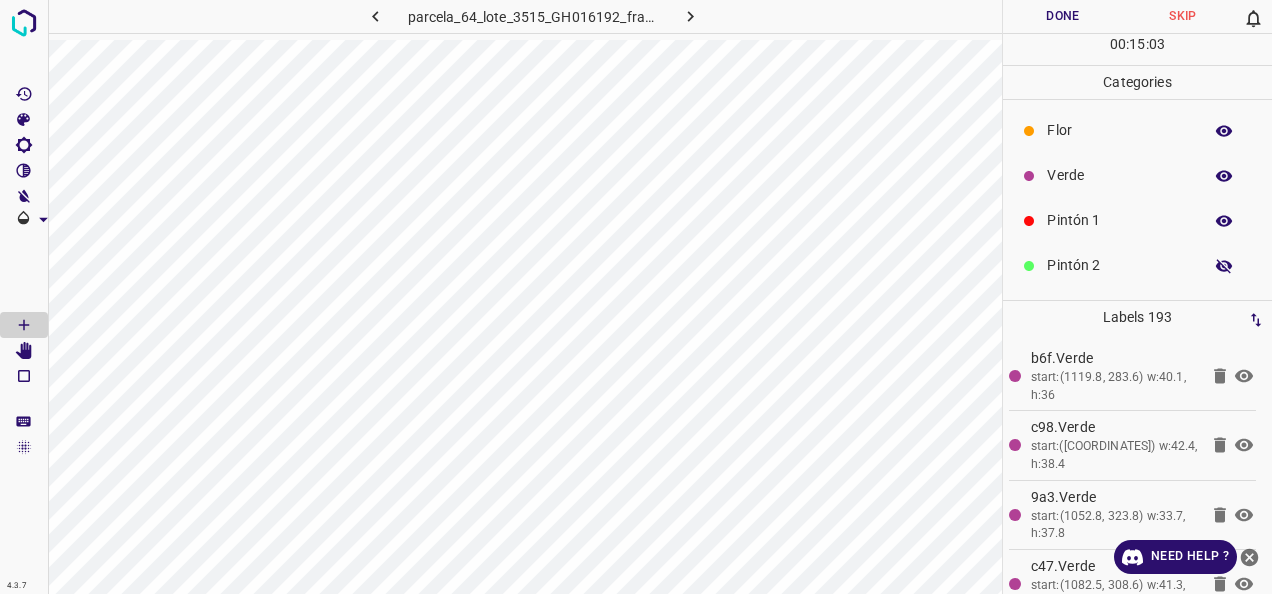 click on "Verde" at bounding box center [1119, 175] 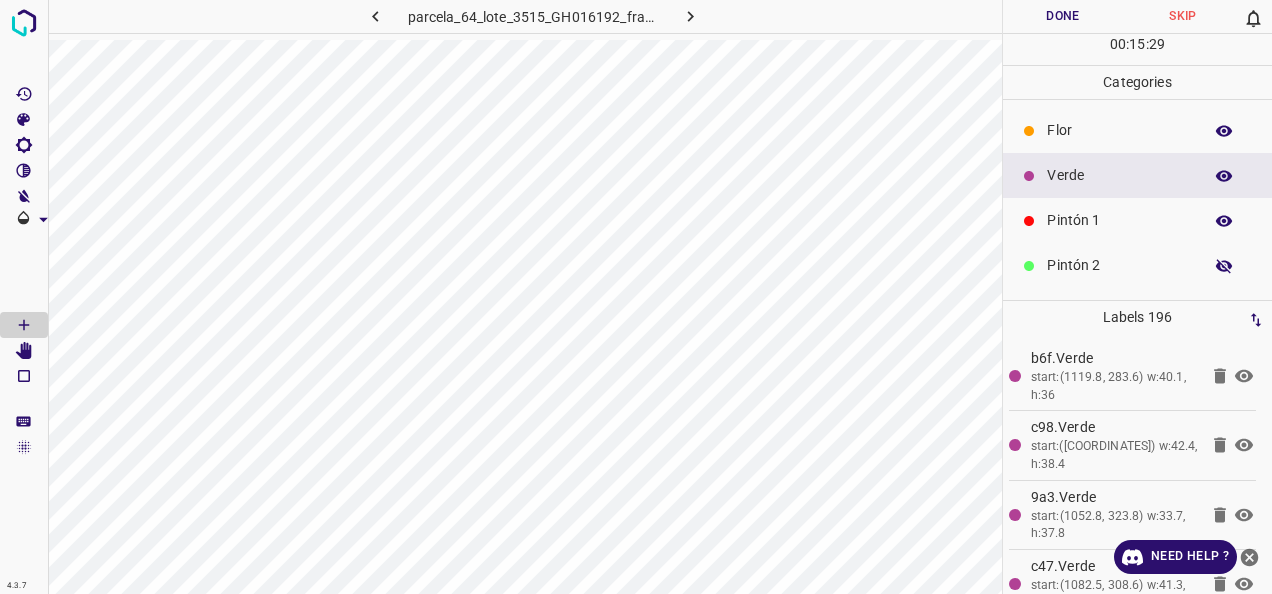 click on "Pintón 1" at bounding box center (1137, 220) 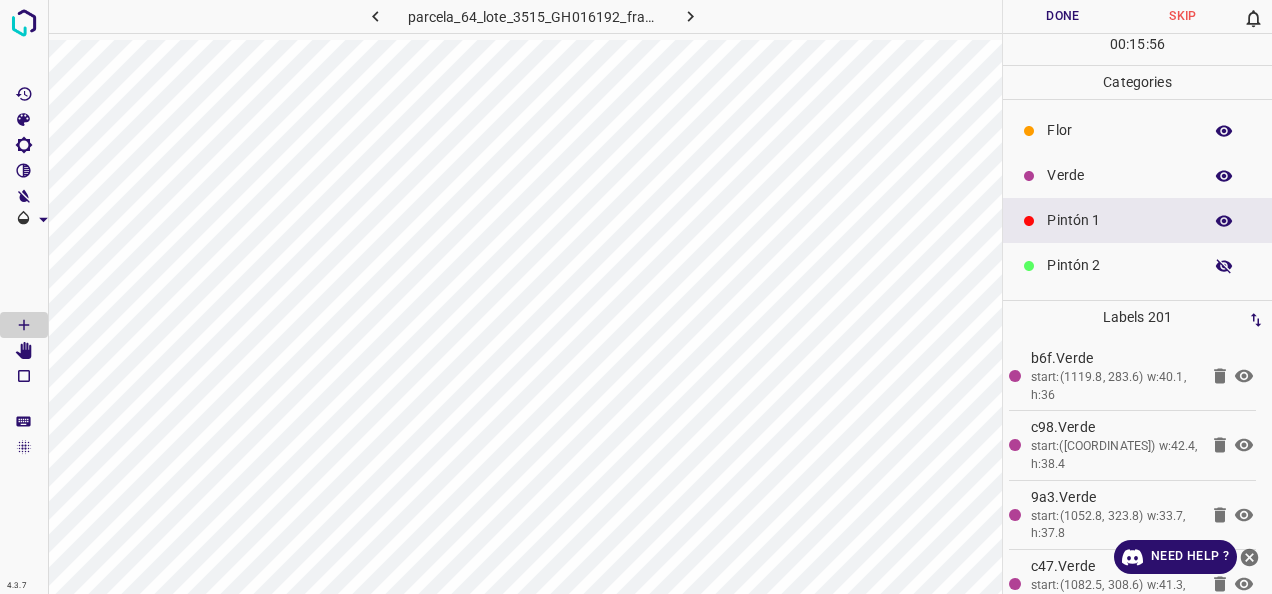 click on "Flor" at bounding box center [1137, 130] 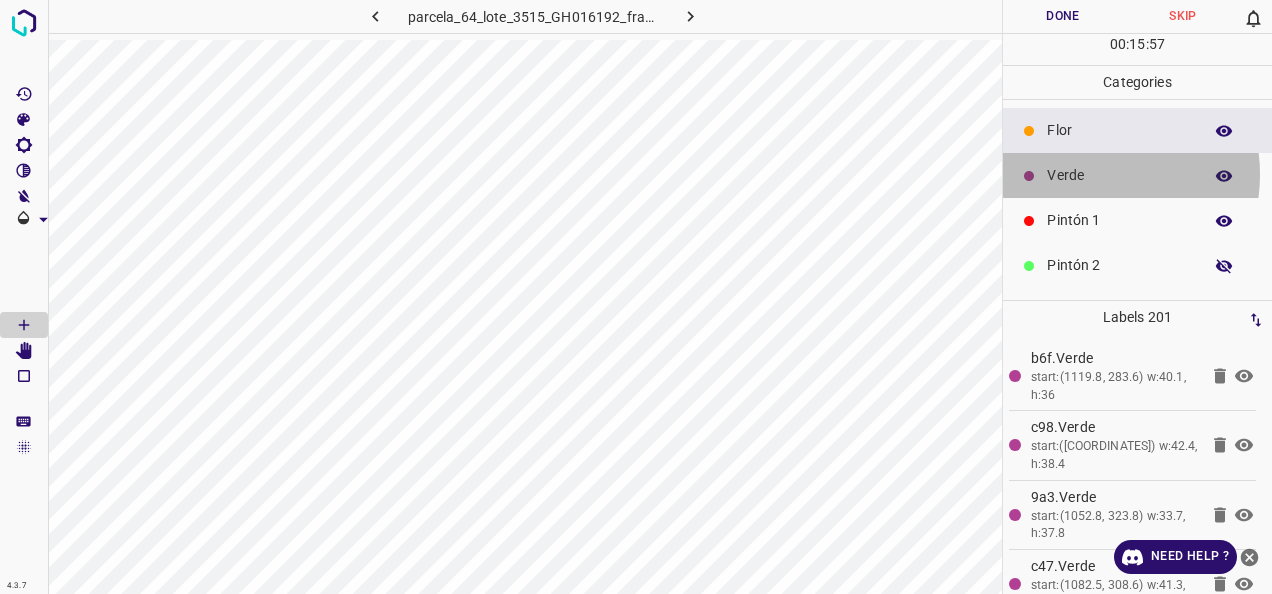click on "Verde" at bounding box center [1119, 175] 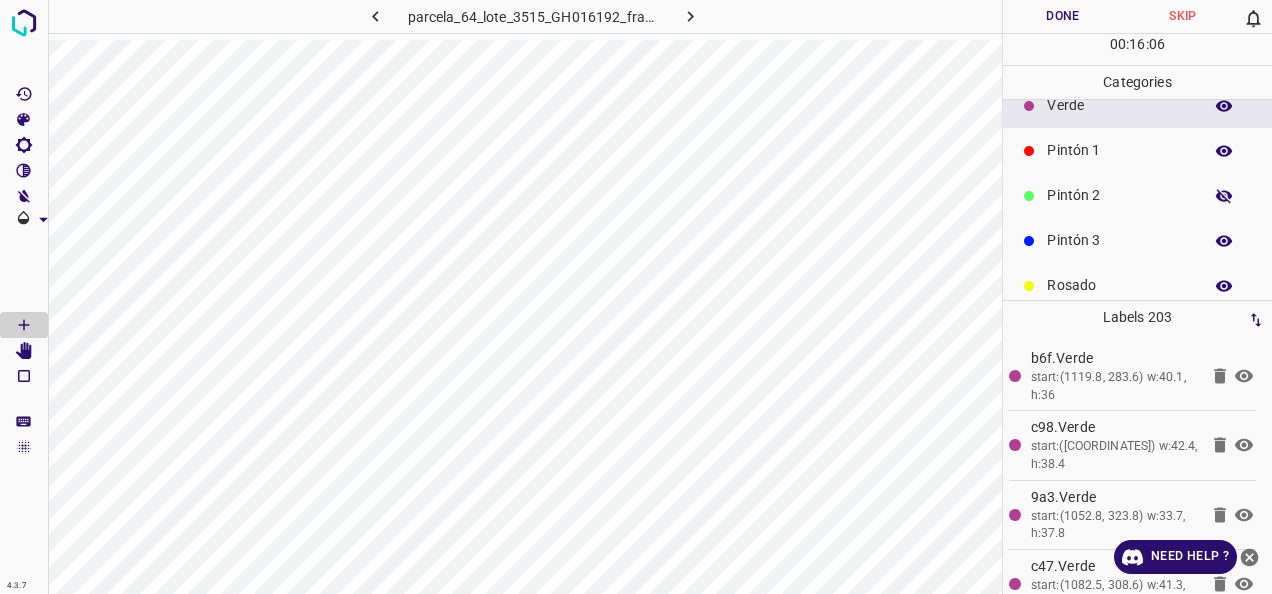 scroll, scrollTop: 0, scrollLeft: 0, axis: both 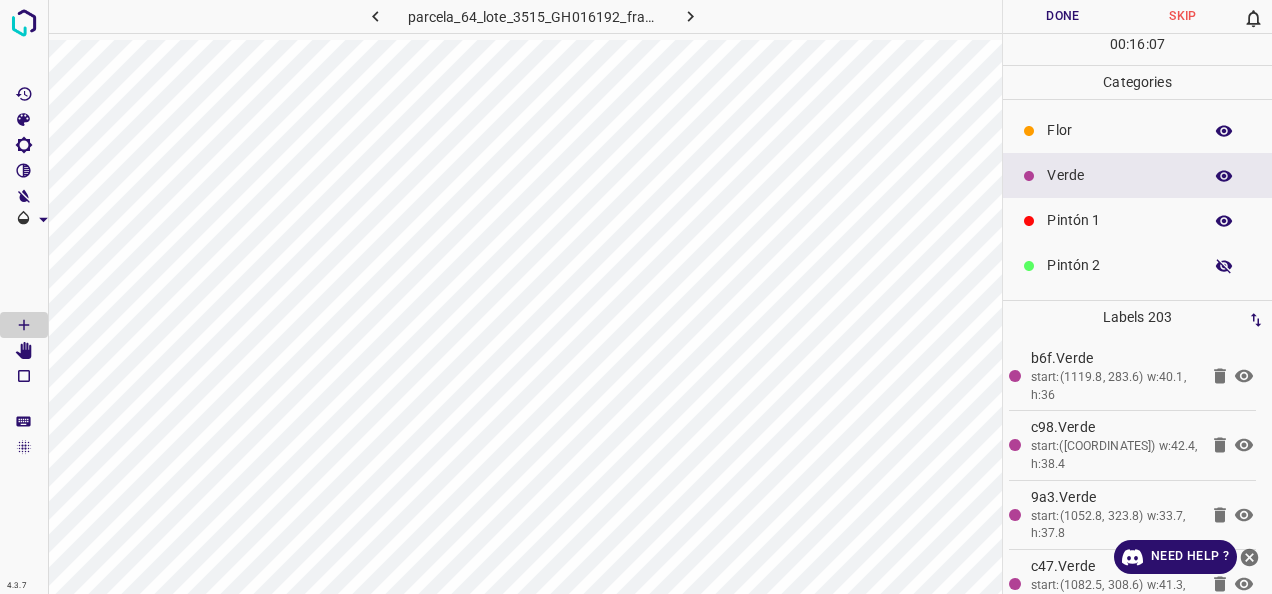 click on "Pintón 1" at bounding box center [1119, 220] 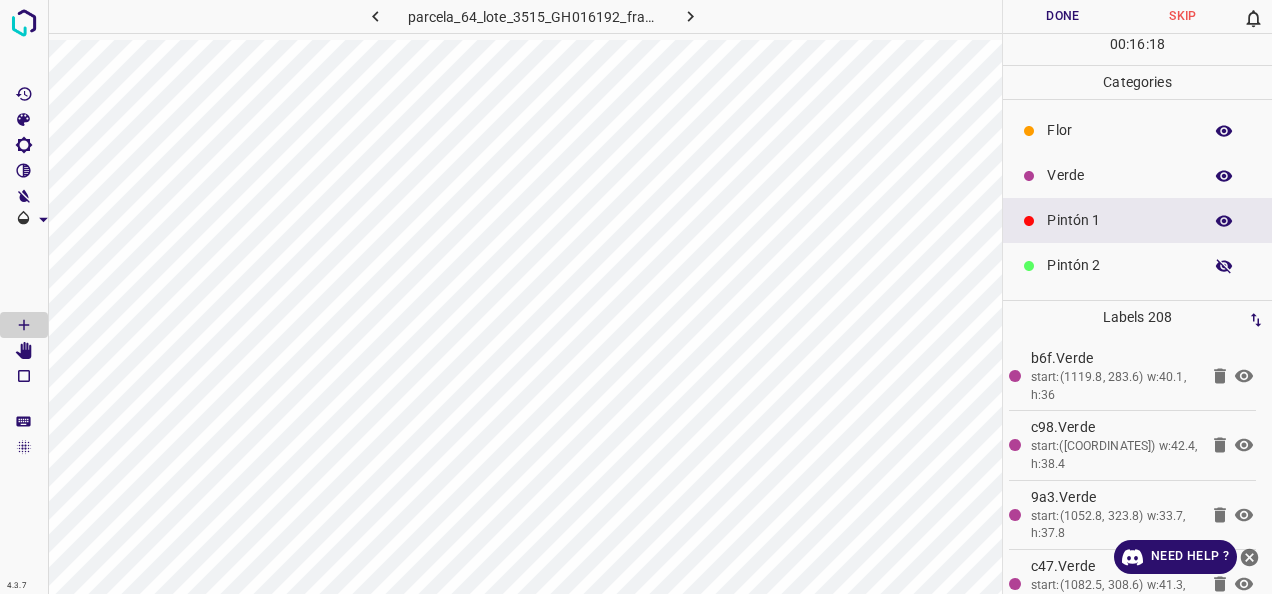 click on "Pintón 2" at bounding box center (1119, 265) 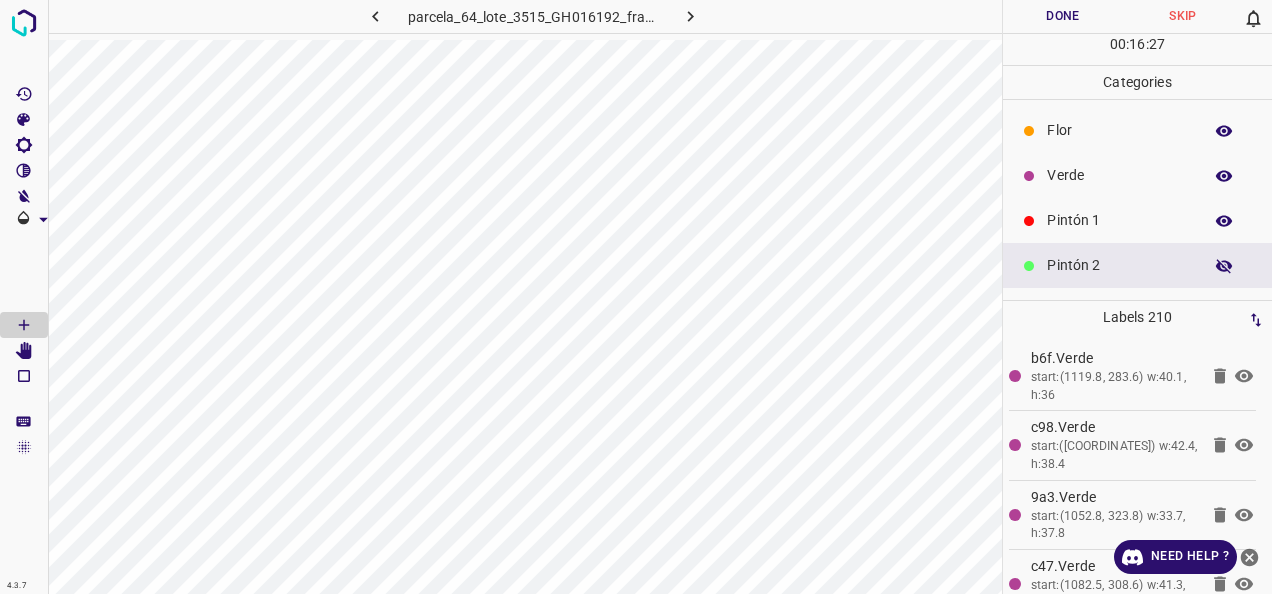 click on "Verde" at bounding box center (1119, 175) 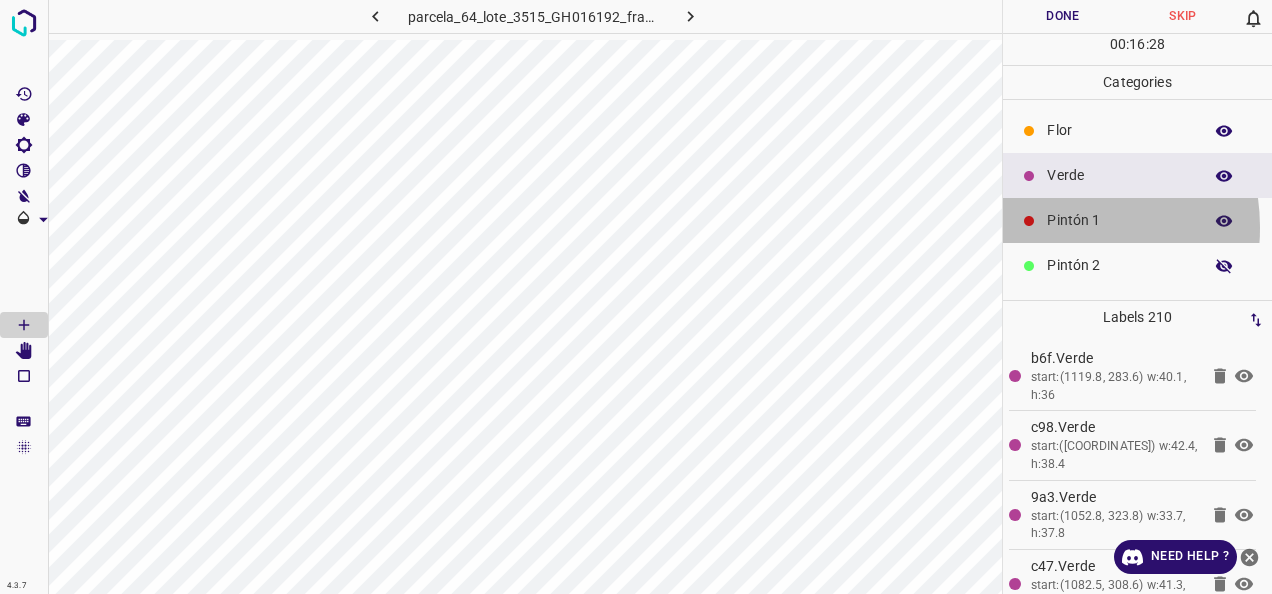 click on "Pintón 1" at bounding box center [1119, 220] 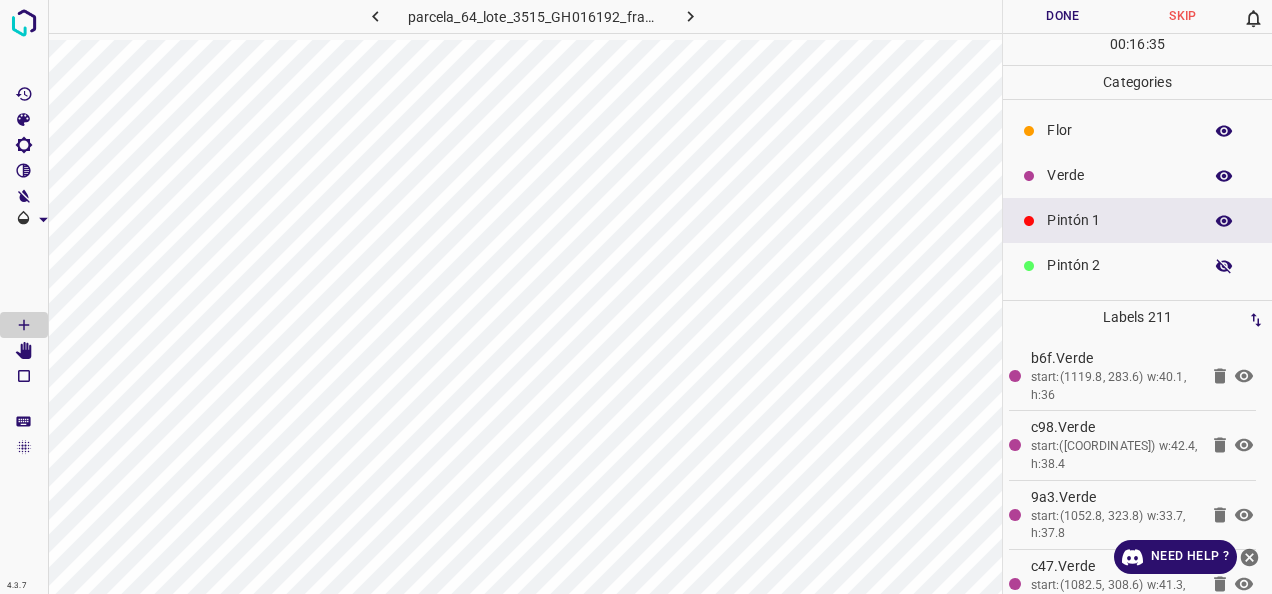 click on "Pintón 2" at bounding box center (1119, 265) 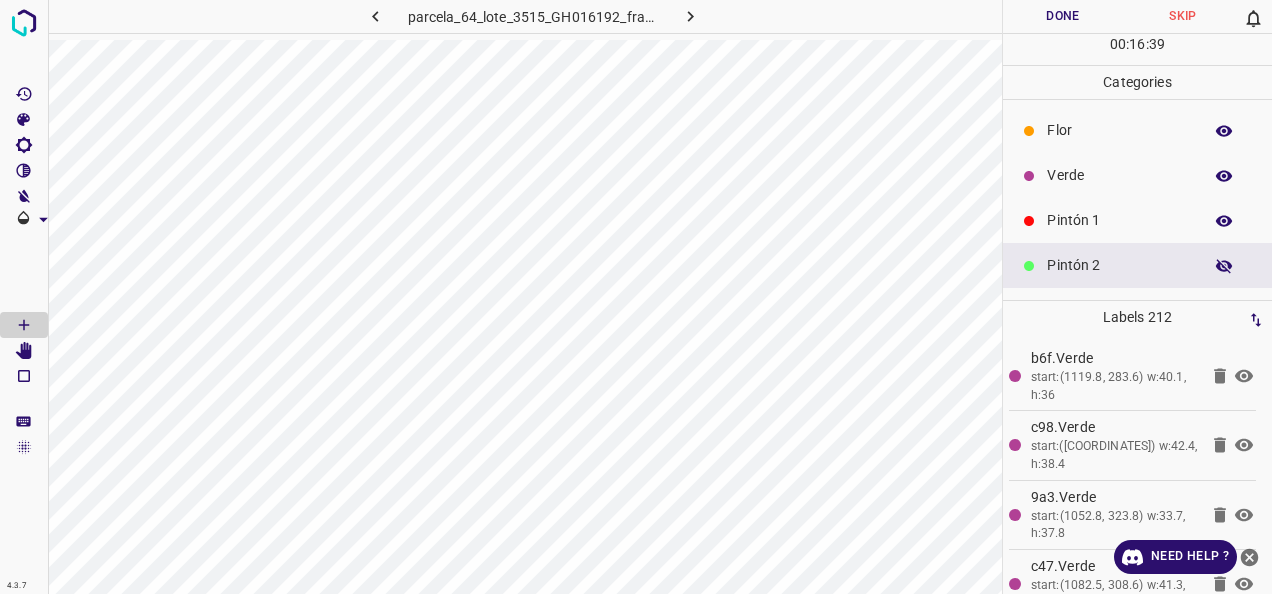 click on "Pintón 1" at bounding box center [1119, 220] 